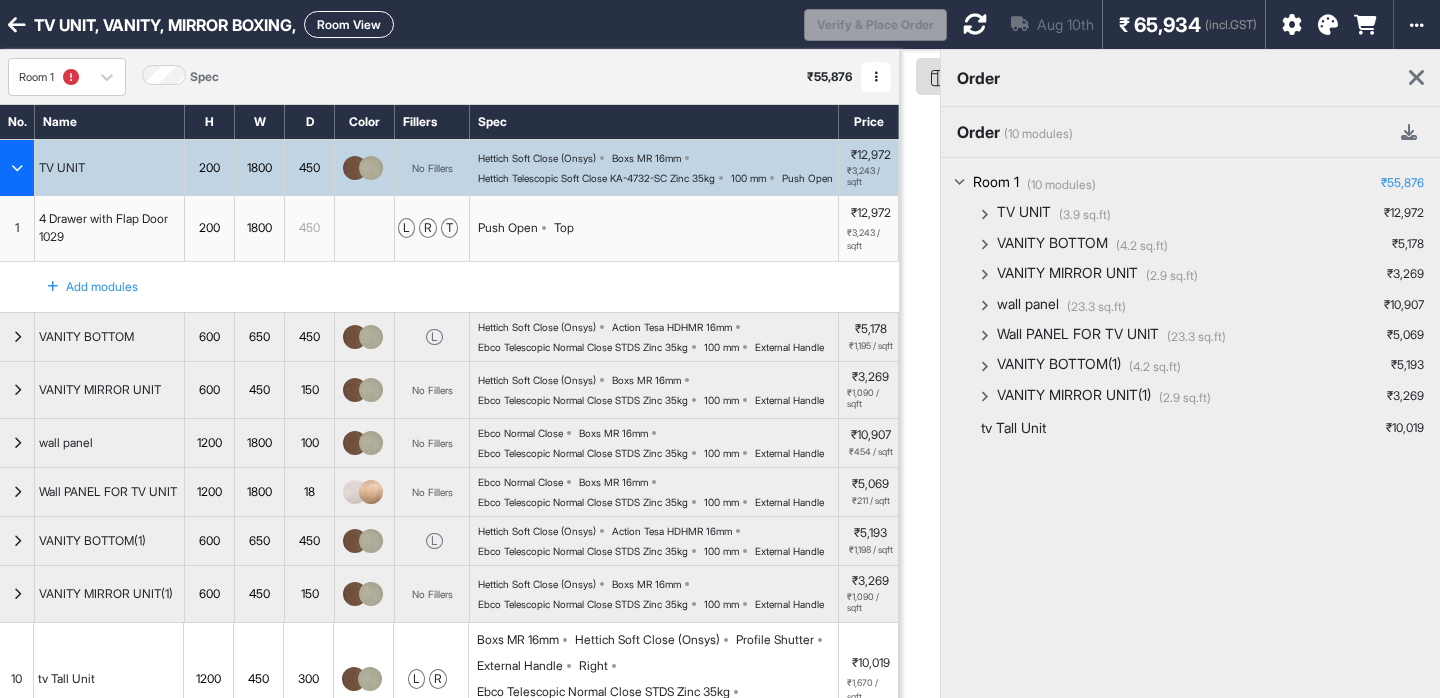 scroll, scrollTop: 0, scrollLeft: 0, axis: both 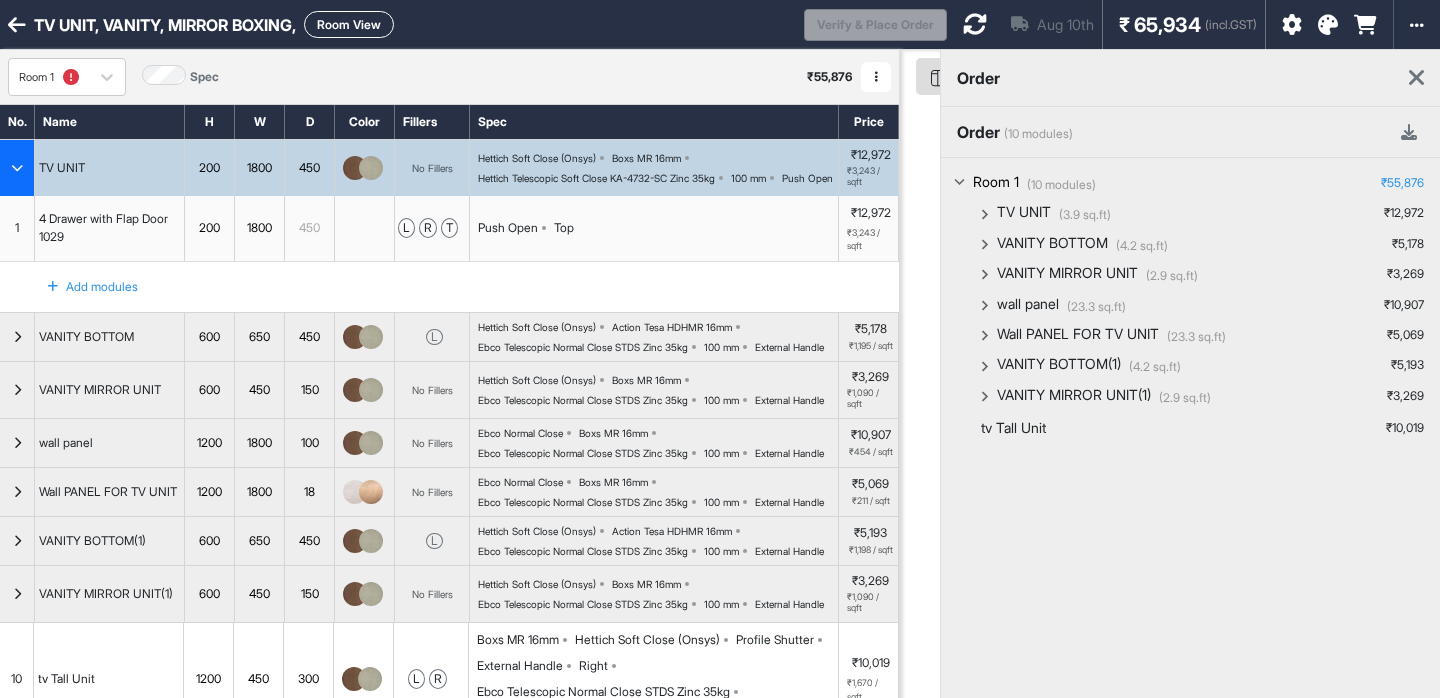 click on "₹   65,934" at bounding box center (1160, 25) 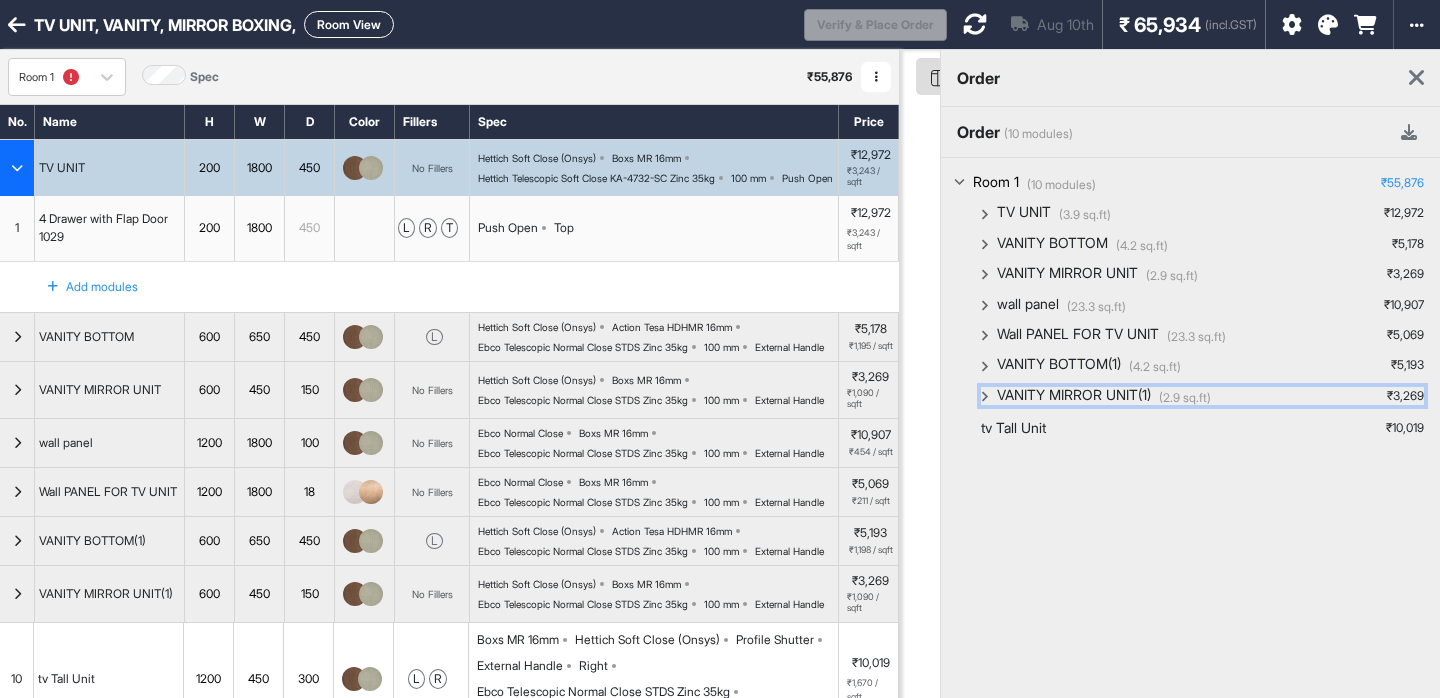 click on "(2.9 sq.ft)" at bounding box center [1185, 398] 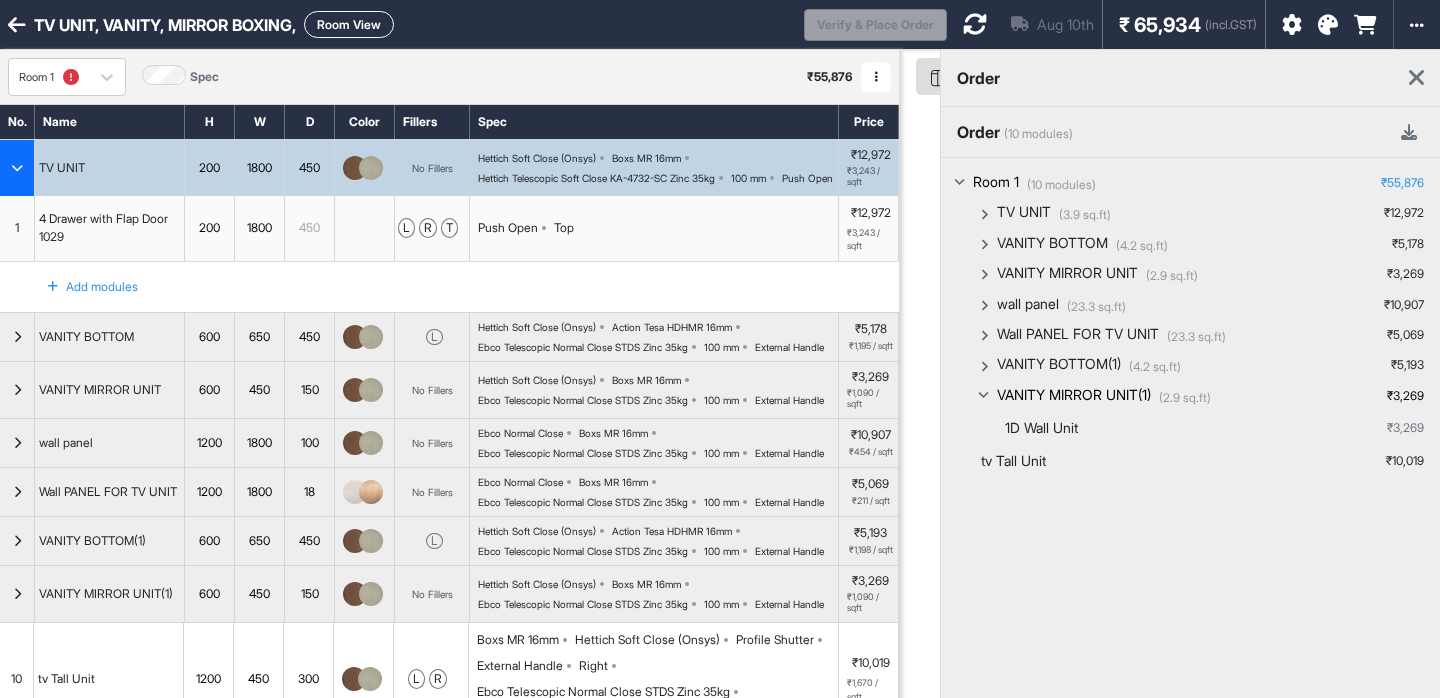 click on "(2.9 sq.ft)" at bounding box center (1185, 398) 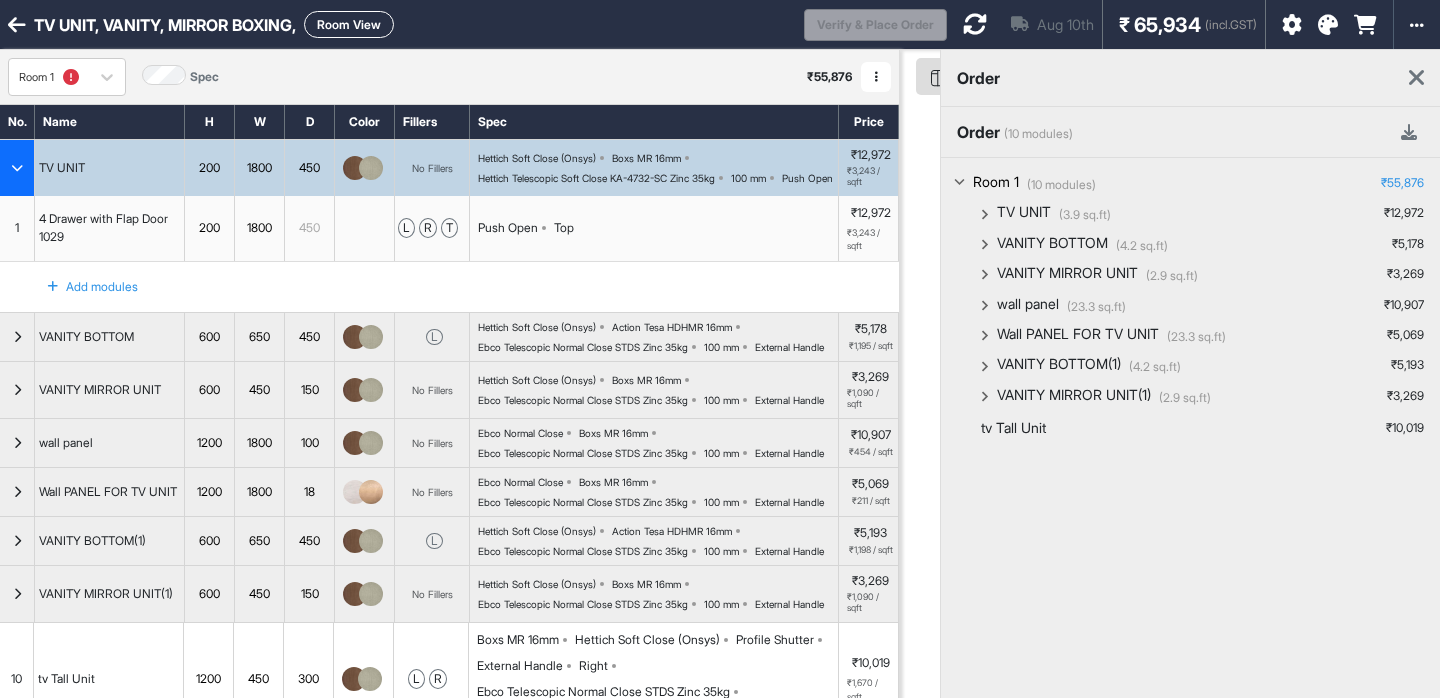 click on "(10 modules)" at bounding box center [1061, 185] 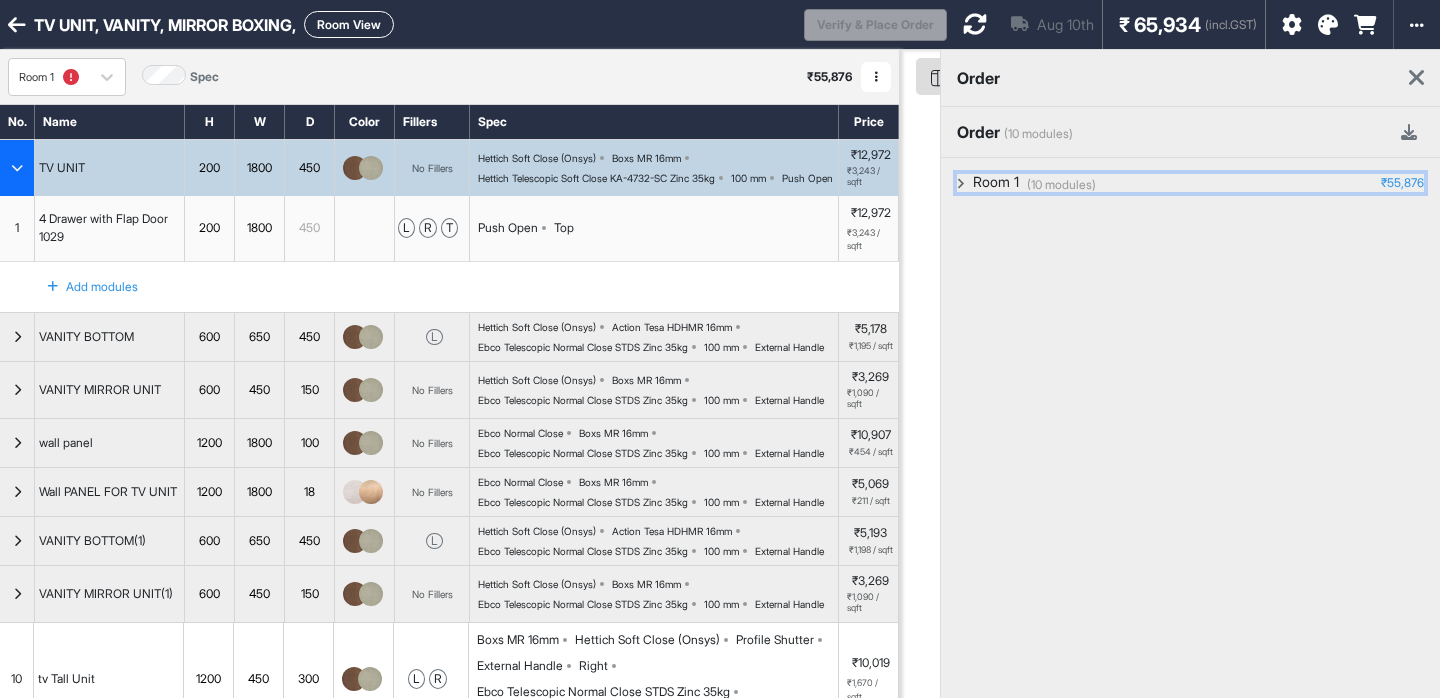 click on "(10 modules)" at bounding box center (1061, 185) 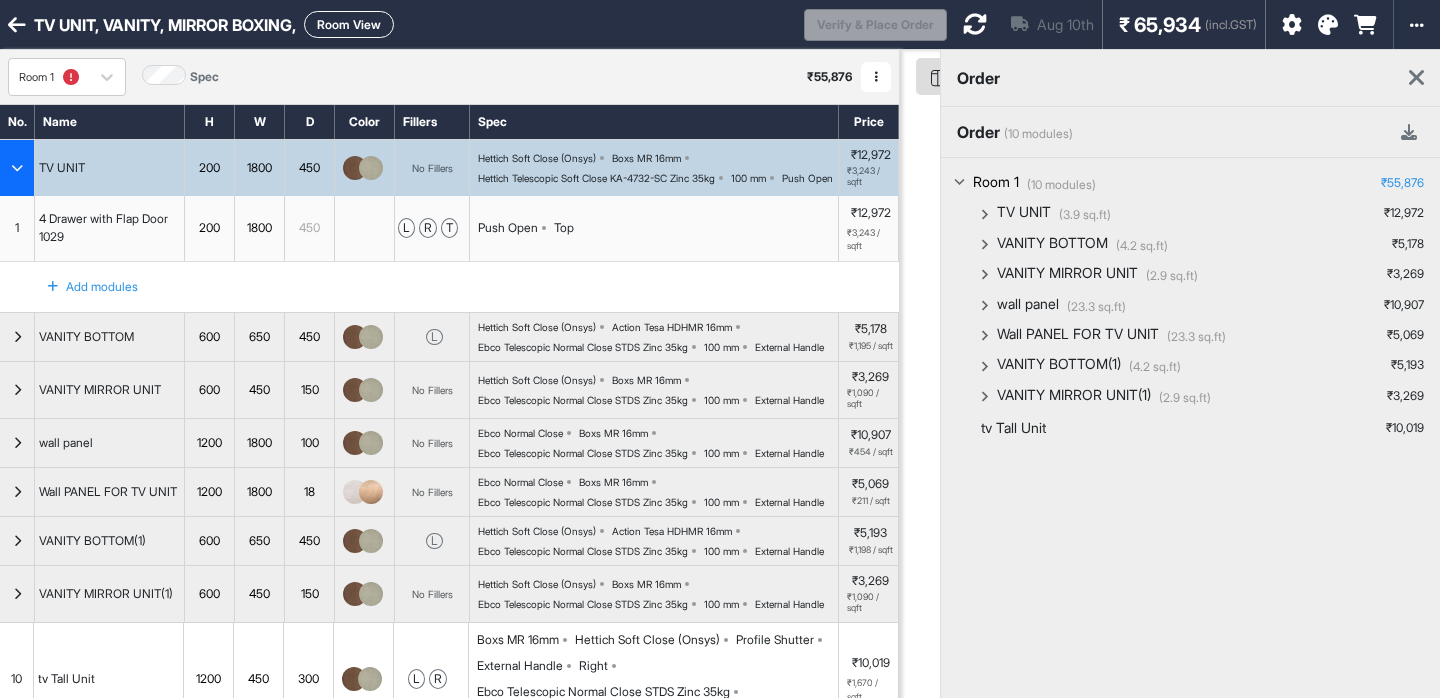click on "(10 modules)" at bounding box center [1061, 185] 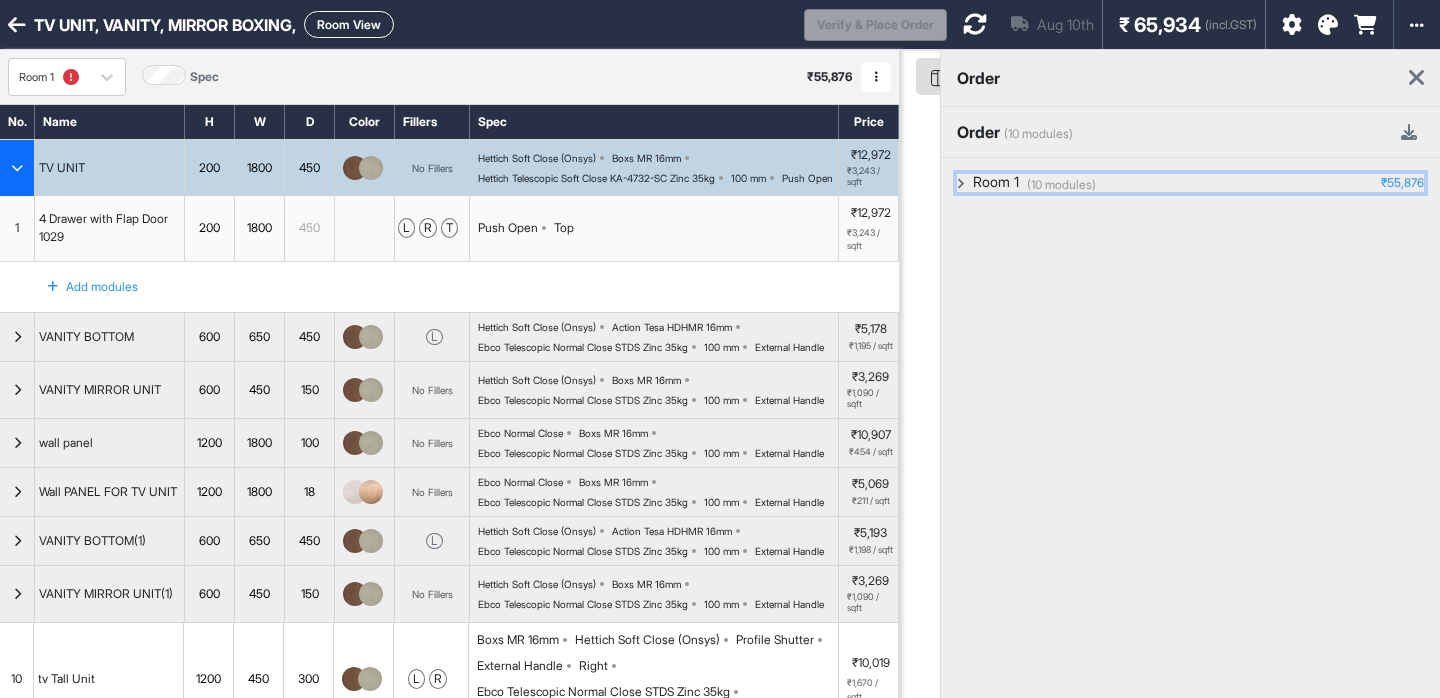 click on "(10 modules)" at bounding box center [1061, 185] 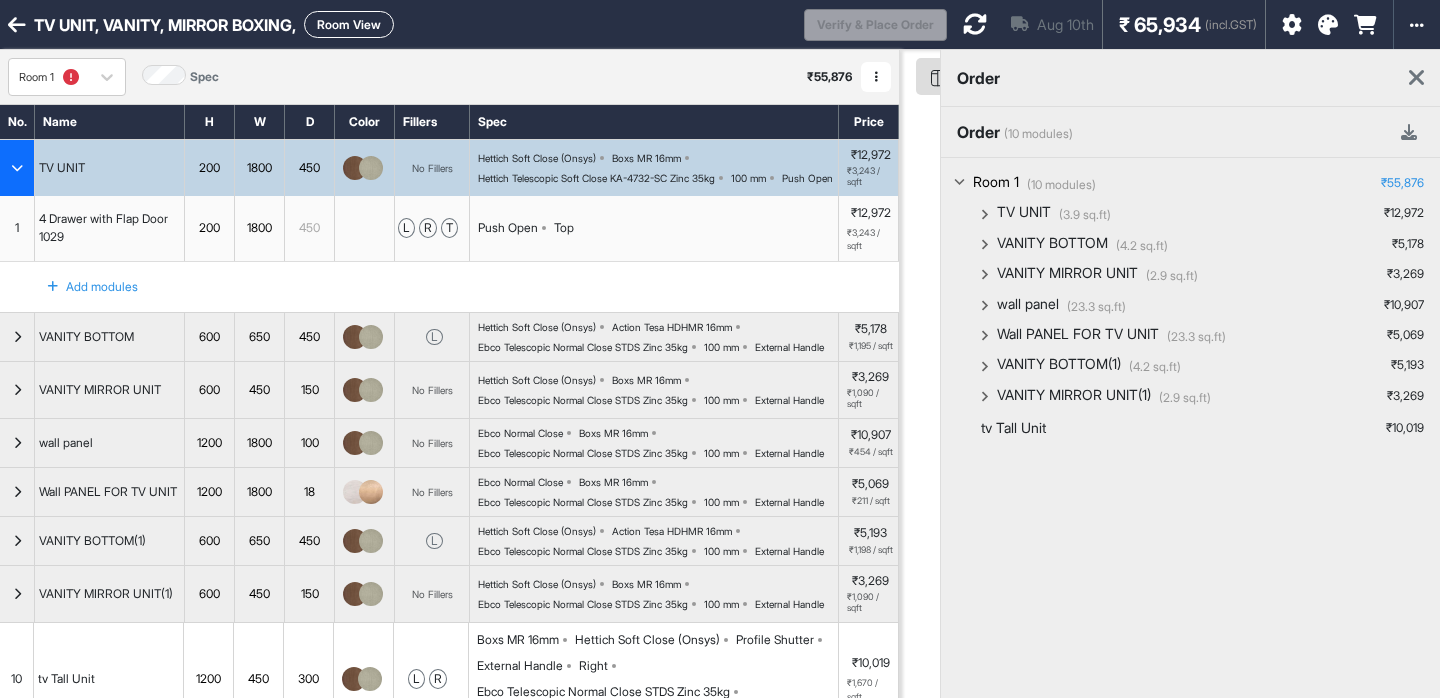 click on "(10 modules)" at bounding box center [1061, 185] 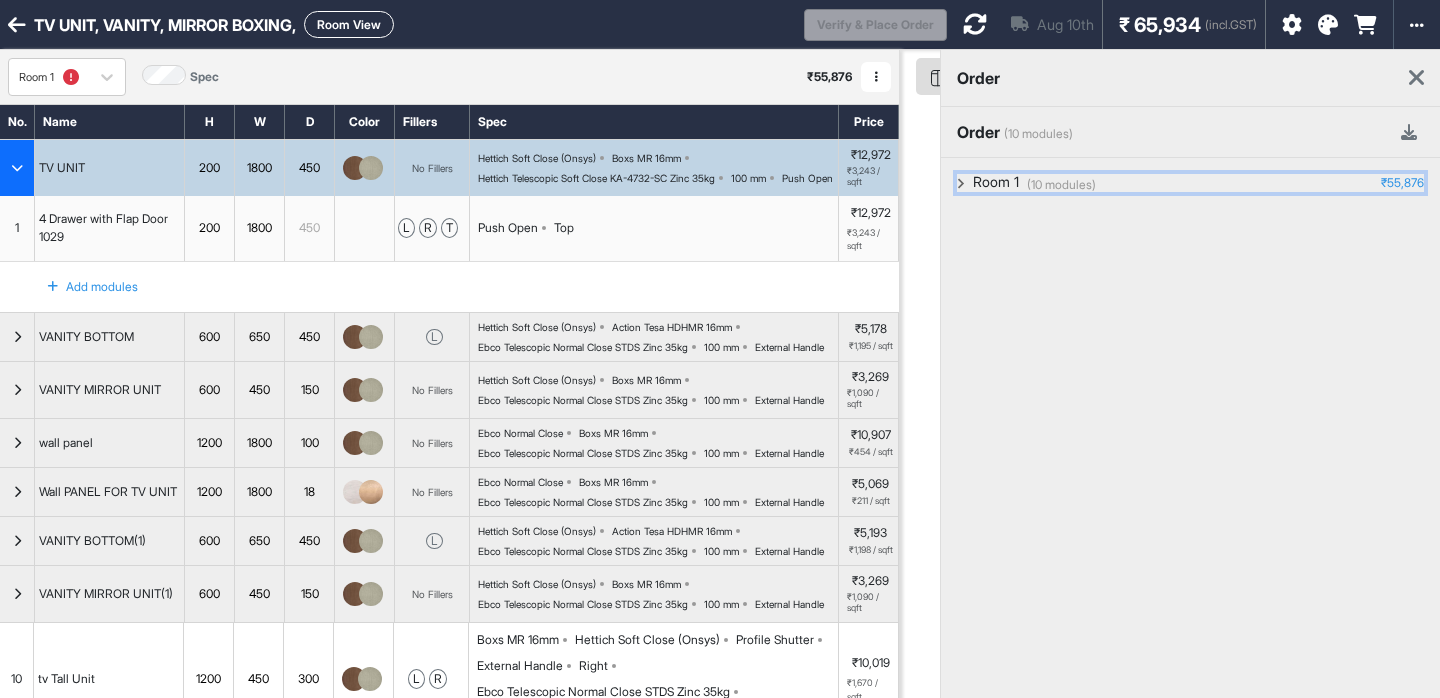 click on "(10 modules)" at bounding box center [1061, 185] 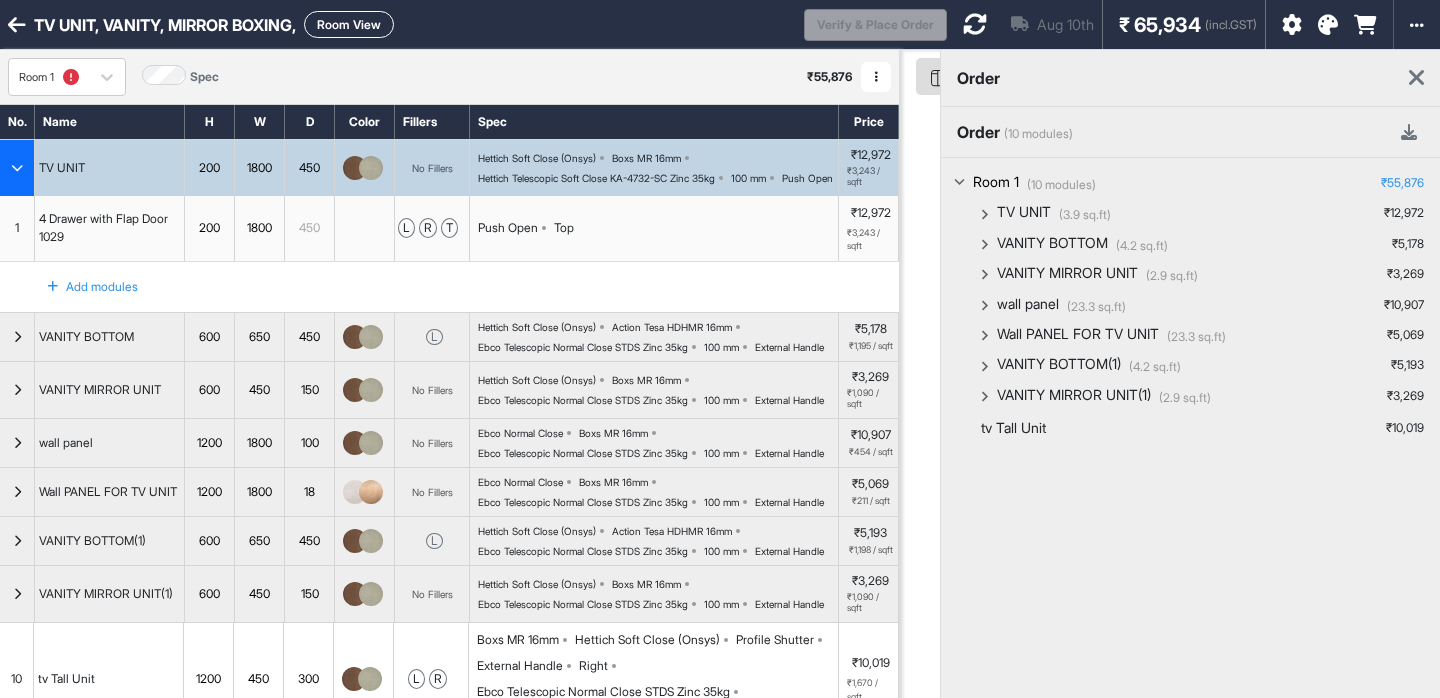 click on "(10 modules)" at bounding box center (1061, 185) 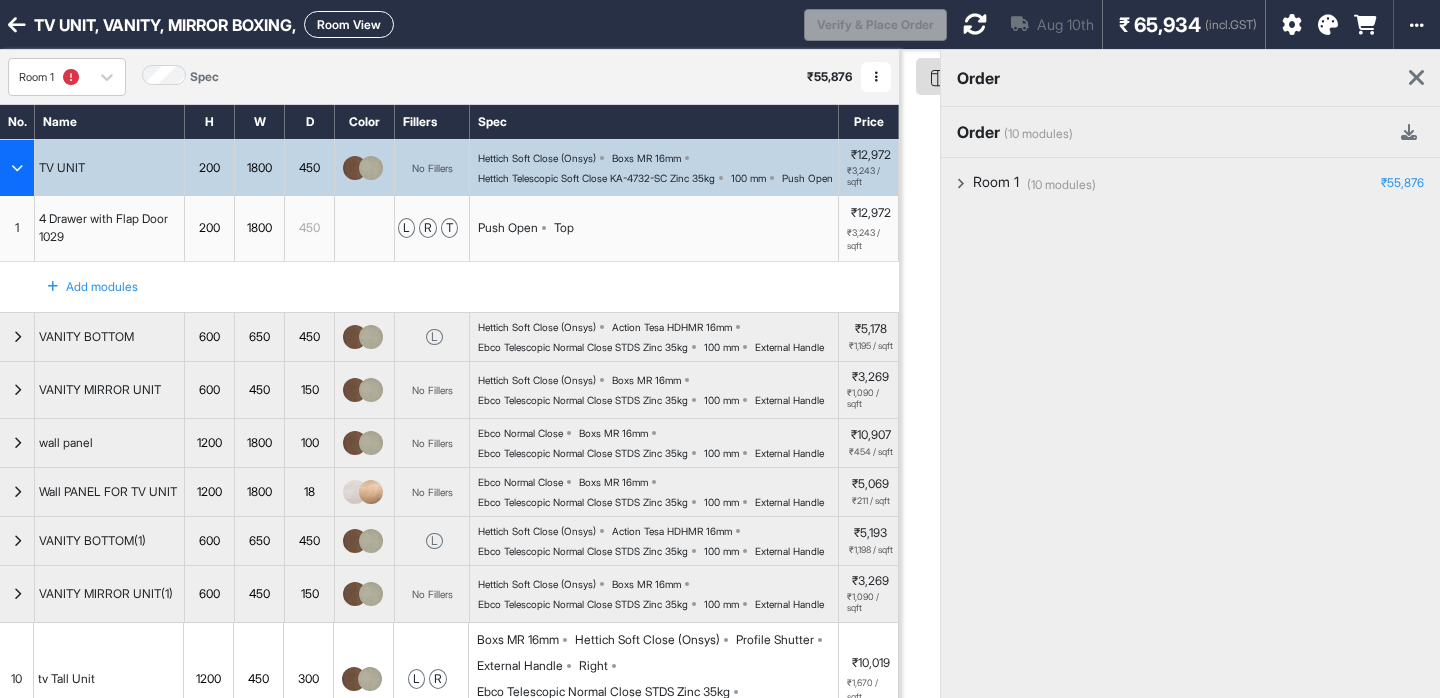 click at bounding box center [17, 168] 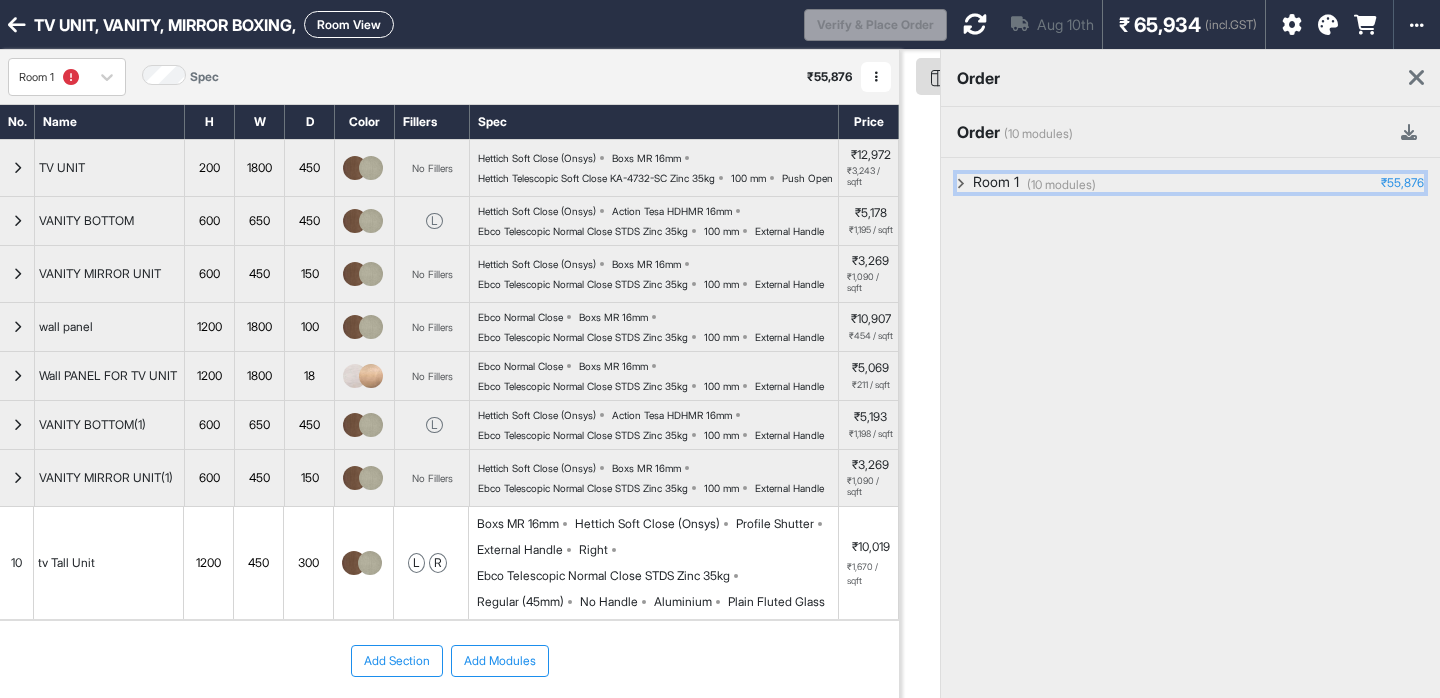 click on "(10 modules) Room 1 ₹55,876" at bounding box center [1190, 183] 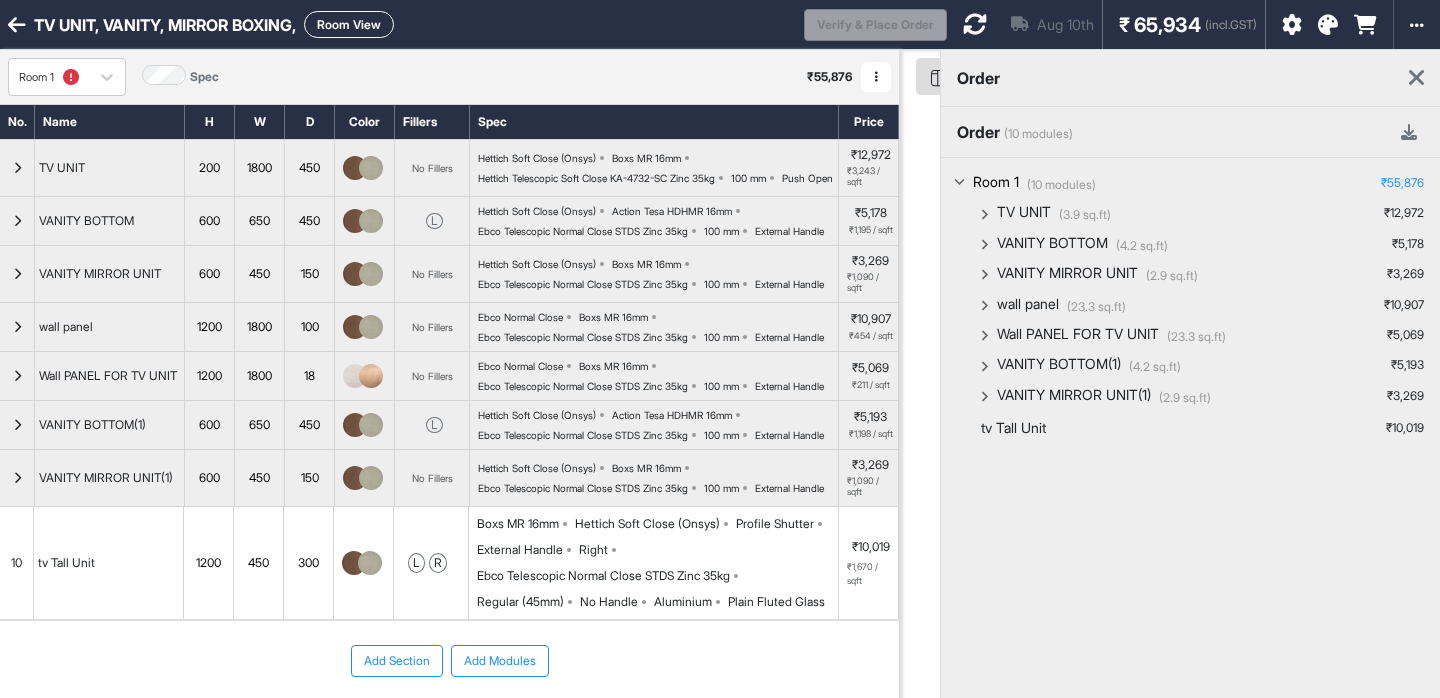 click on "tv Tall Unit" at bounding box center [1013, 427] 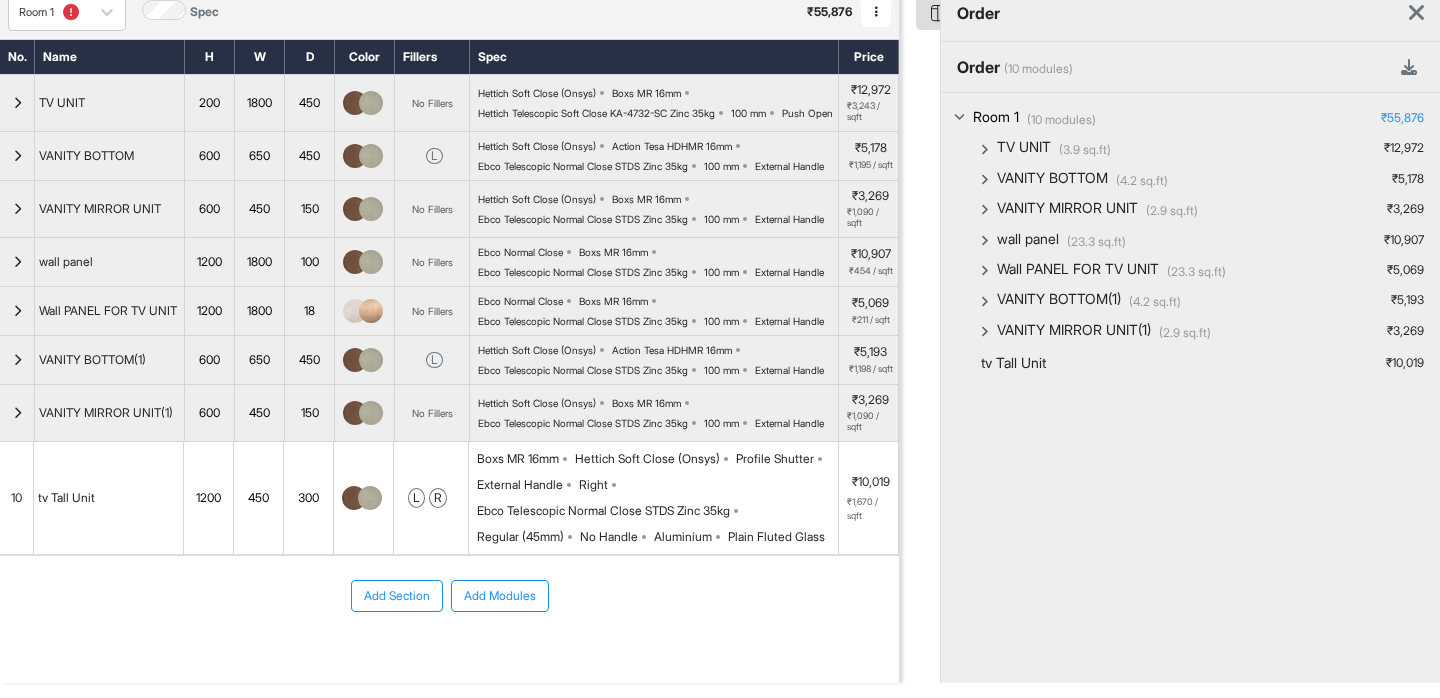 scroll, scrollTop: 45, scrollLeft: 0, axis: vertical 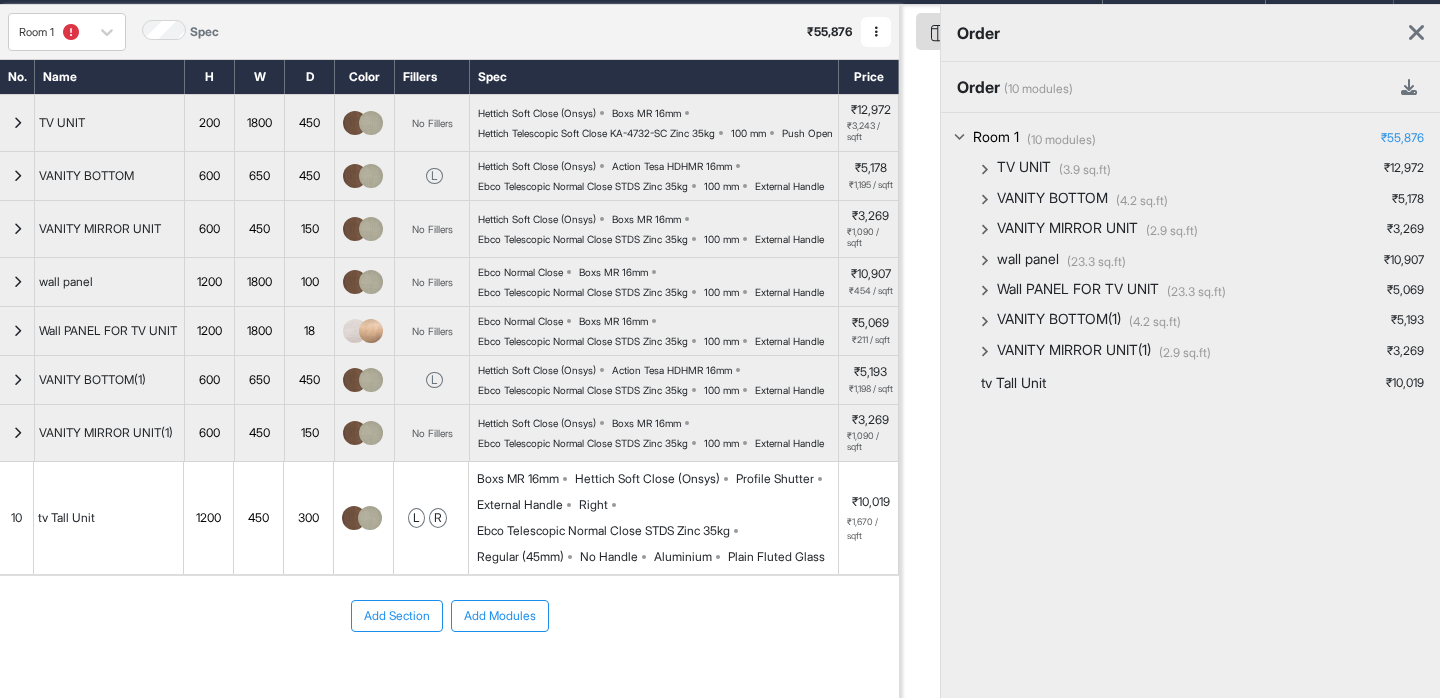 click on "(10 modules) Room 1 ₹55,876 (3.9 sq.ft) TV UNIT ₹12,972 4 Drawer with Flap Door 1029 ₹12,972 (4.2 sq.ft) VANITY BOTTOM ₹5,178 2D Wall Unit ₹5,103 Filler ₹76 (2.9 sq.ft) VANITY MIRROR UNIT ₹3,269 1D Wall Unit ₹3,269 (23.3 sq.ft) wall panel ₹10,907 Tv Wall Panel - Frame 9101 ₹10,907 (23.3 sq.ft) Wall PANEL FOR TV UNIT ₹5,069 Color Panel ₹5,069 (4.2 sq.ft) VANITY BOTTOM(1) ₹5,193 2D Wall Unit ₹5,103 Filler ₹90 (2.9 sq.ft) VANITY MIRROR UNIT(1) ₹3,269 1D Wall Unit ₹3,269 tv Tall Unit ₹10,019" at bounding box center (1190, 462) 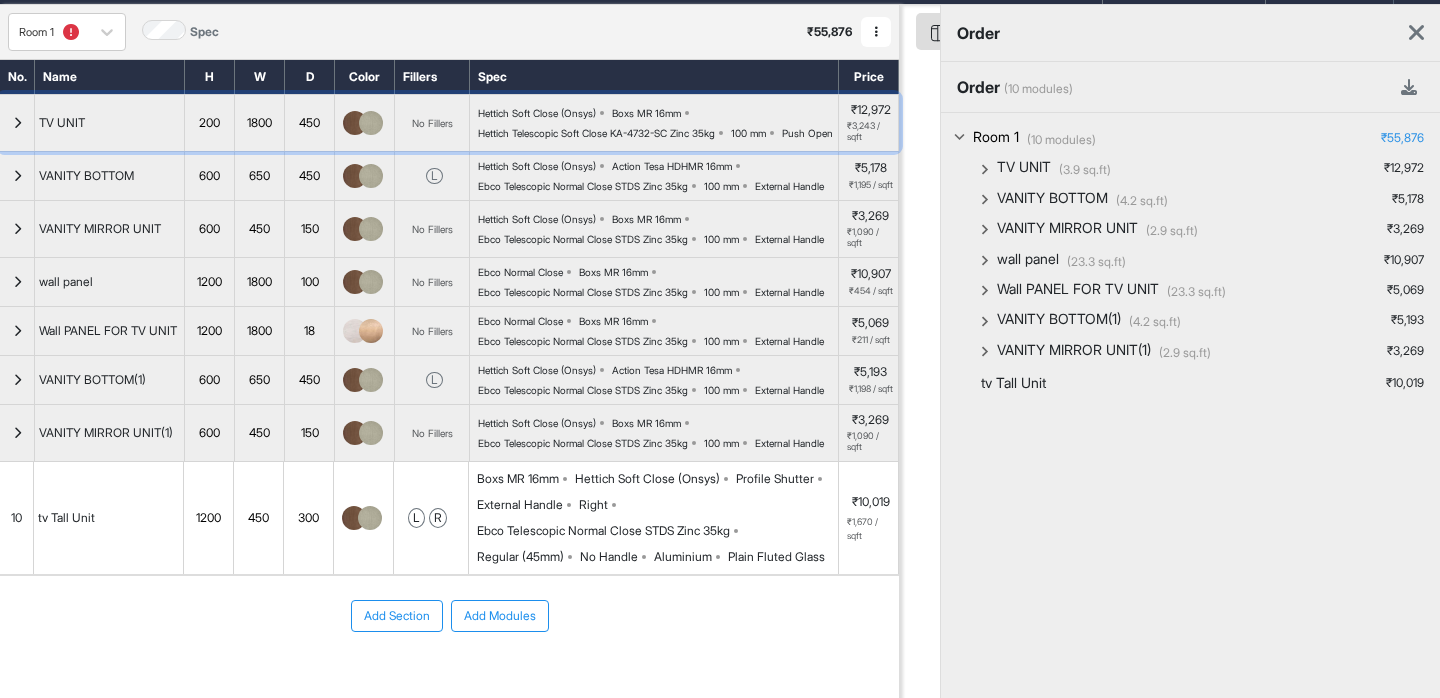 click on "Hettich Telescopic Soft Close KA-4732-SC Zinc 35kg" at bounding box center [596, 133] 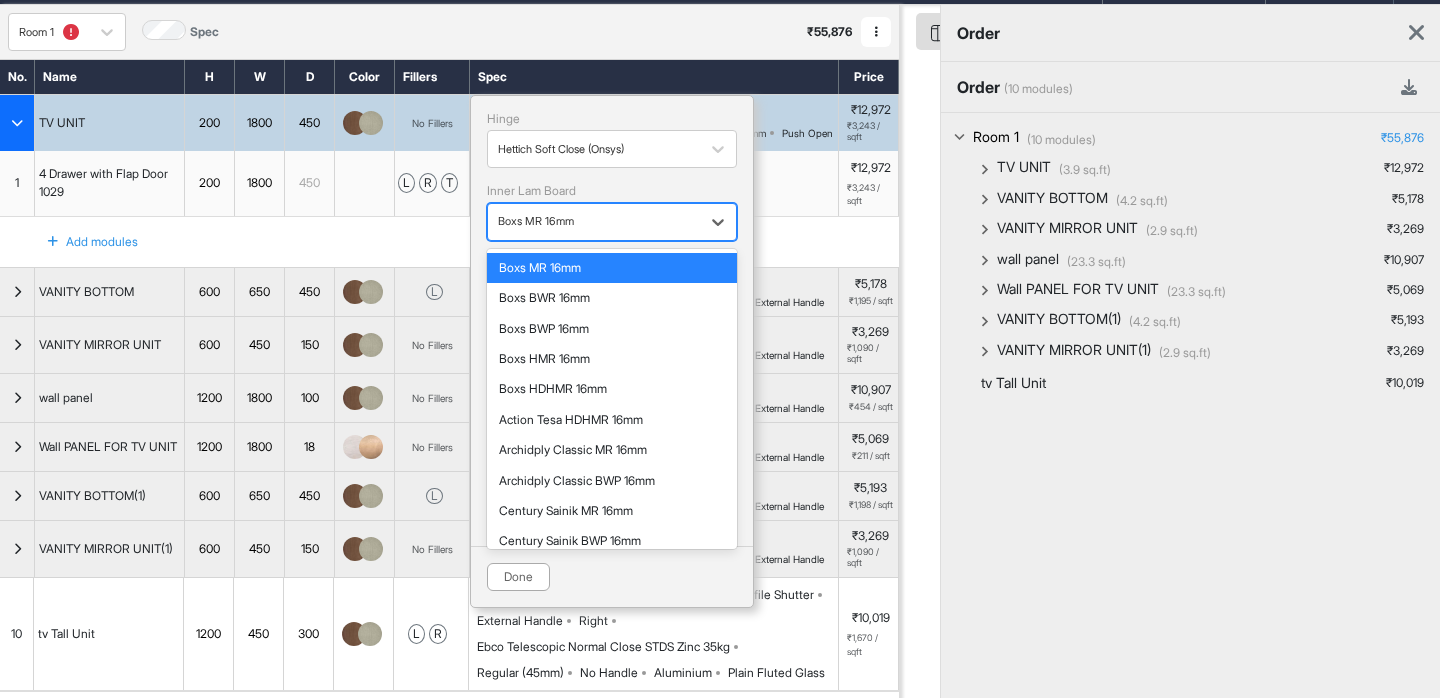 click at bounding box center [594, 222] 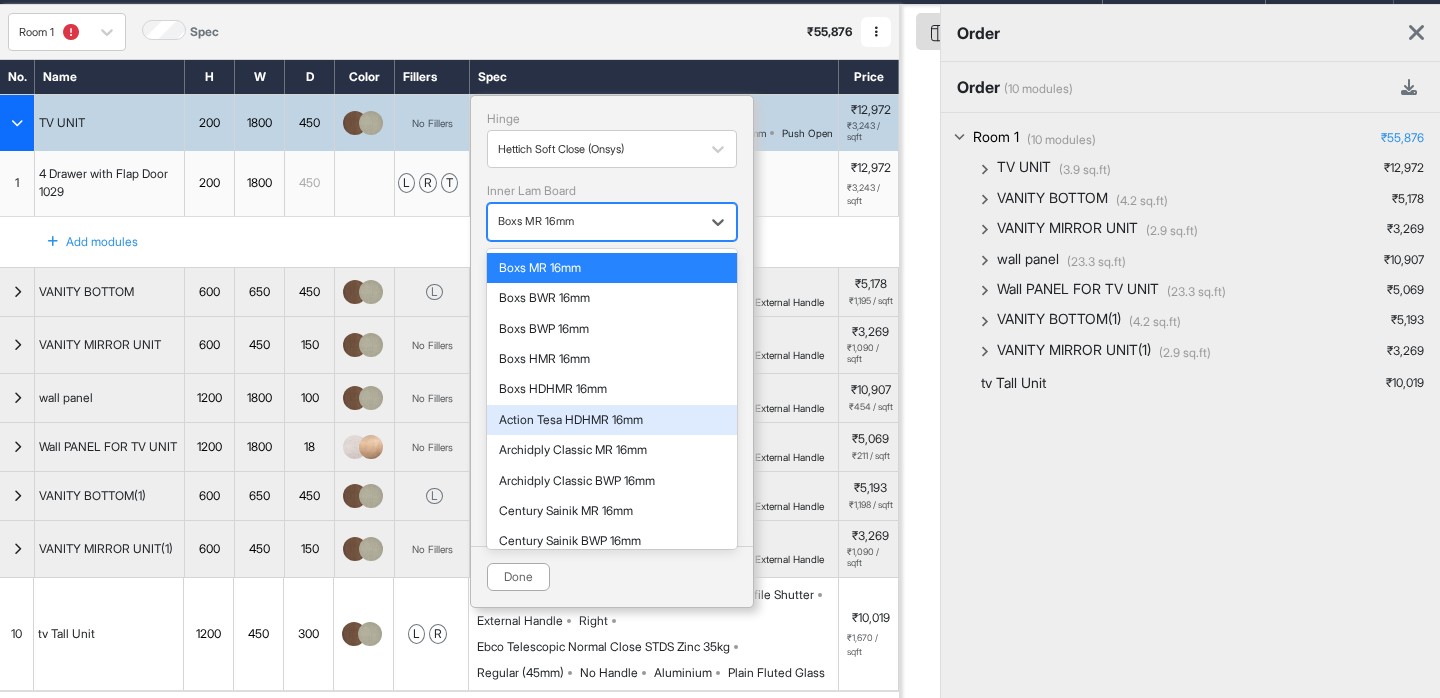 click on "Action Tesa HDHMR 16mm" at bounding box center [612, 420] 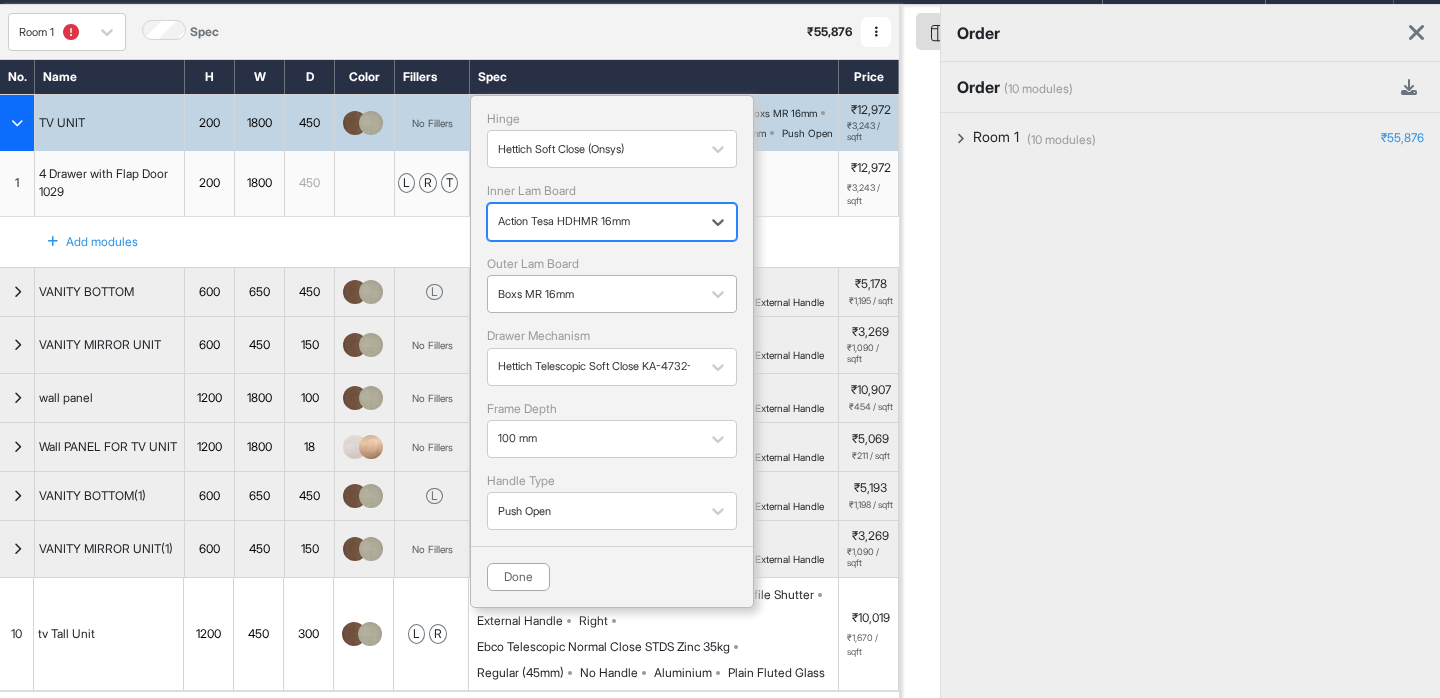 click at bounding box center [594, 294] 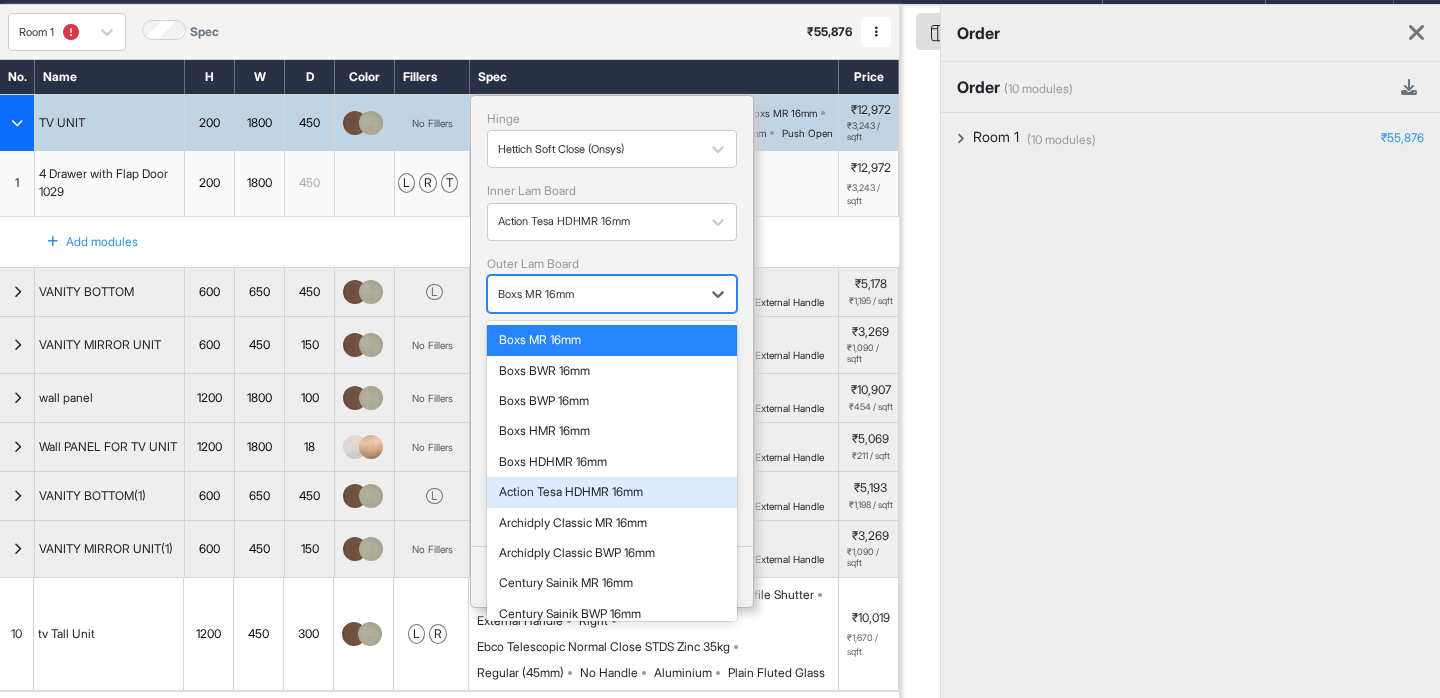 click on "Action Tesa HDHMR 16mm" at bounding box center (612, 492) 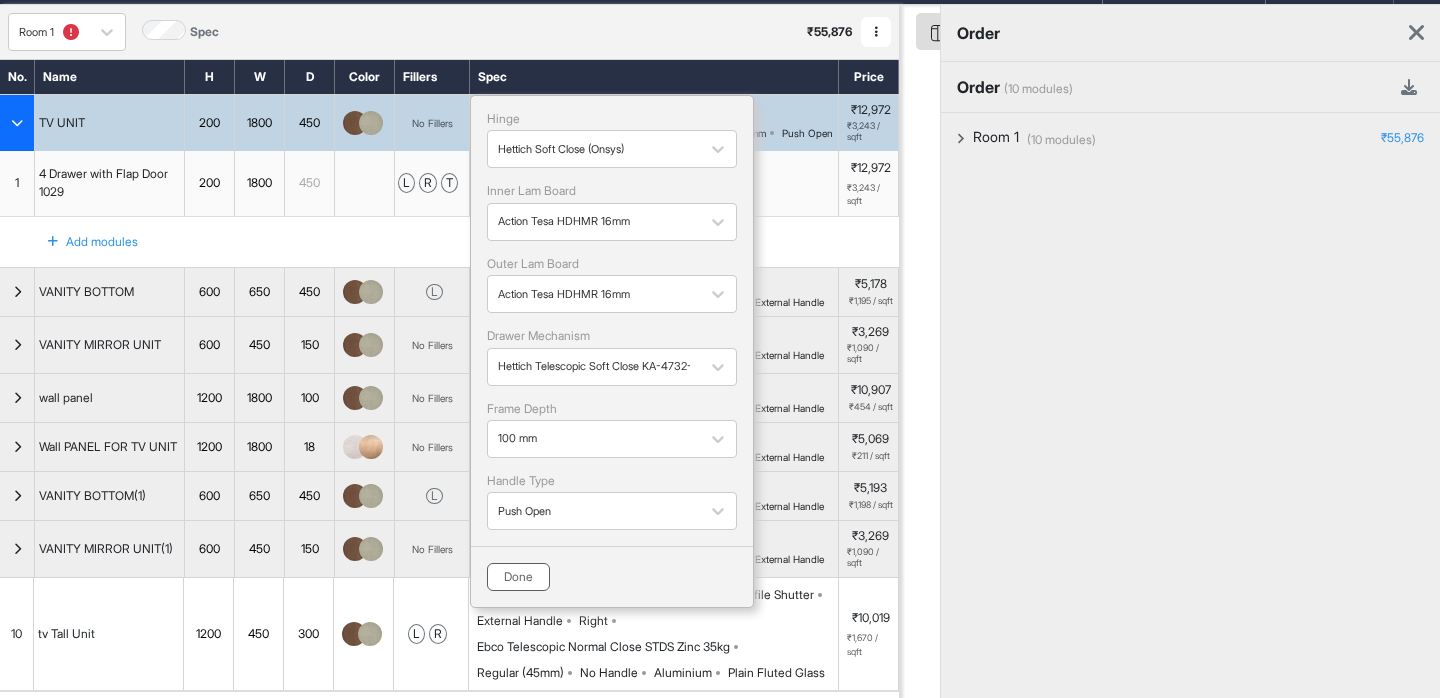 click on "Done" at bounding box center [518, 577] 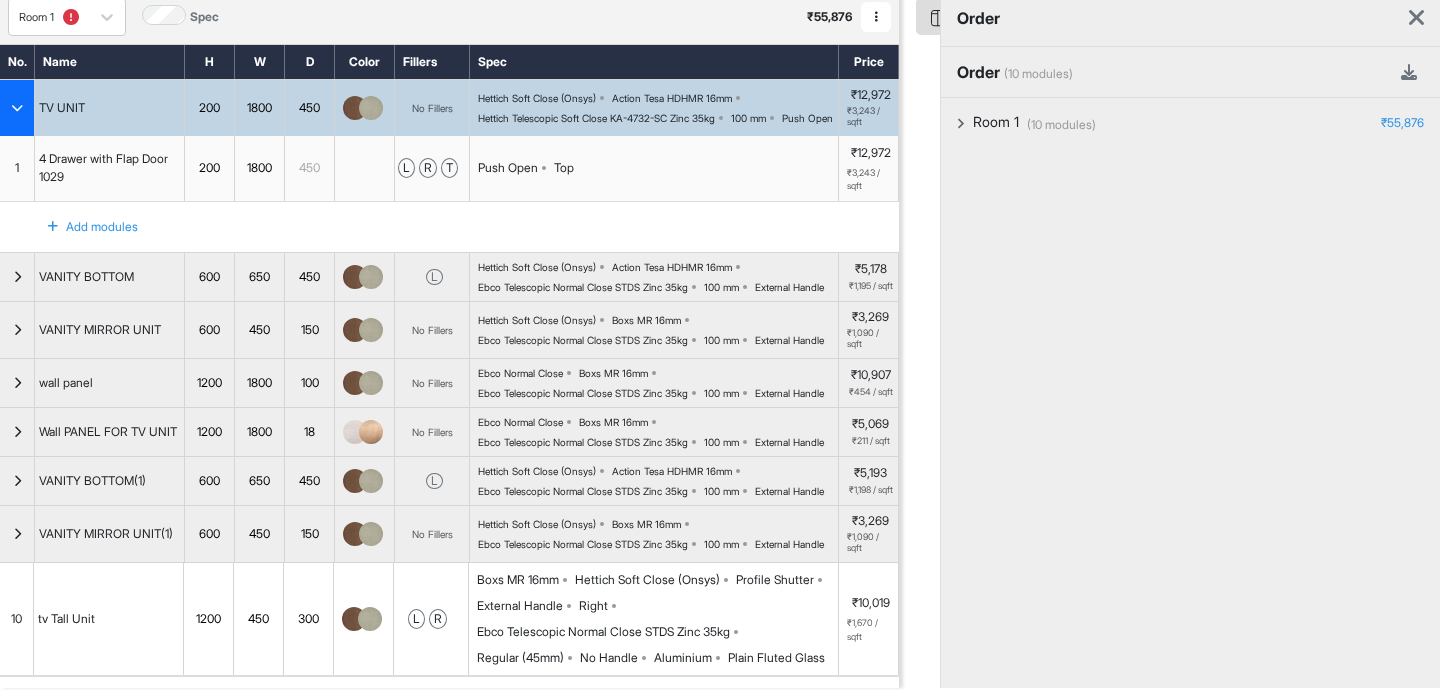 scroll, scrollTop: 0, scrollLeft: 0, axis: both 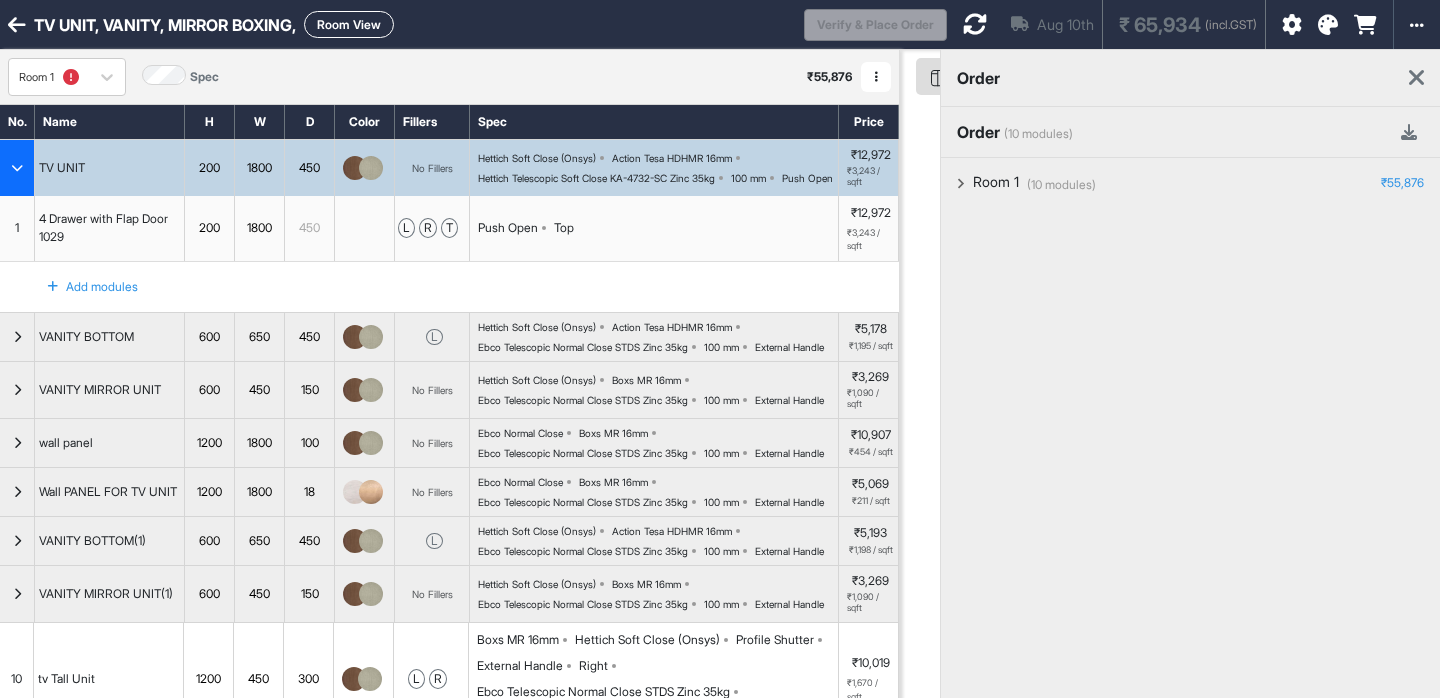 click on "Aug 10th ₹   65,934 (incl.GST)" at bounding box center [1106, 24] 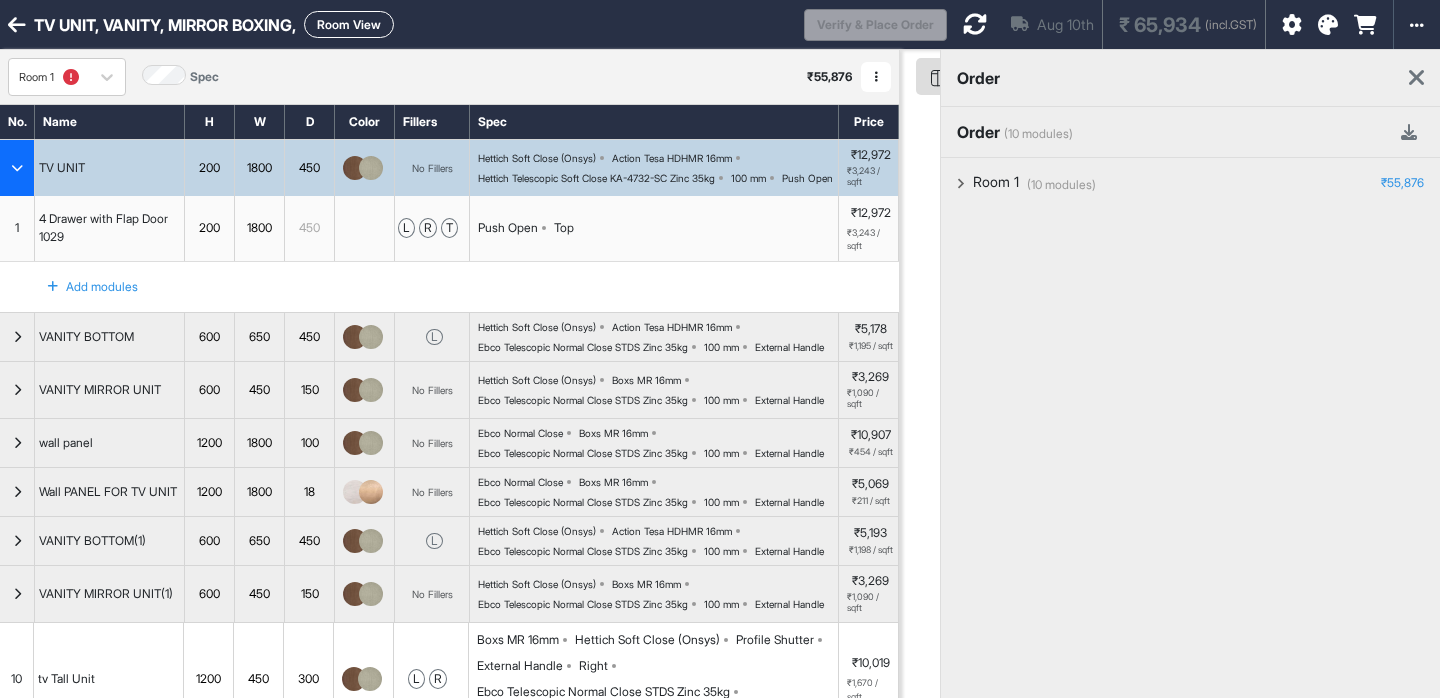 click at bounding box center (975, 24) 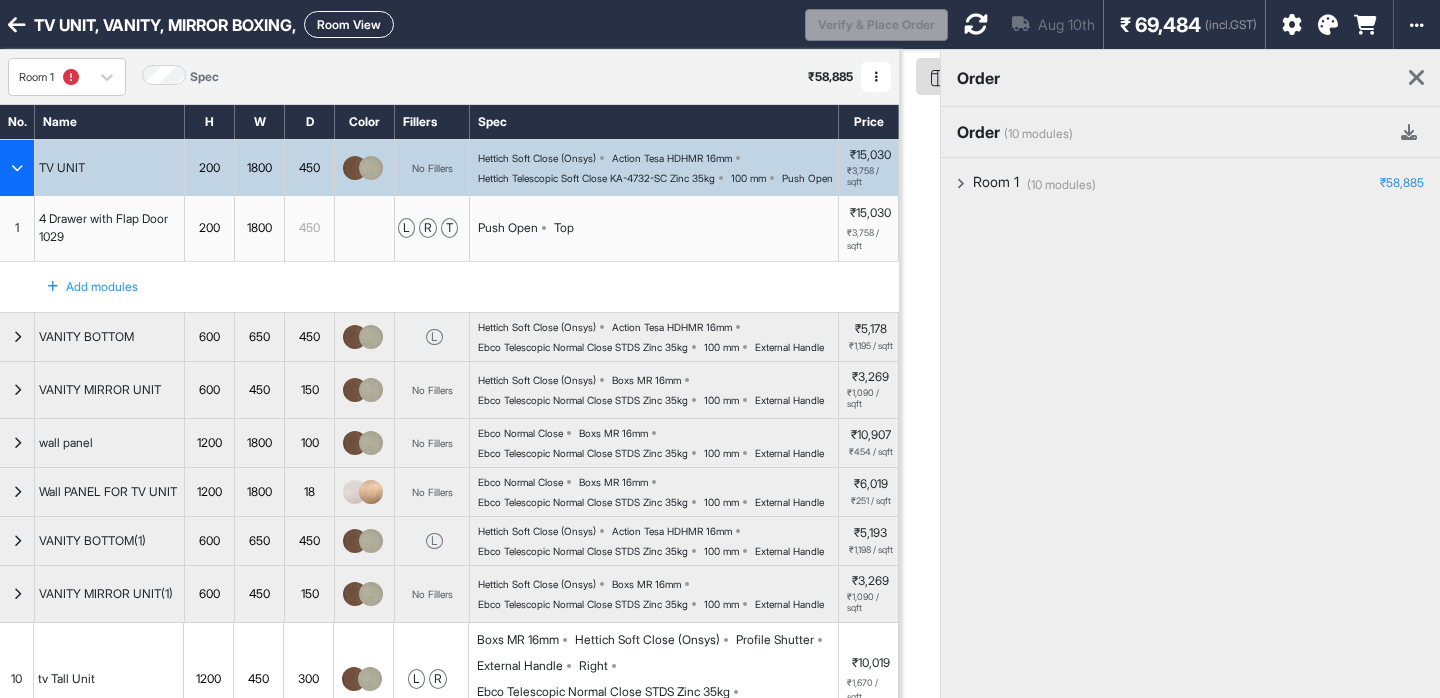 click at bounding box center [17, 168] 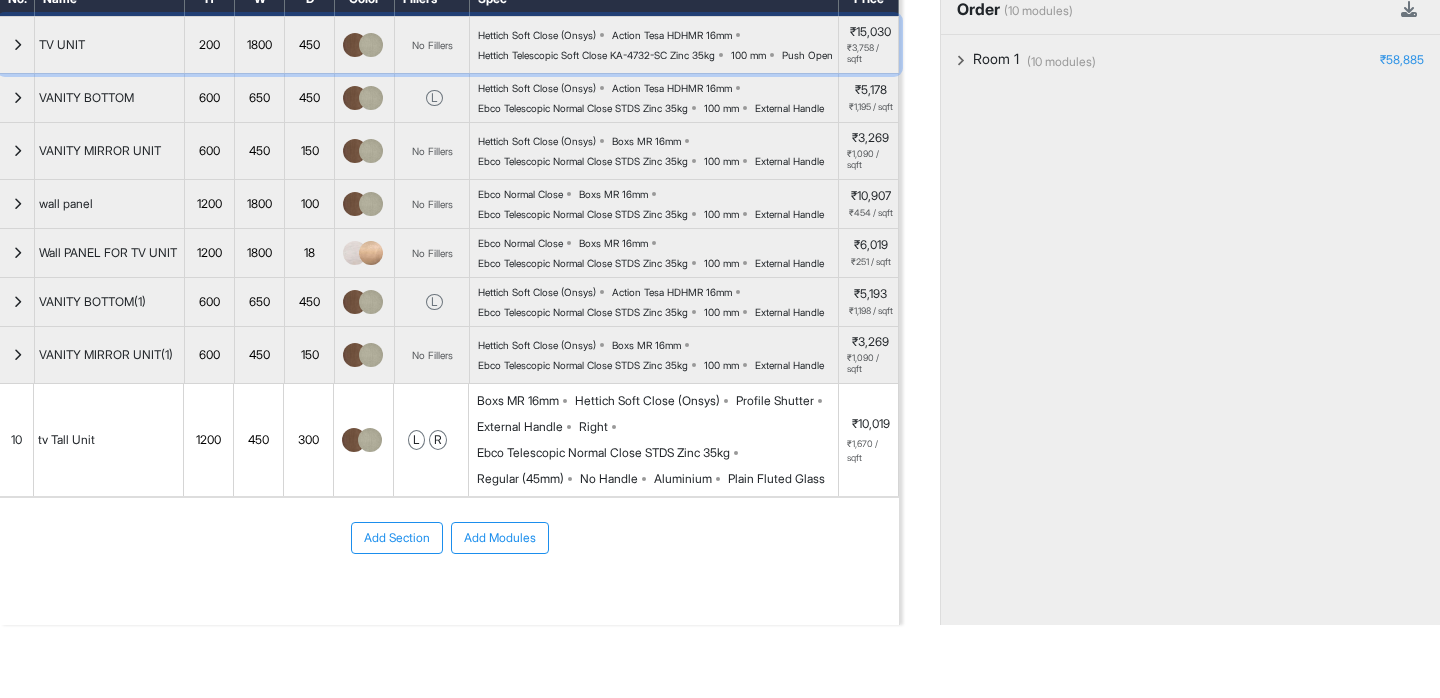scroll, scrollTop: 0, scrollLeft: 0, axis: both 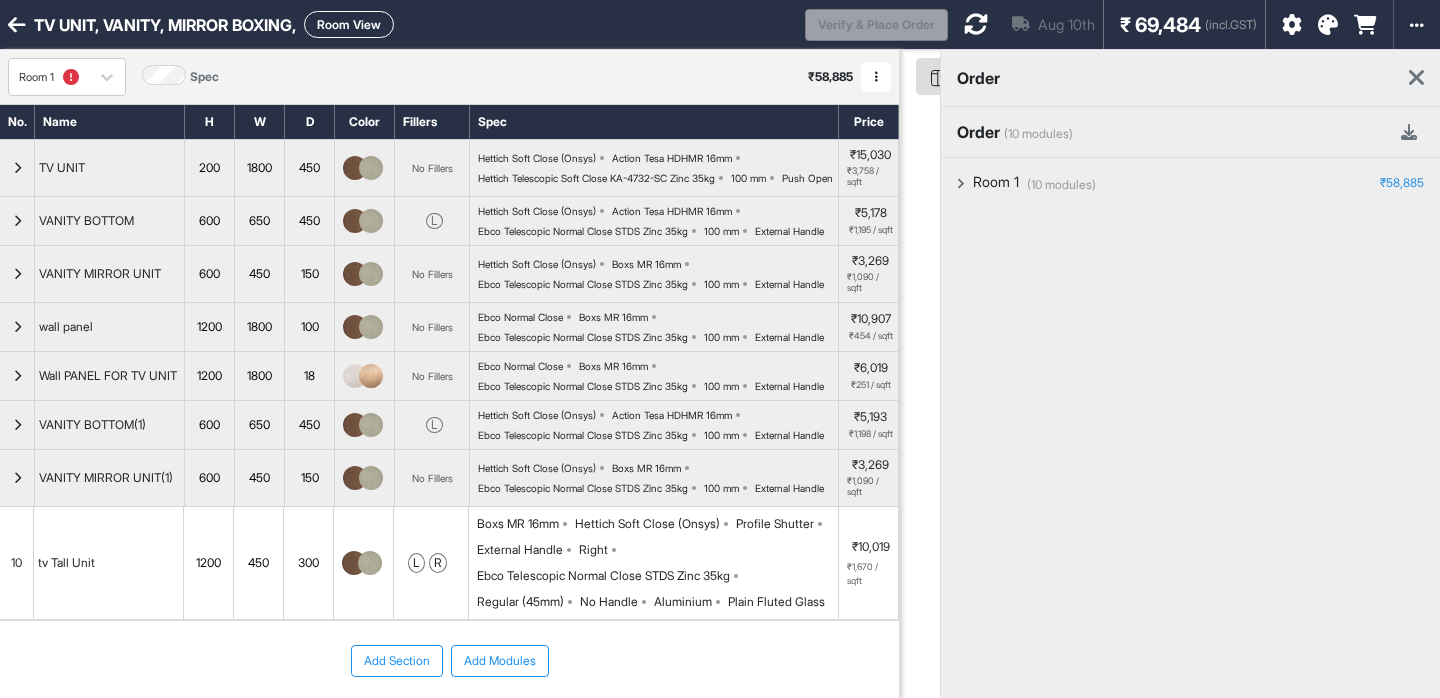 click on "Room View" at bounding box center [349, 24] 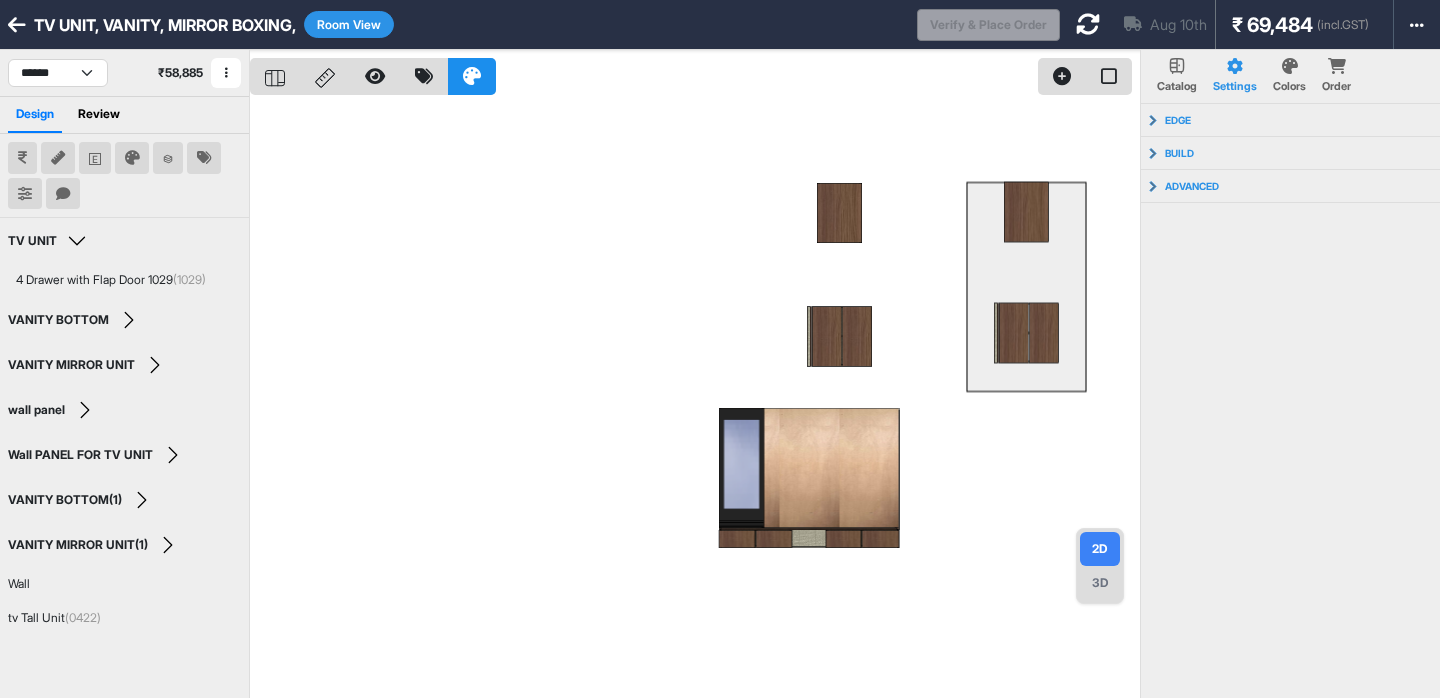 click at bounding box center [17, 25] 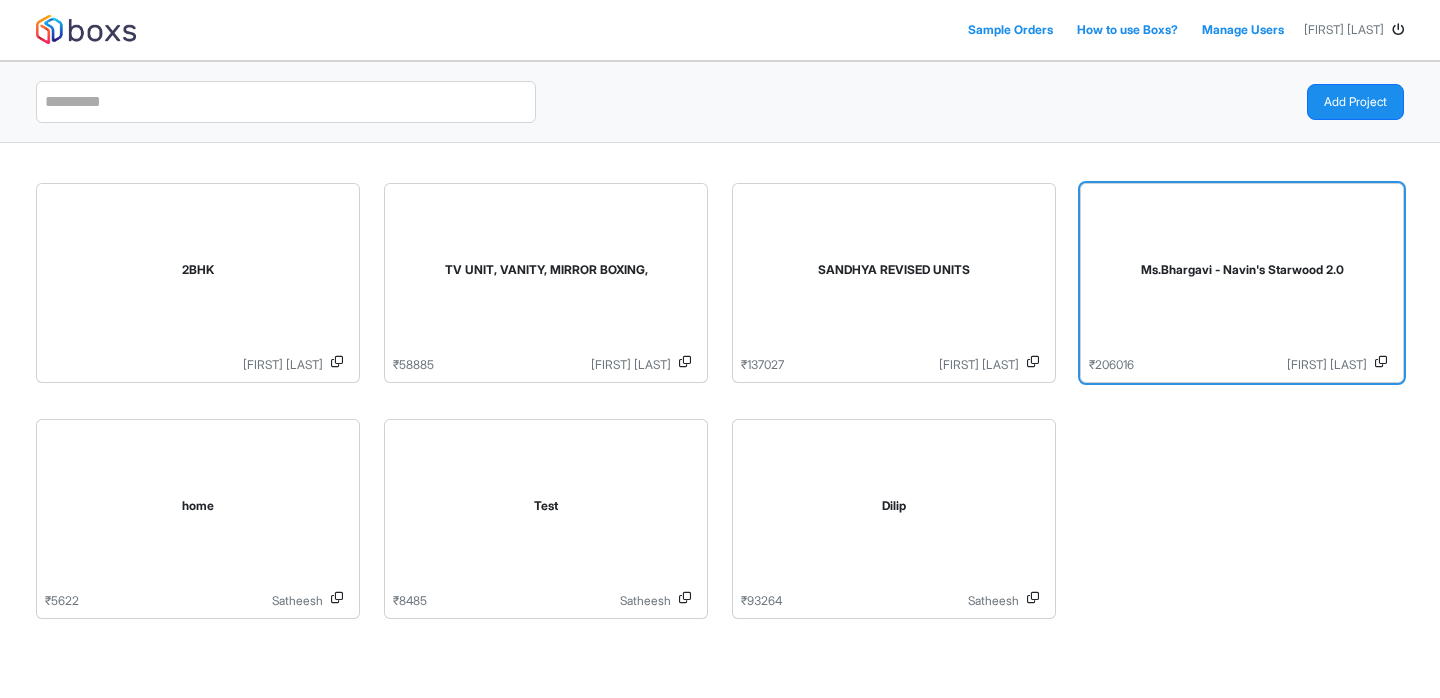 click on "Ms.Bhargavi - Navin's Starwood 2.0" at bounding box center [1242, 274] 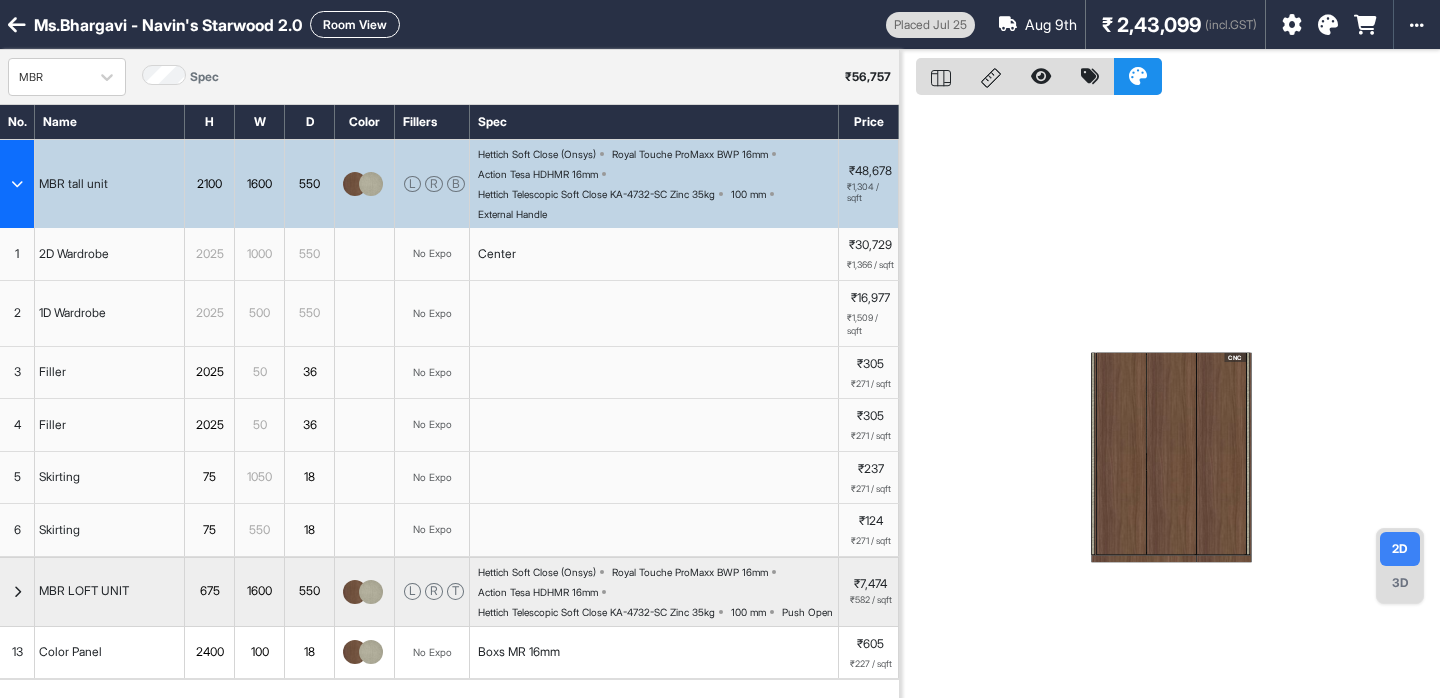 click on "CNC" at bounding box center (1221, 454) 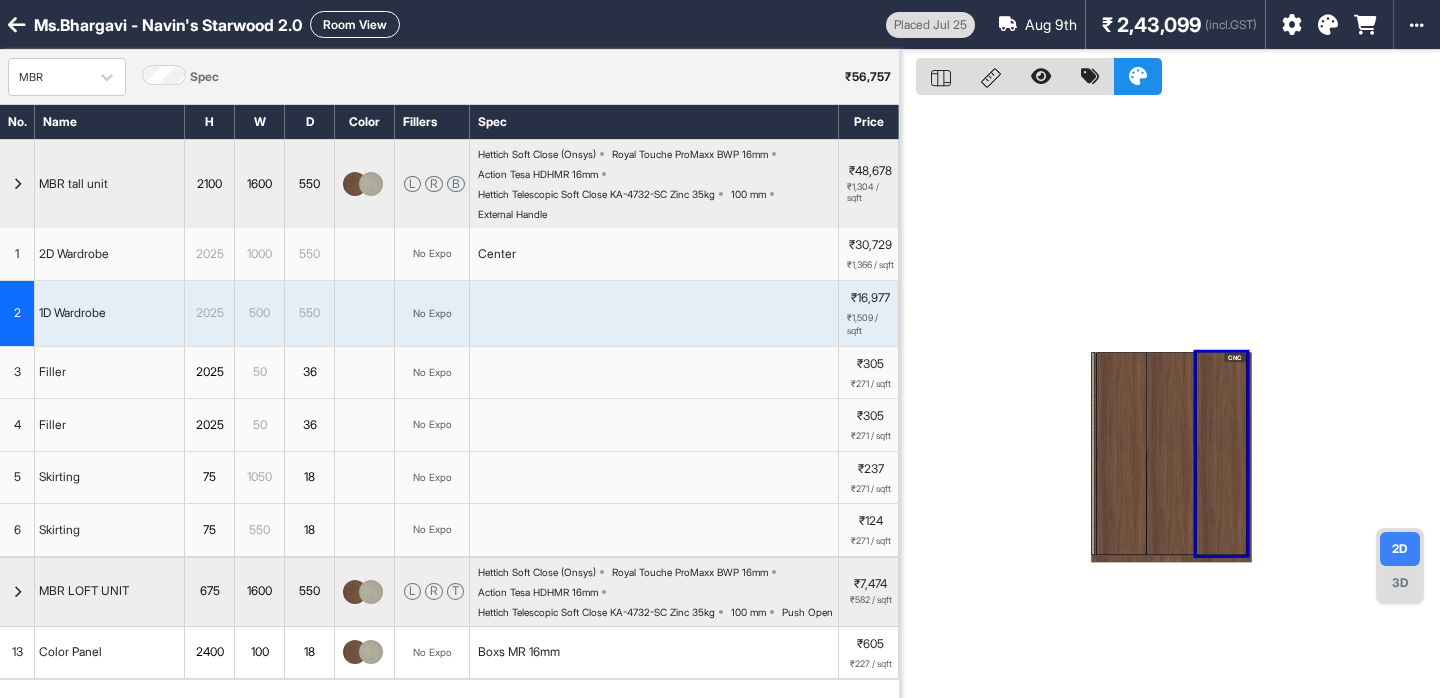 click at bounding box center (1121, 454) 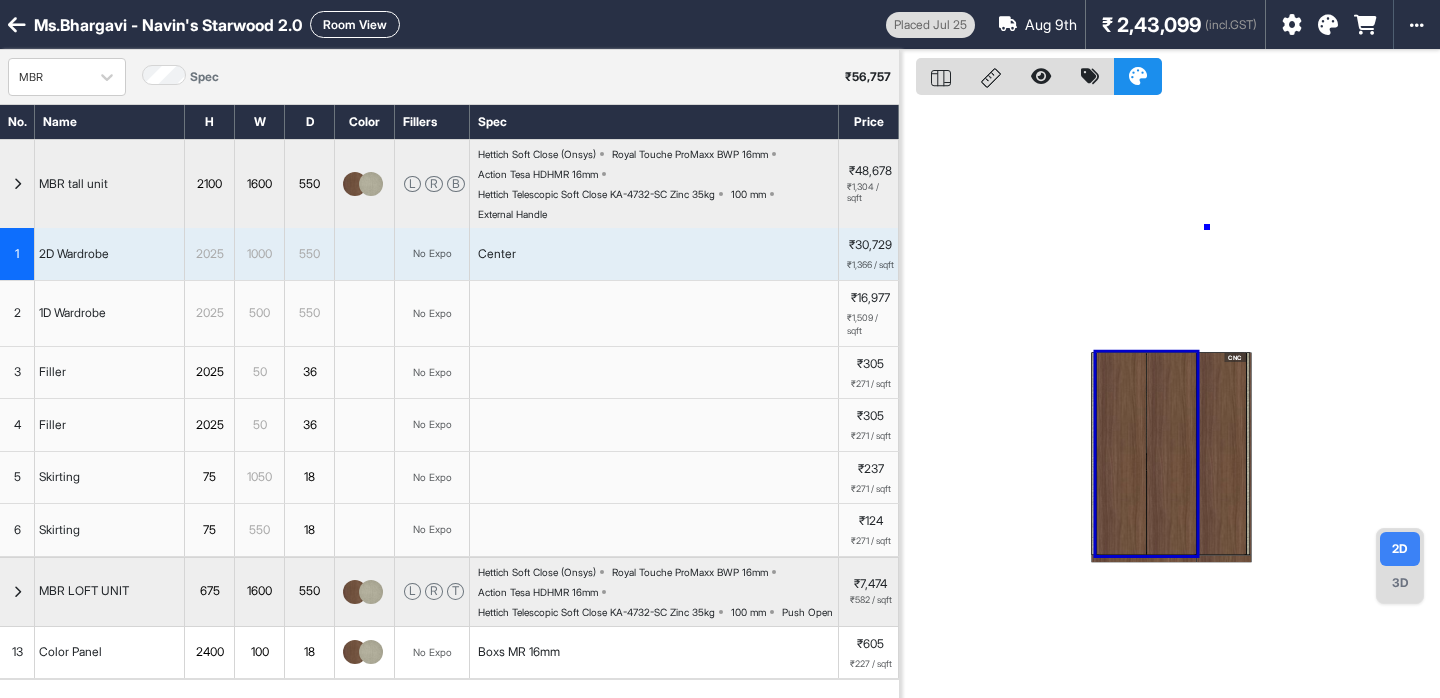 click on "CNC" at bounding box center [1170, 399] 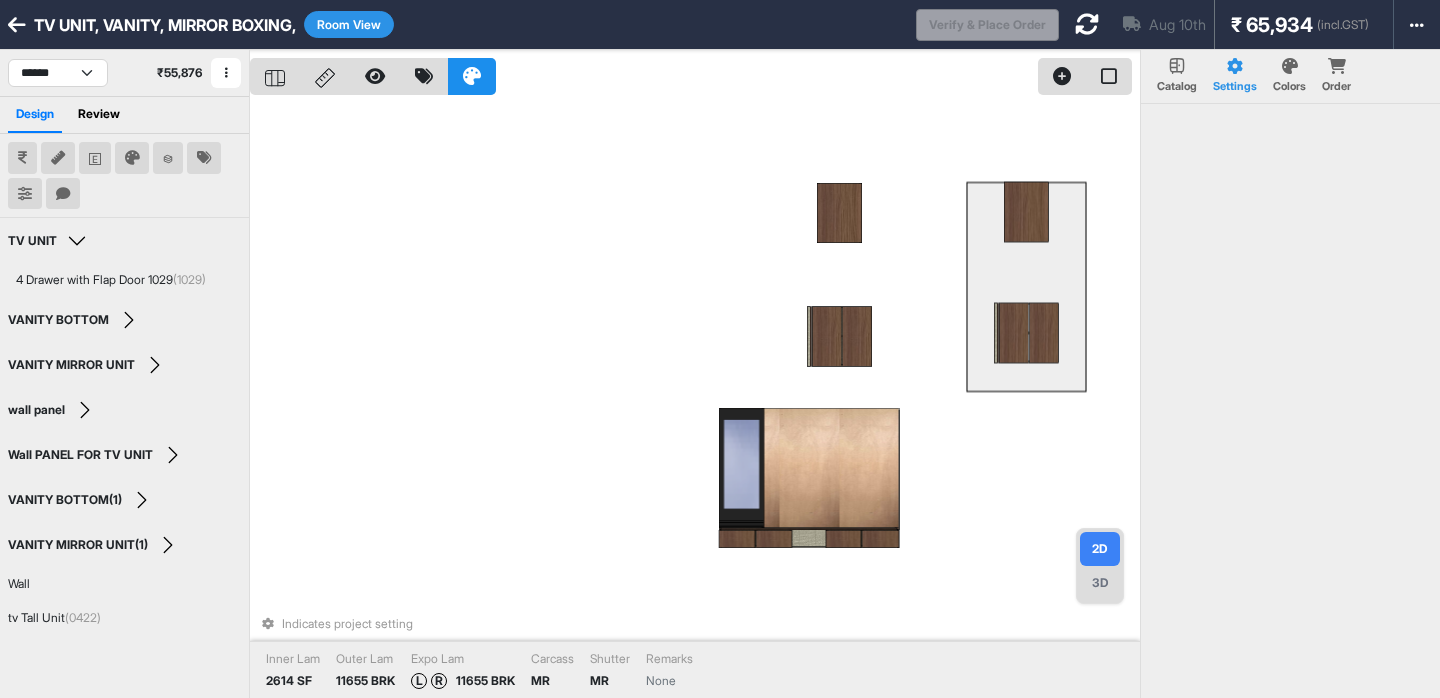 scroll, scrollTop: 0, scrollLeft: 0, axis: both 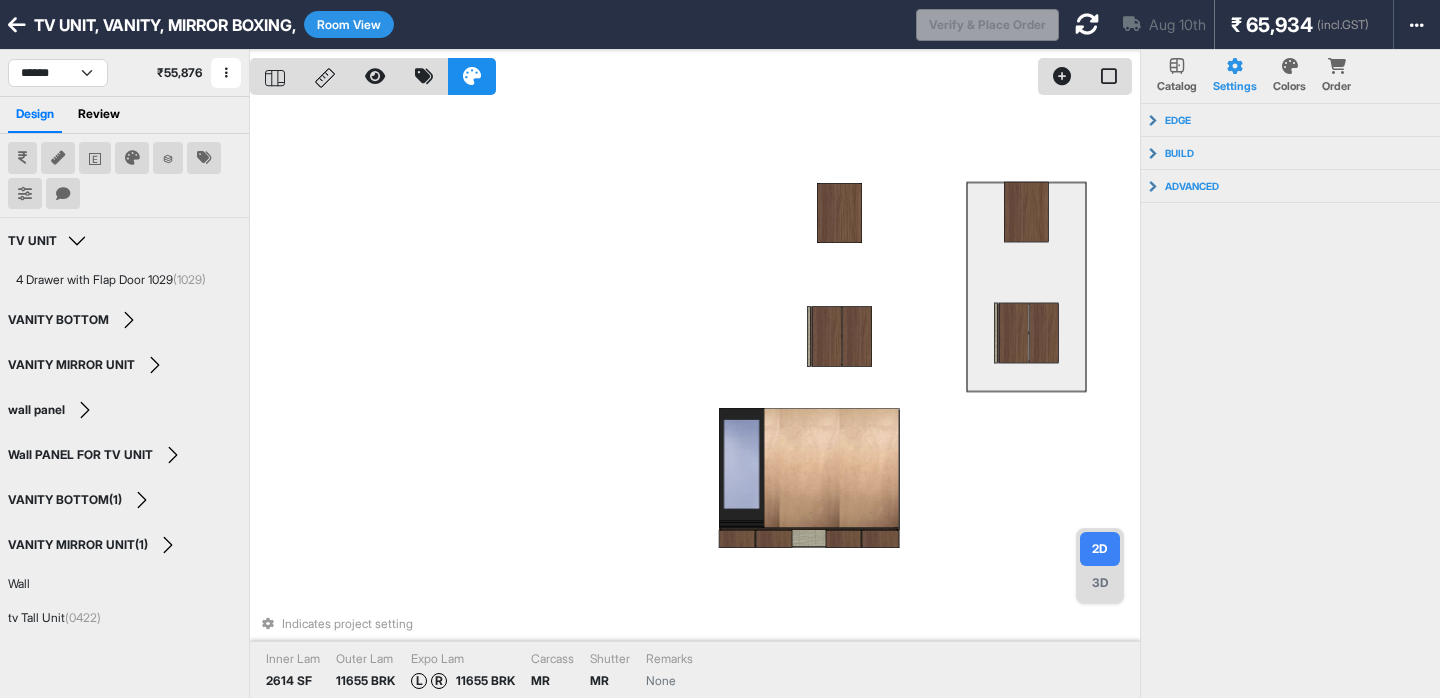 click on "Indicates project setting Inner Lam 2614 SF Outer Lam 11655 BRK Expo Lam L R 11655 BRK Carcass MR Shutter MR Remarks None" at bounding box center [695, 399] 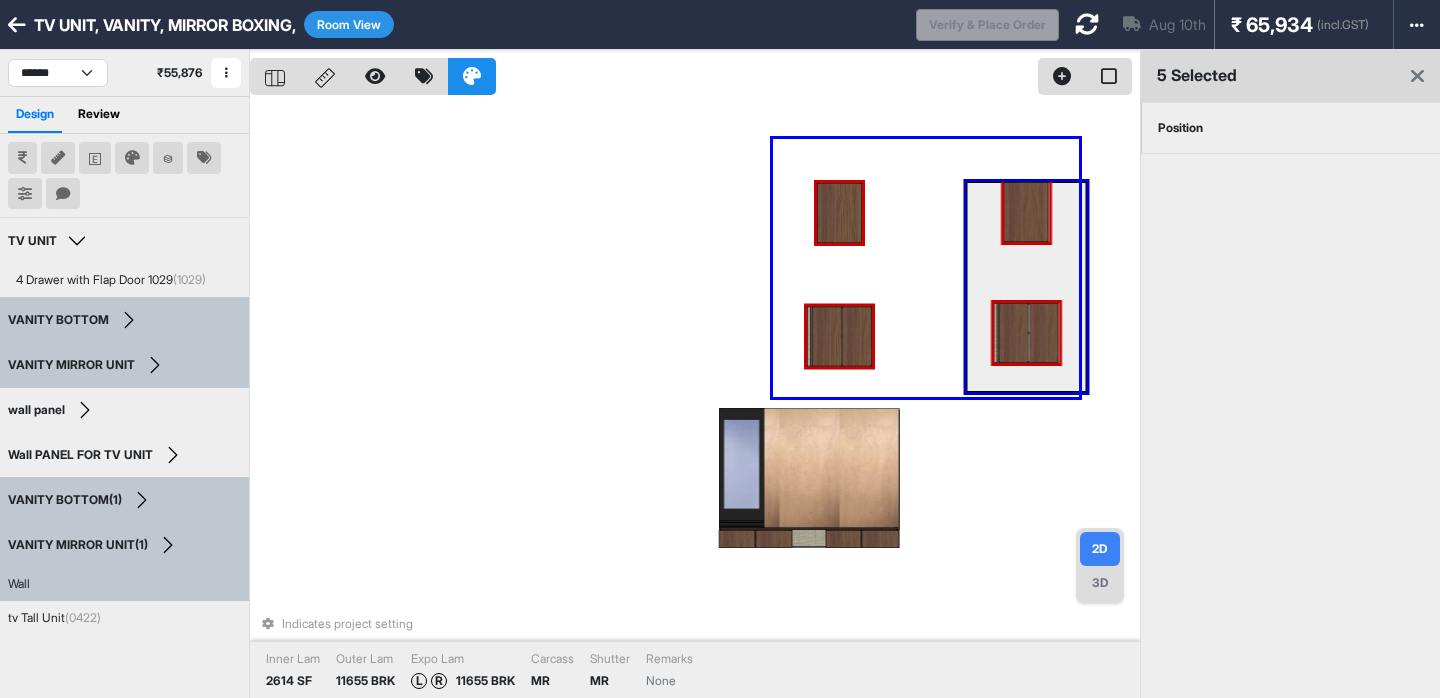 drag, startPoint x: 773, startPoint y: 139, endPoint x: 1079, endPoint y: 397, distance: 400.2499 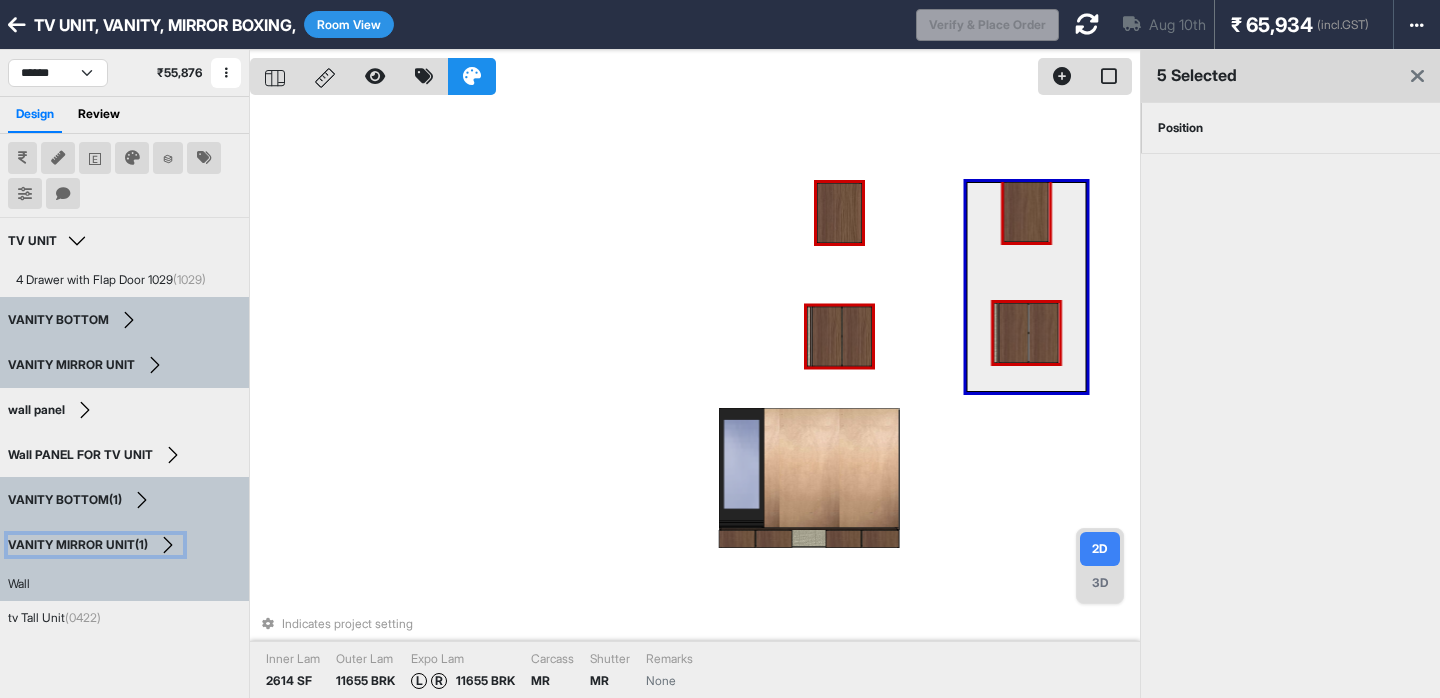 click on "VANITY MIRROR UNIT(1)" at bounding box center (78, 545) 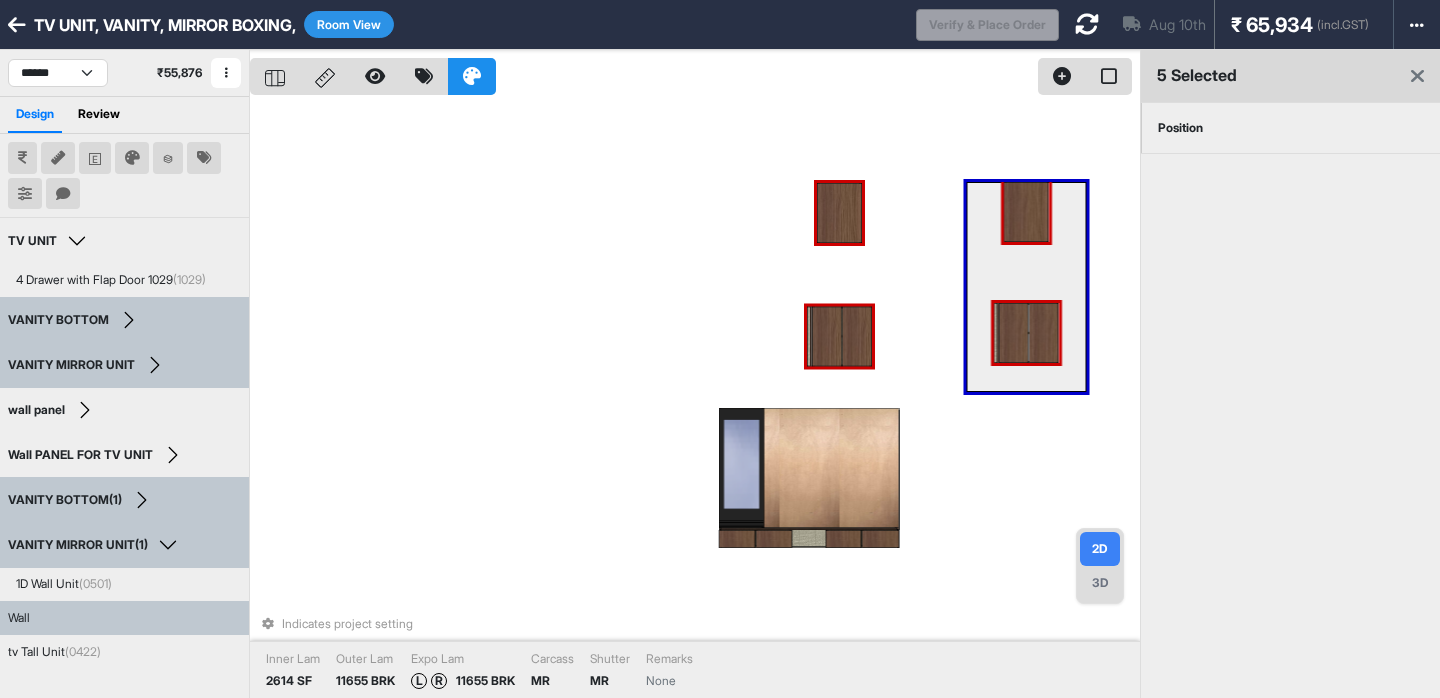 click on "VANITY MIRROR UNIT(1)" at bounding box center (78, 545) 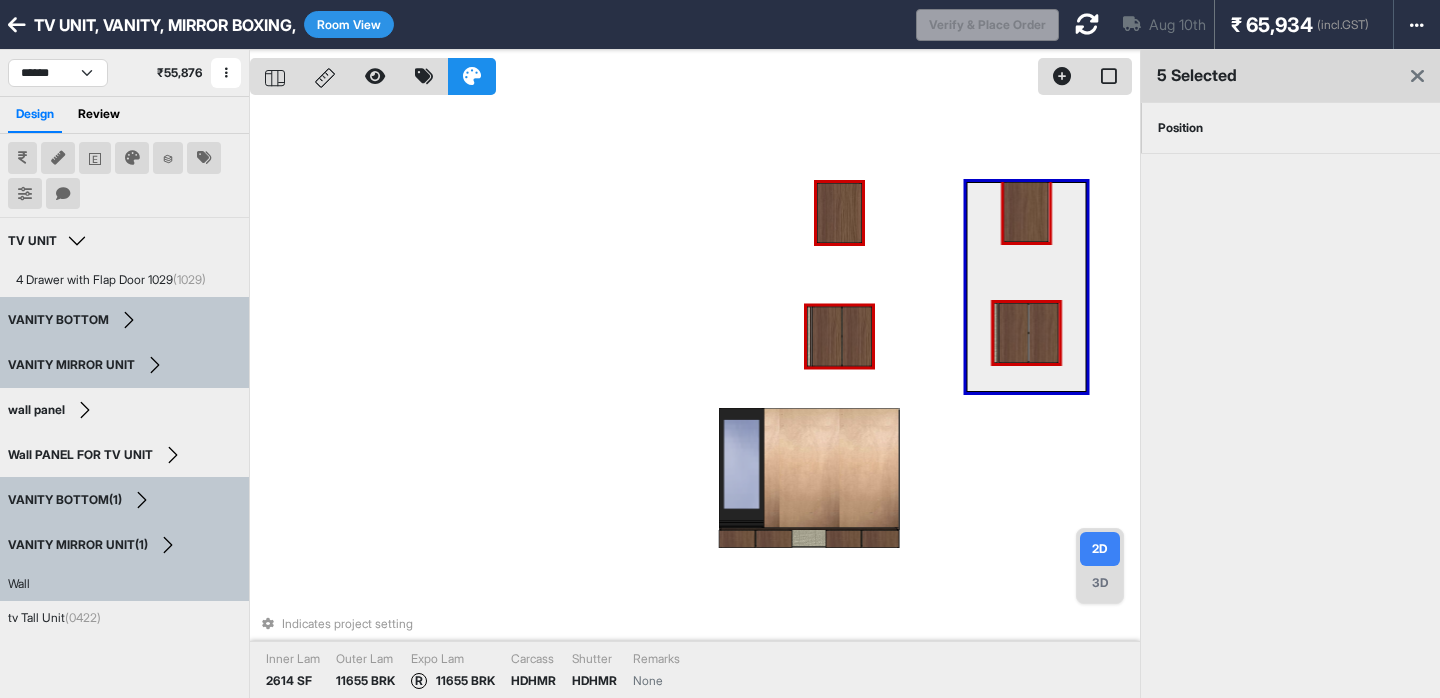 click on "3D" at bounding box center (1100, 583) 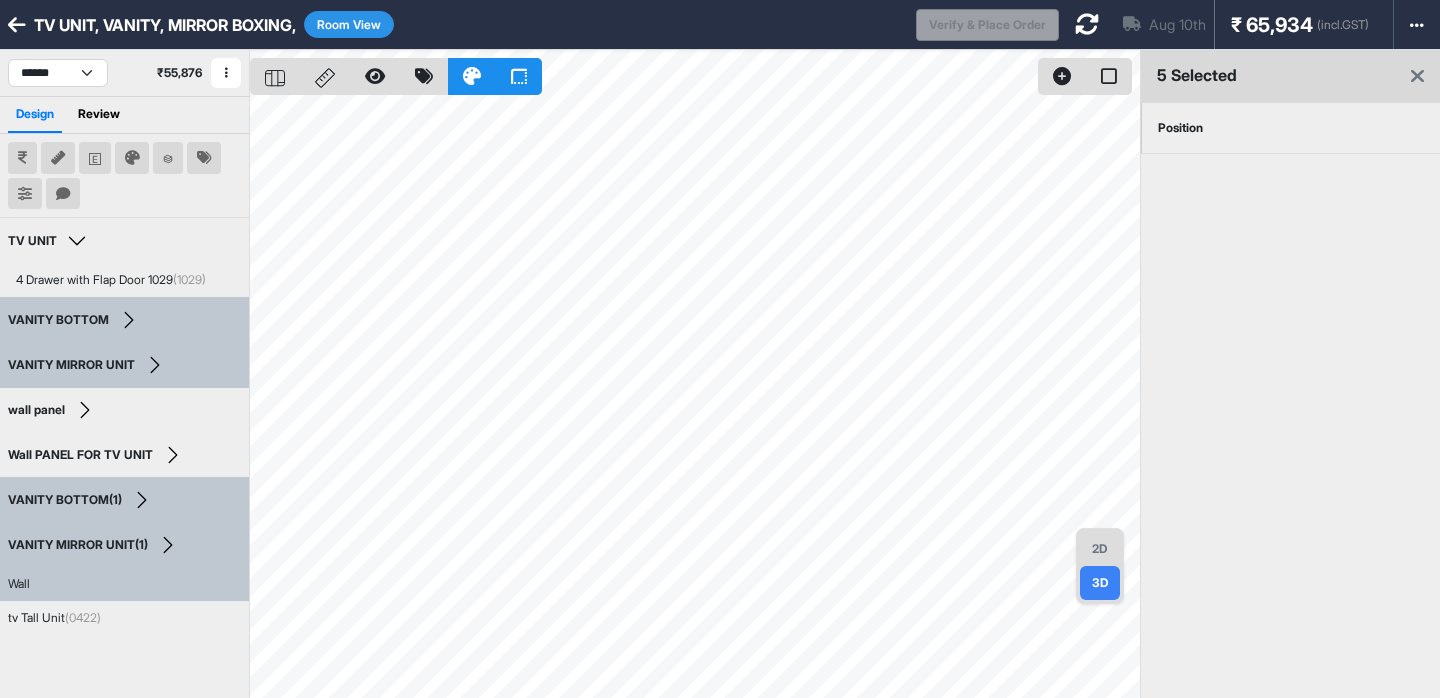 click on "2D" at bounding box center (1100, 549) 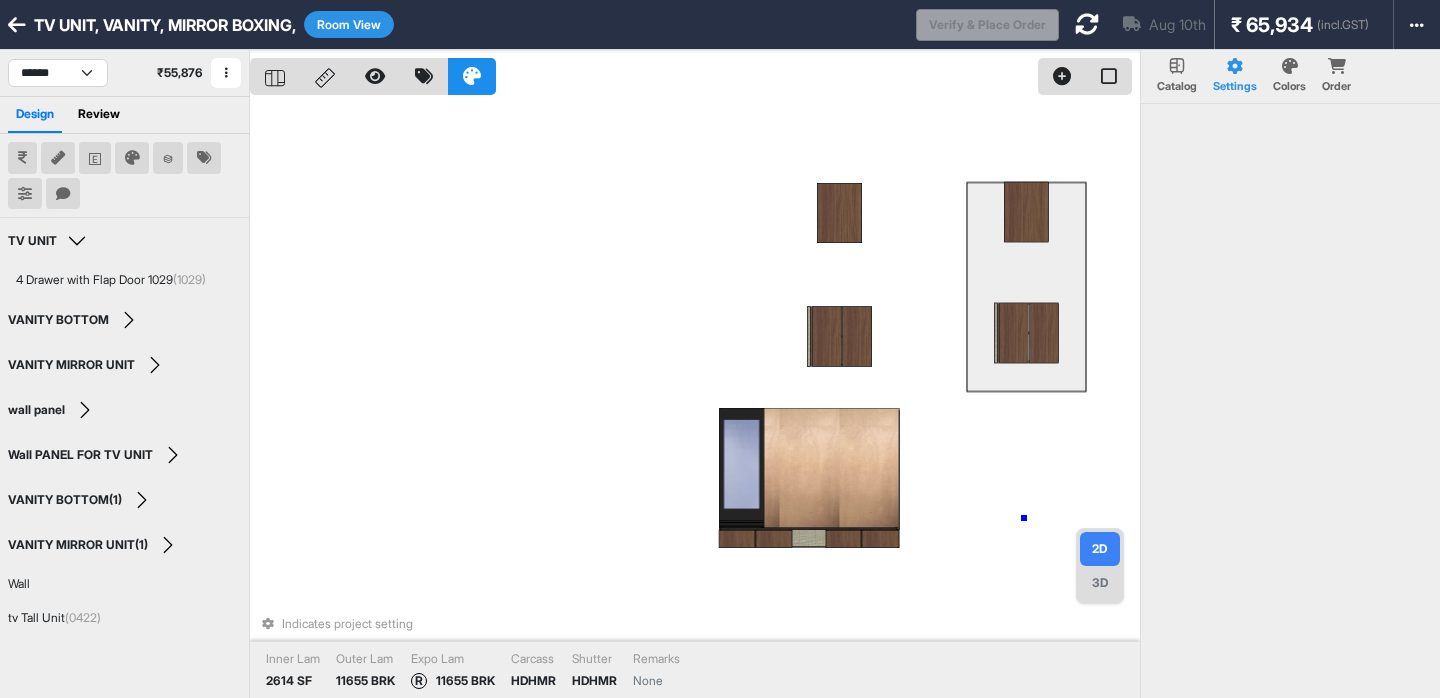 click on "Indicates project setting Inner Lam 2614 SF Outer Lam 11655 BRK Expo Lam R 11655 BRK Carcass HDHMR Shutter HDHMR Remarks None" at bounding box center [695, 399] 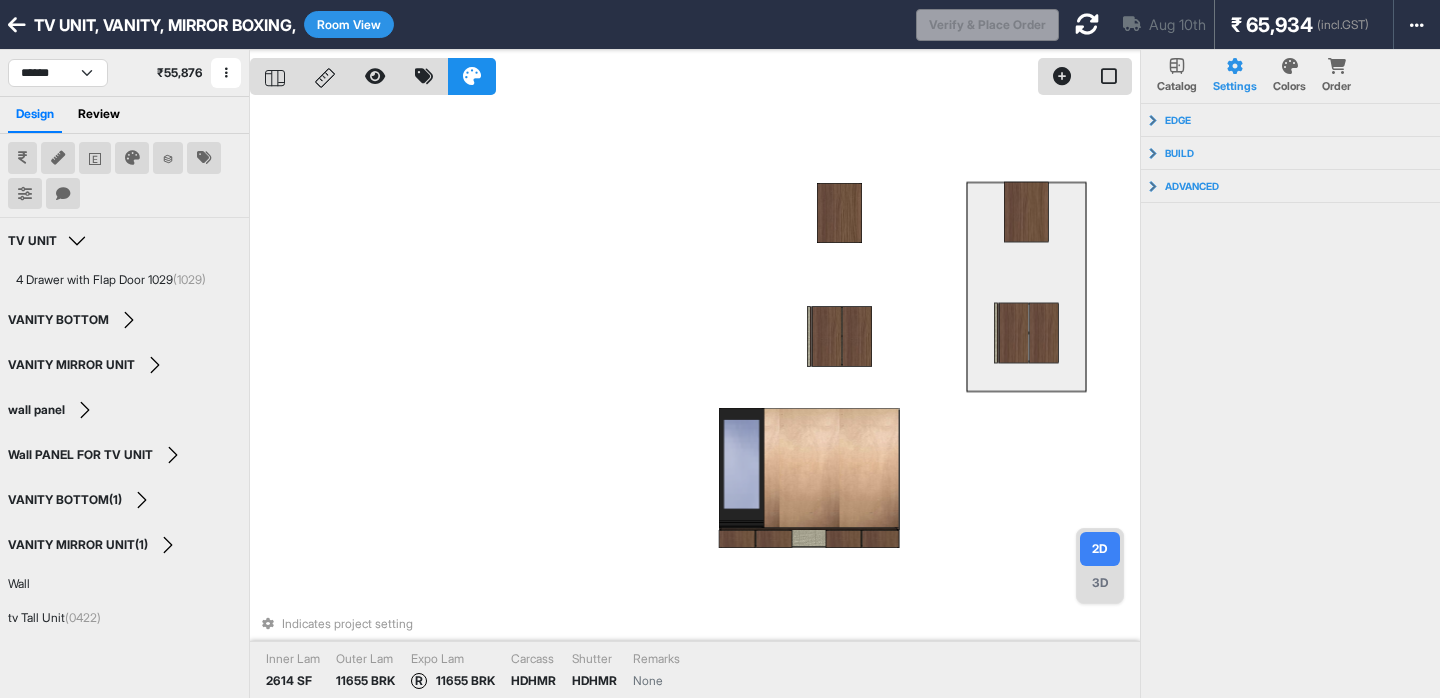 click on "Indicates project setting Inner Lam 2614 SF Outer Lam 11655 BRK Expo Lam R 11655 BRK Carcass HDHMR Shutter HDHMR Remarks None" at bounding box center (695, 399) 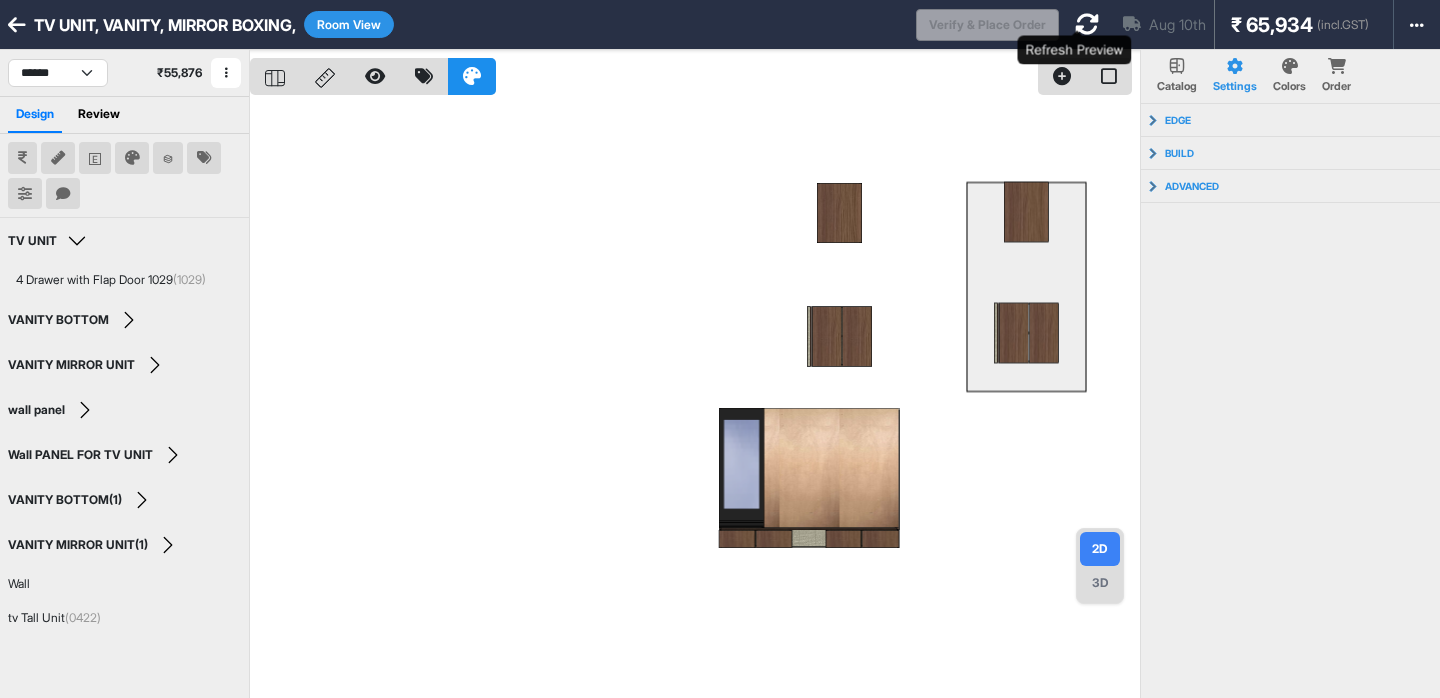 click at bounding box center (1087, 24) 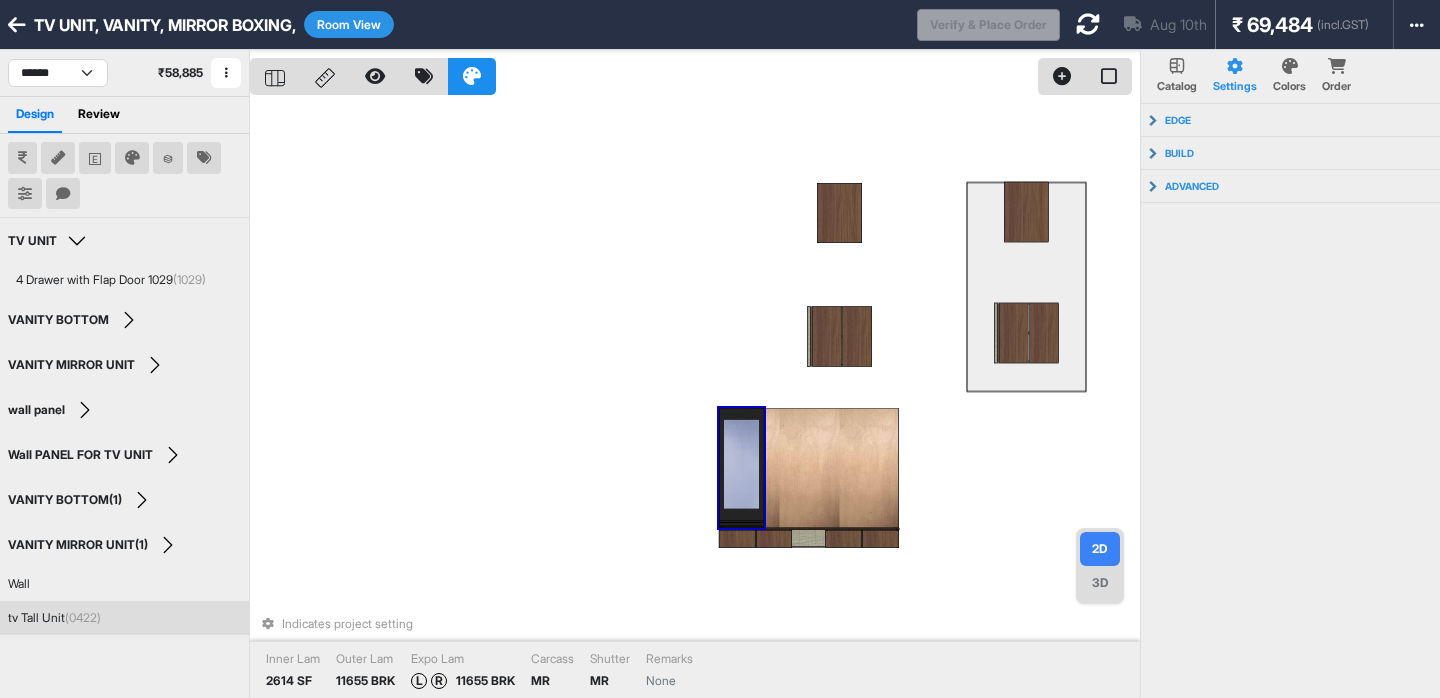 click at bounding box center [741, 468] 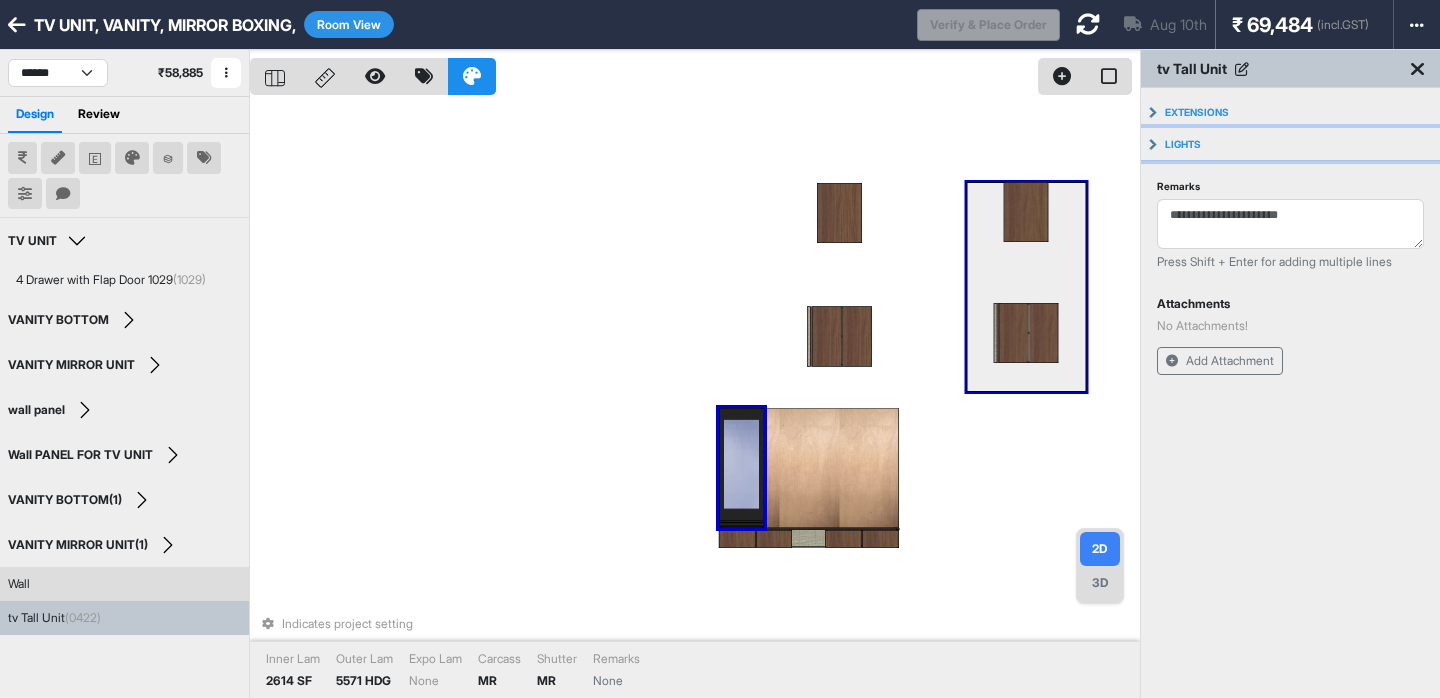 click on "Lights" at bounding box center [1183, 144] 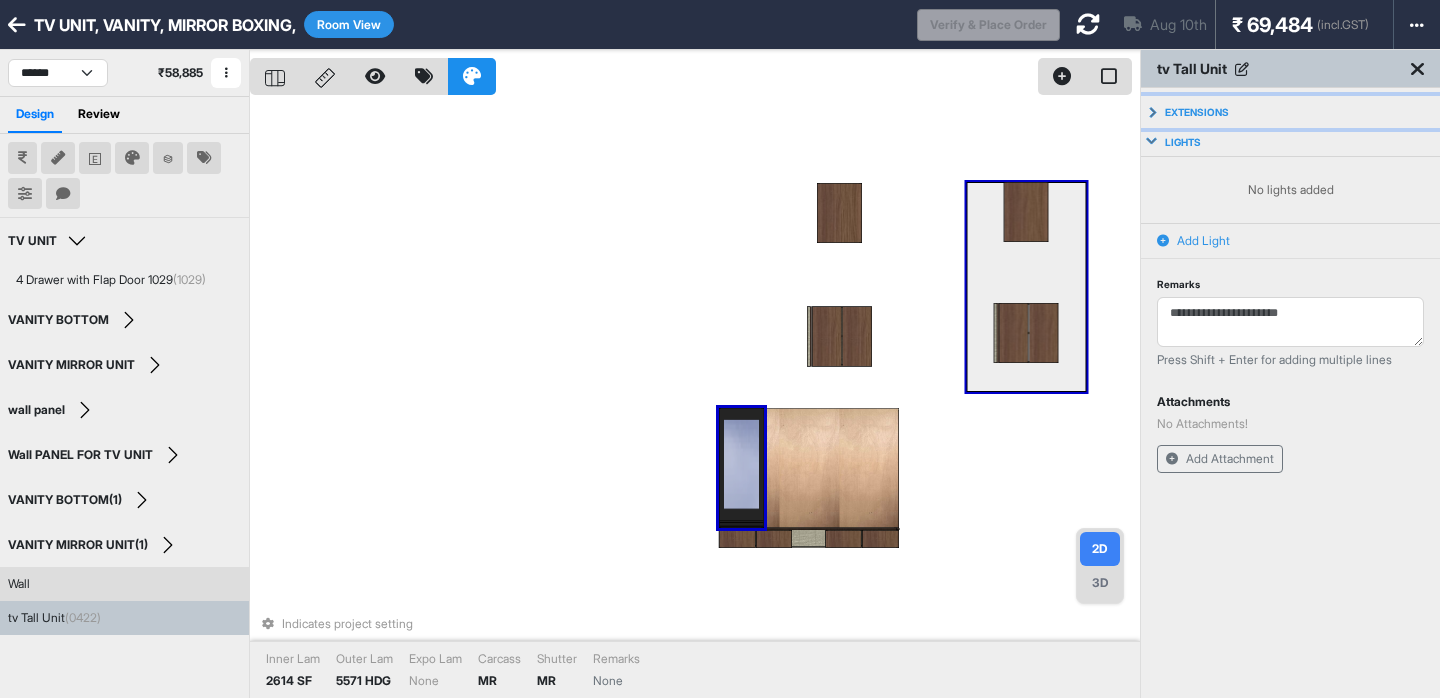 click on "Extensions" at bounding box center [1290, 112] 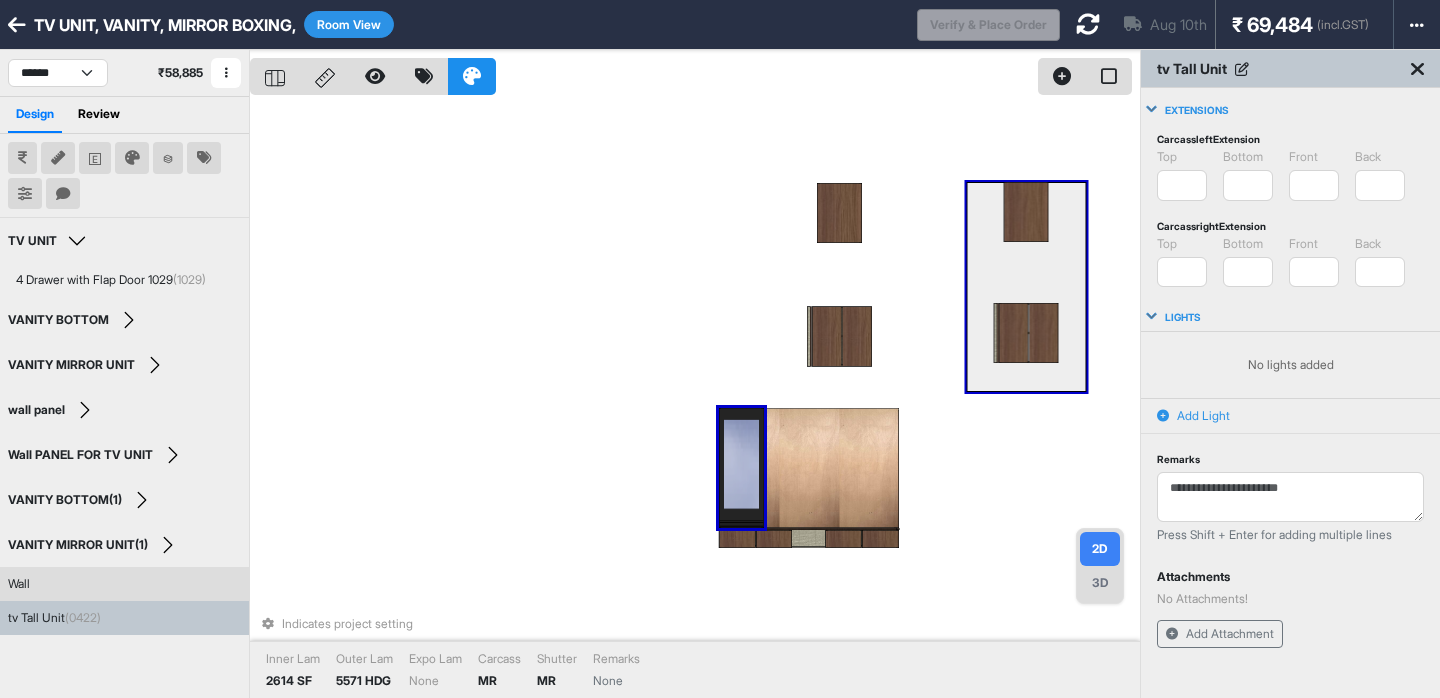 click on "Extensions" at bounding box center [1197, 110] 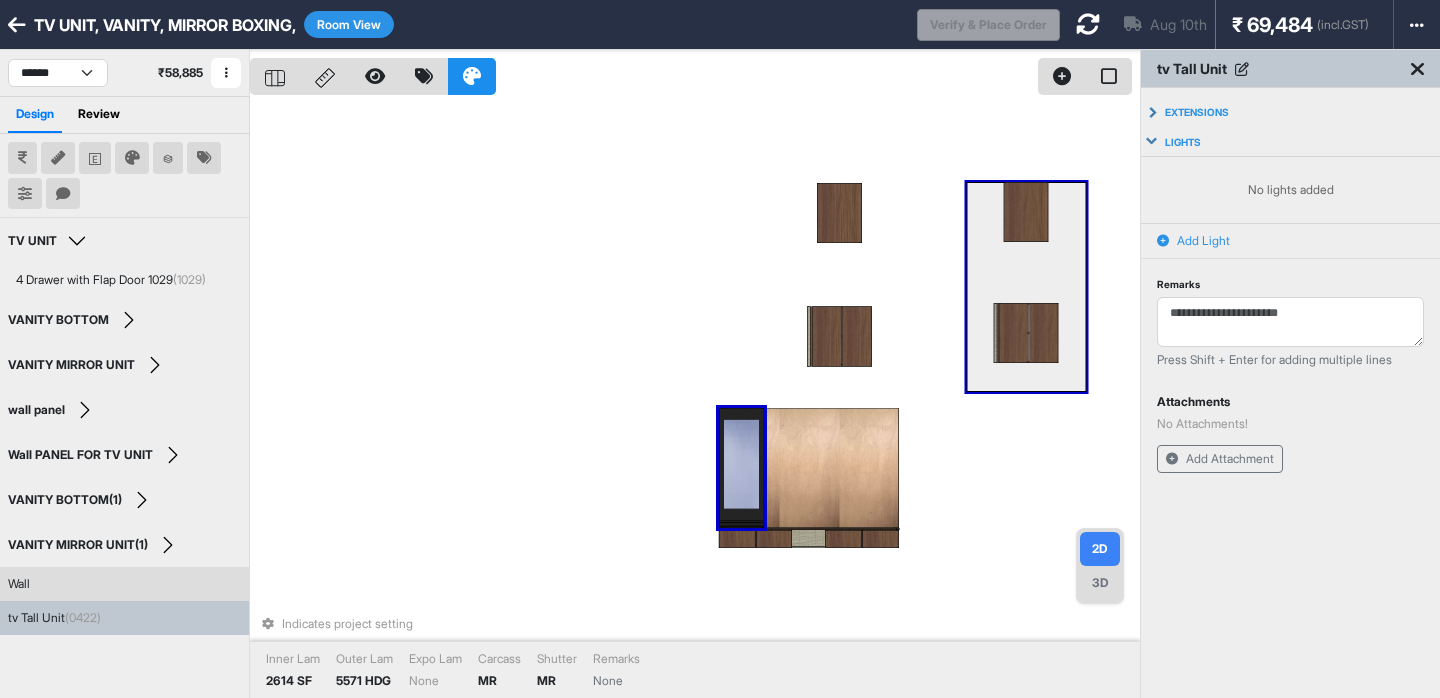 click on "Lights" at bounding box center (1290, 142) 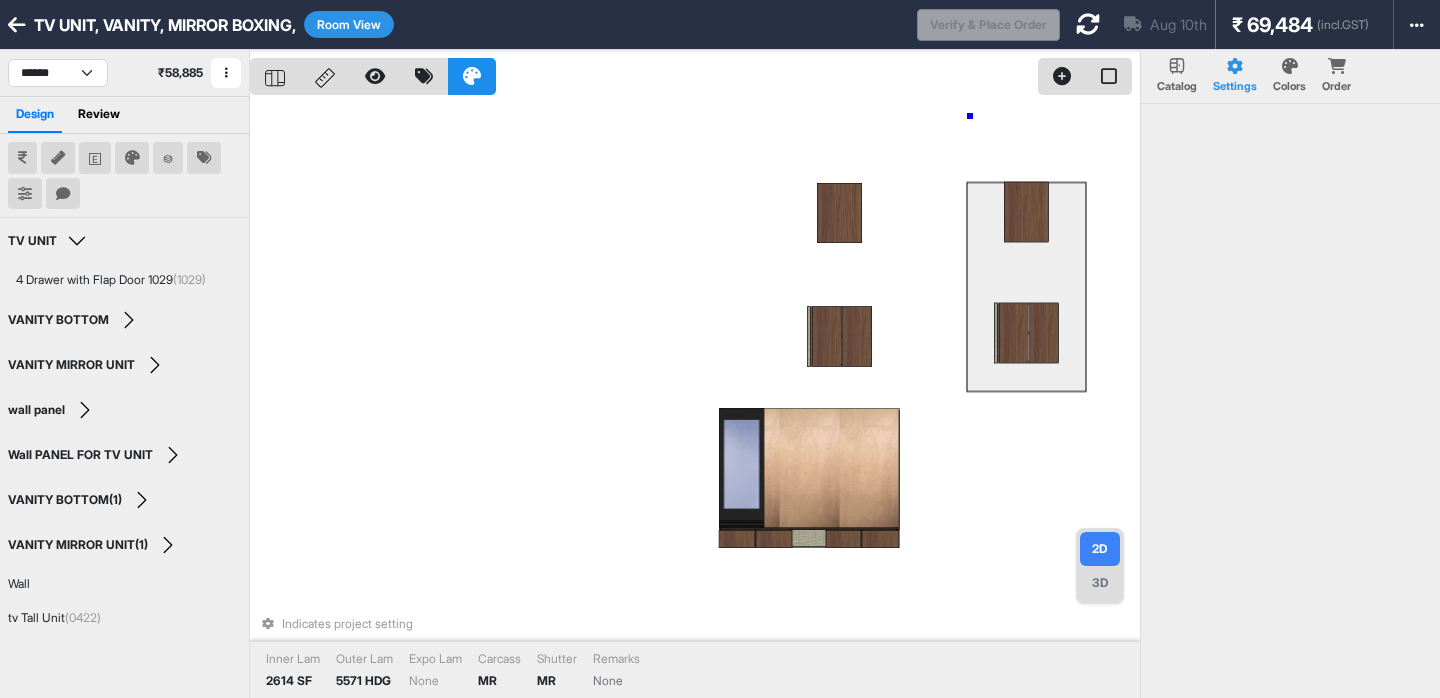 click on "Indicates project setting Inner Lam 2614 SF Outer Lam 5571 HDG Expo Lam None Carcass MR Shutter MR Remarks None" at bounding box center (695, 399) 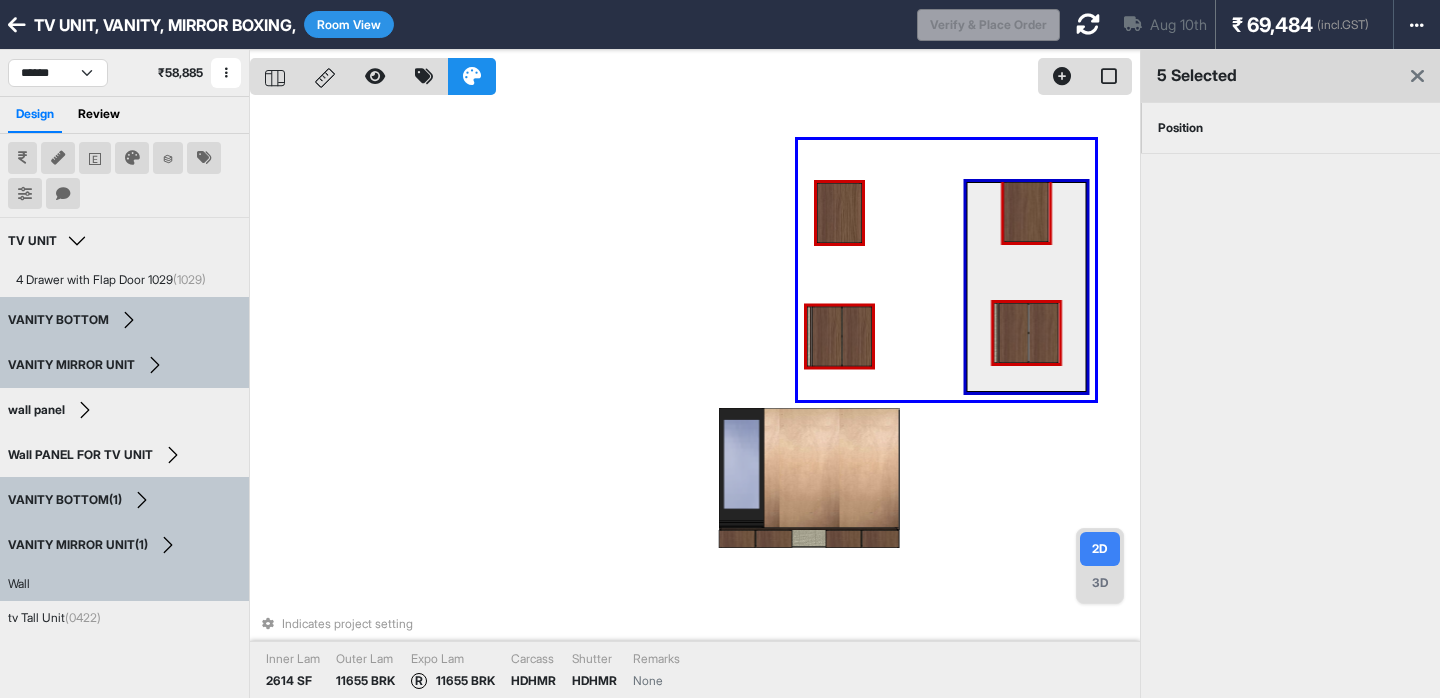 drag, startPoint x: 1095, startPoint y: 400, endPoint x: 797, endPoint y: 140, distance: 395.47946 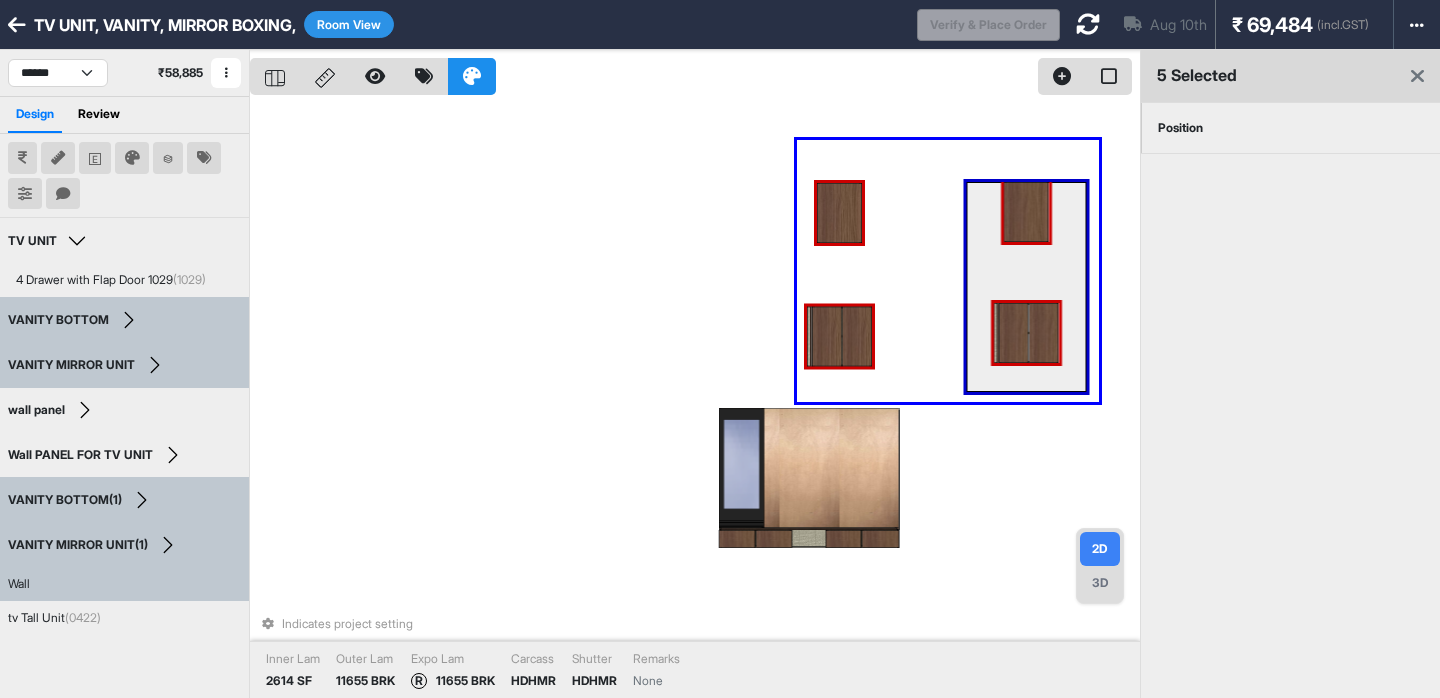 drag, startPoint x: 797, startPoint y: 140, endPoint x: 1099, endPoint y: 402, distance: 399.80997 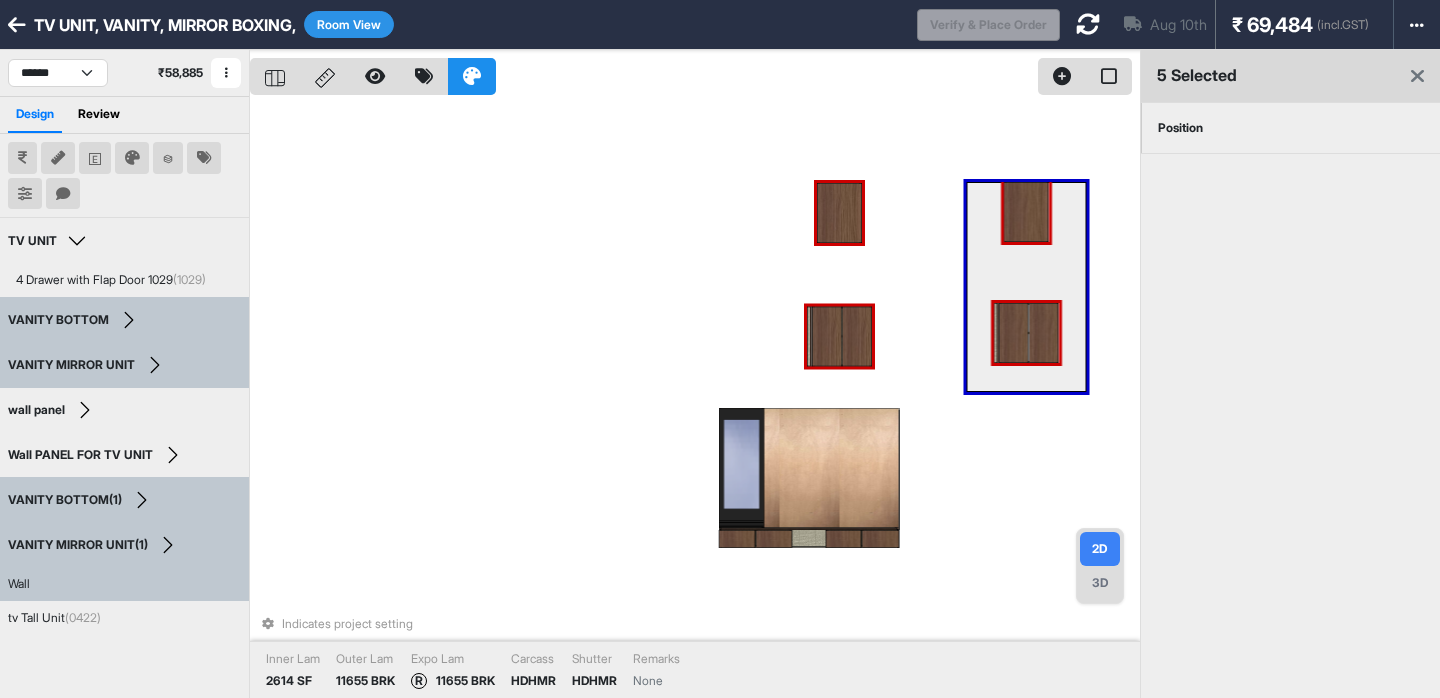 drag, startPoint x: 1099, startPoint y: 402, endPoint x: 758, endPoint y: 133, distance: 434.32938 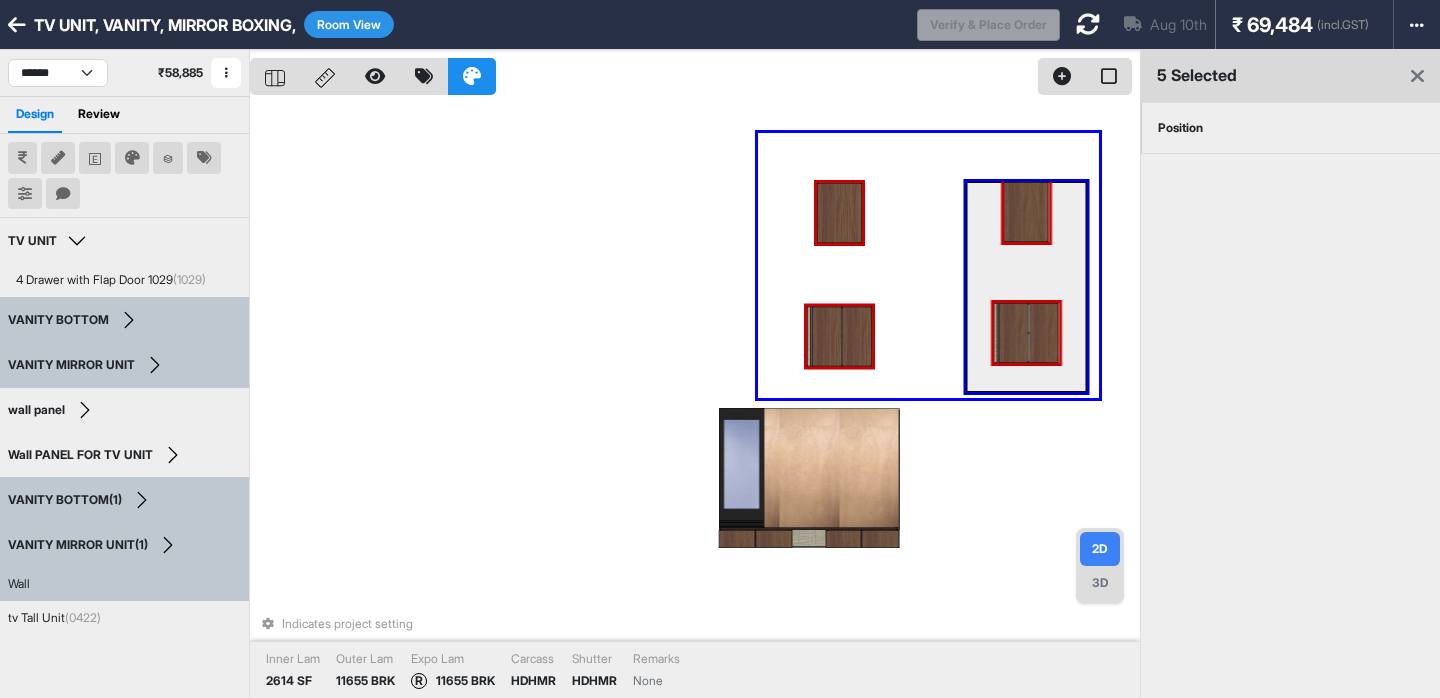 drag, startPoint x: 758, startPoint y: 133, endPoint x: 1099, endPoint y: 398, distance: 431.8634 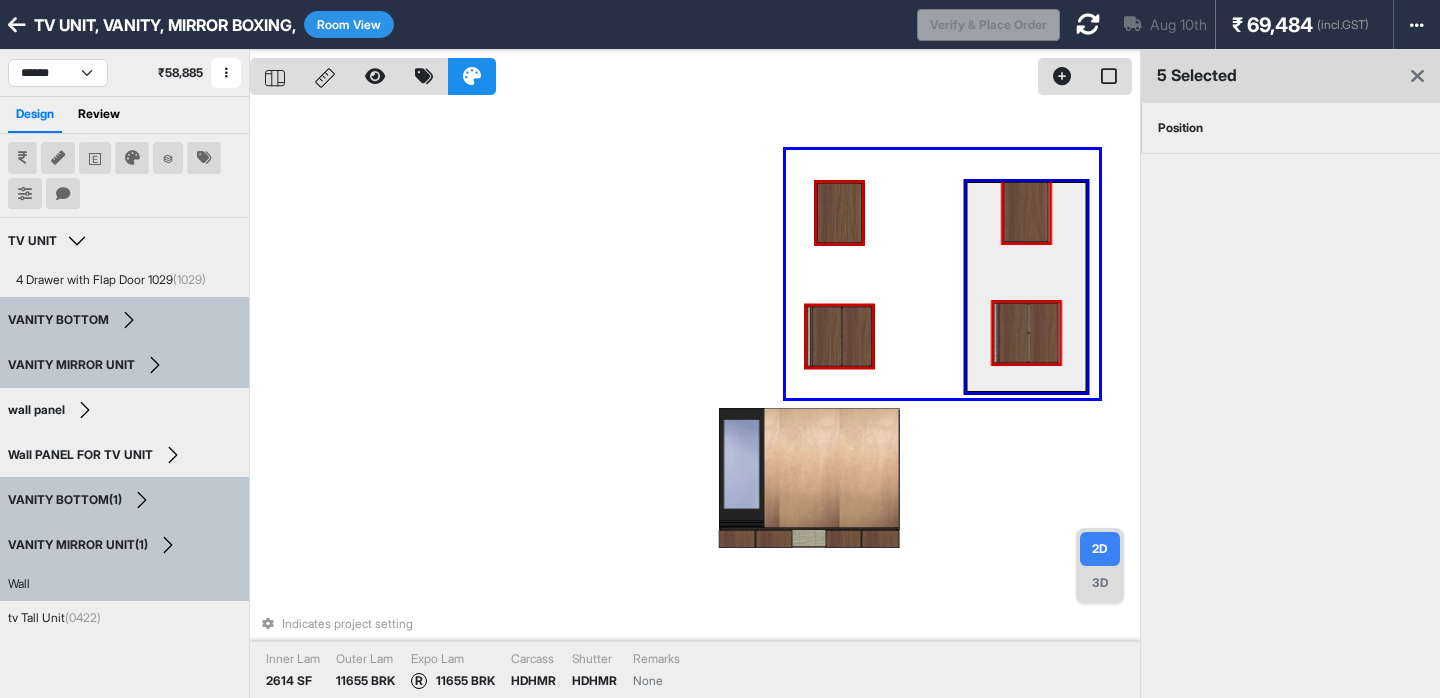 drag, startPoint x: 1099, startPoint y: 398, endPoint x: 786, endPoint y: 150, distance: 399.3407 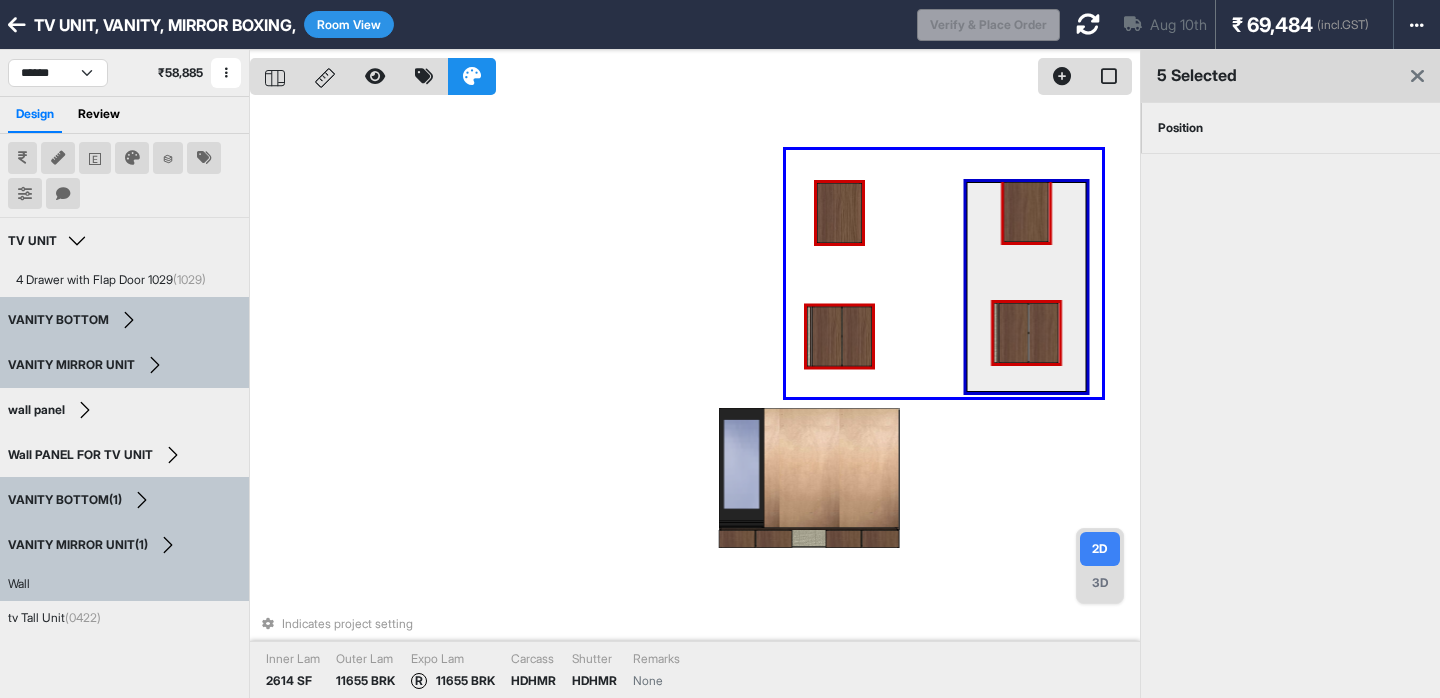 drag, startPoint x: 786, startPoint y: 150, endPoint x: 1102, endPoint y: 397, distance: 401.0798 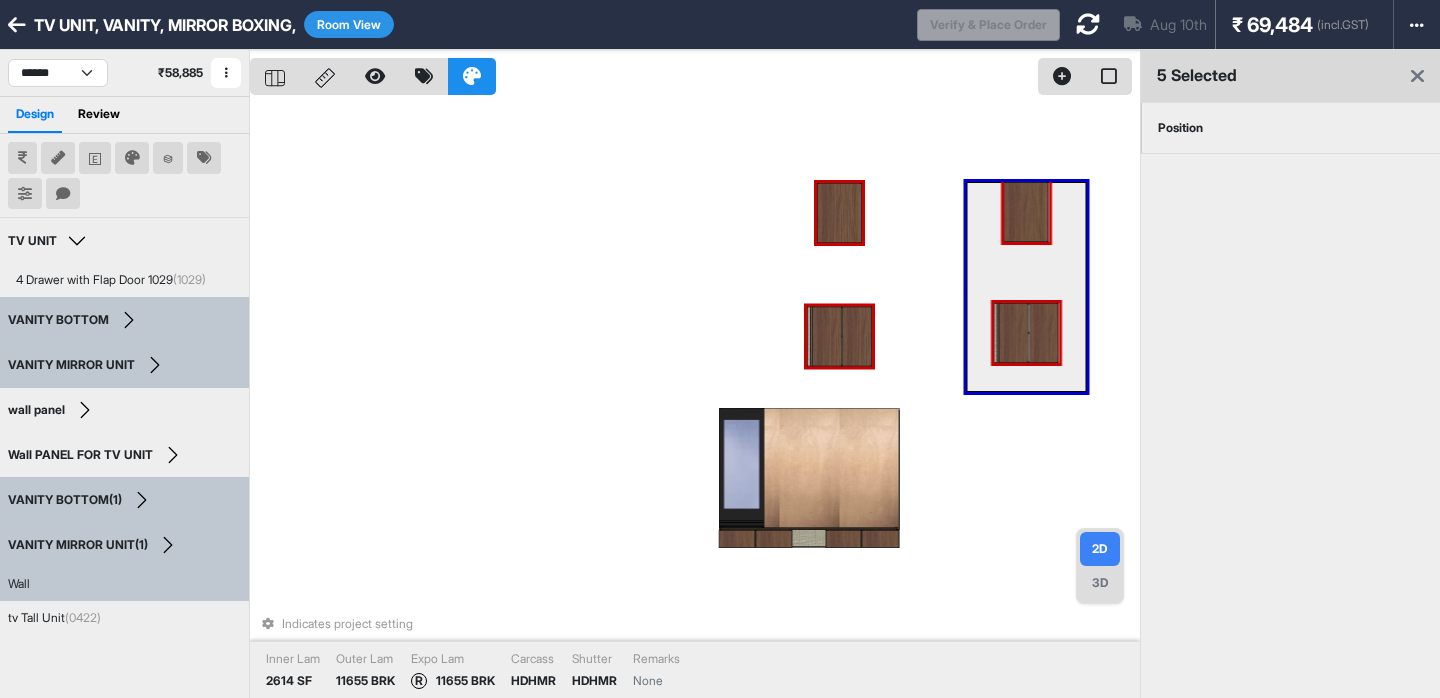 drag, startPoint x: 1102, startPoint y: 397, endPoint x: 780, endPoint y: 140, distance: 411.98666 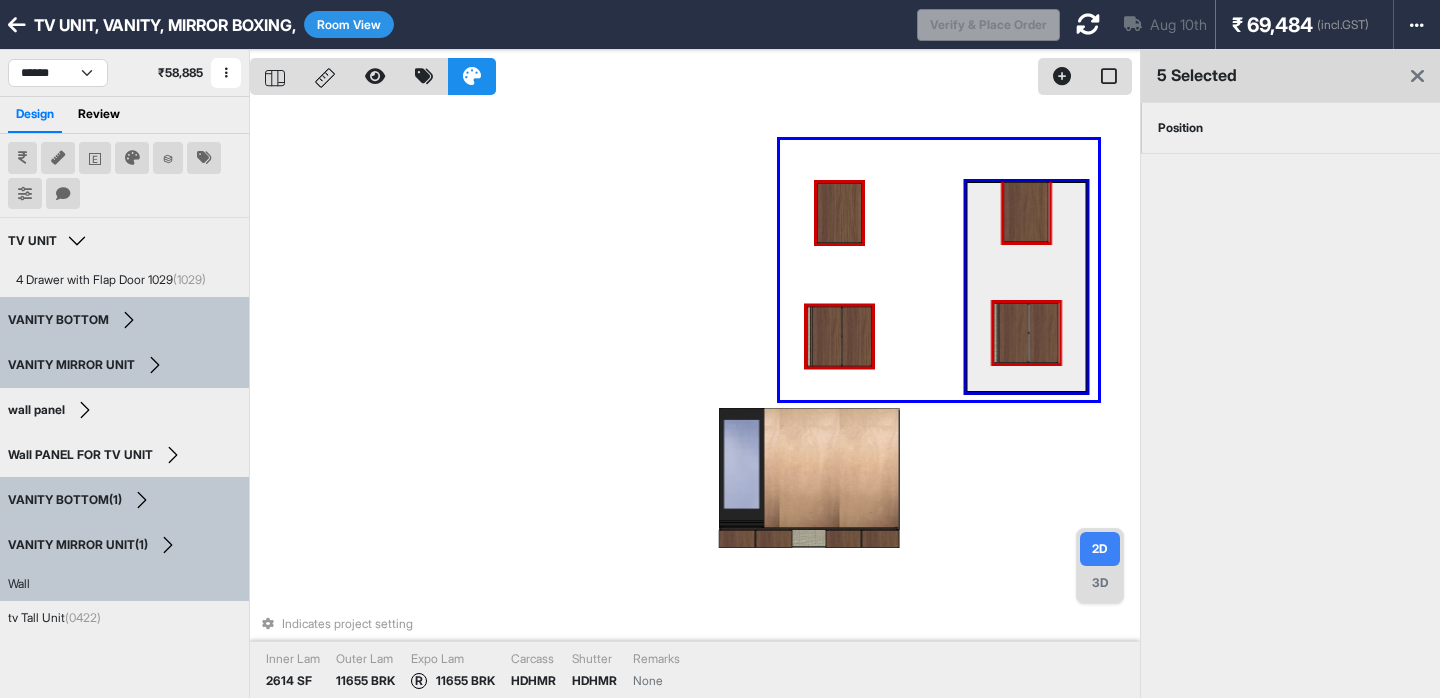 drag, startPoint x: 780, startPoint y: 140, endPoint x: 1098, endPoint y: 400, distance: 410.76028 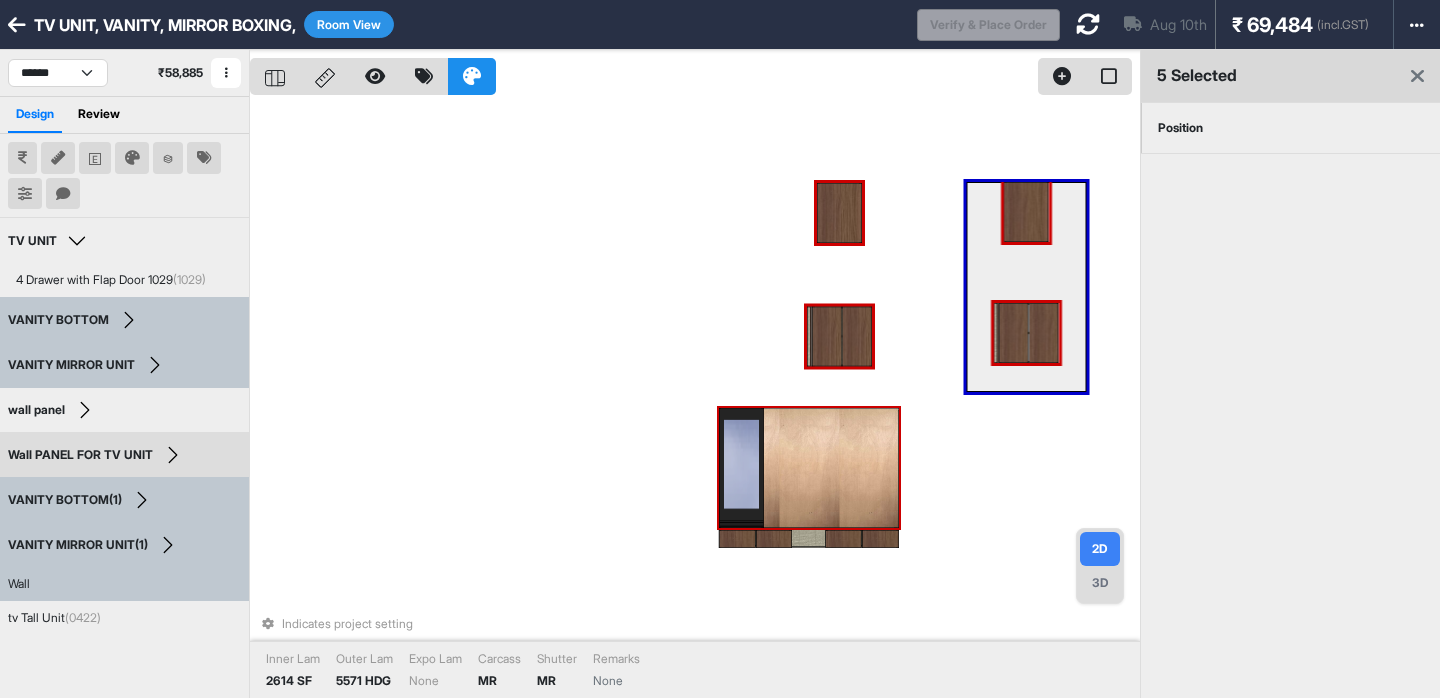click at bounding box center (809, 468) 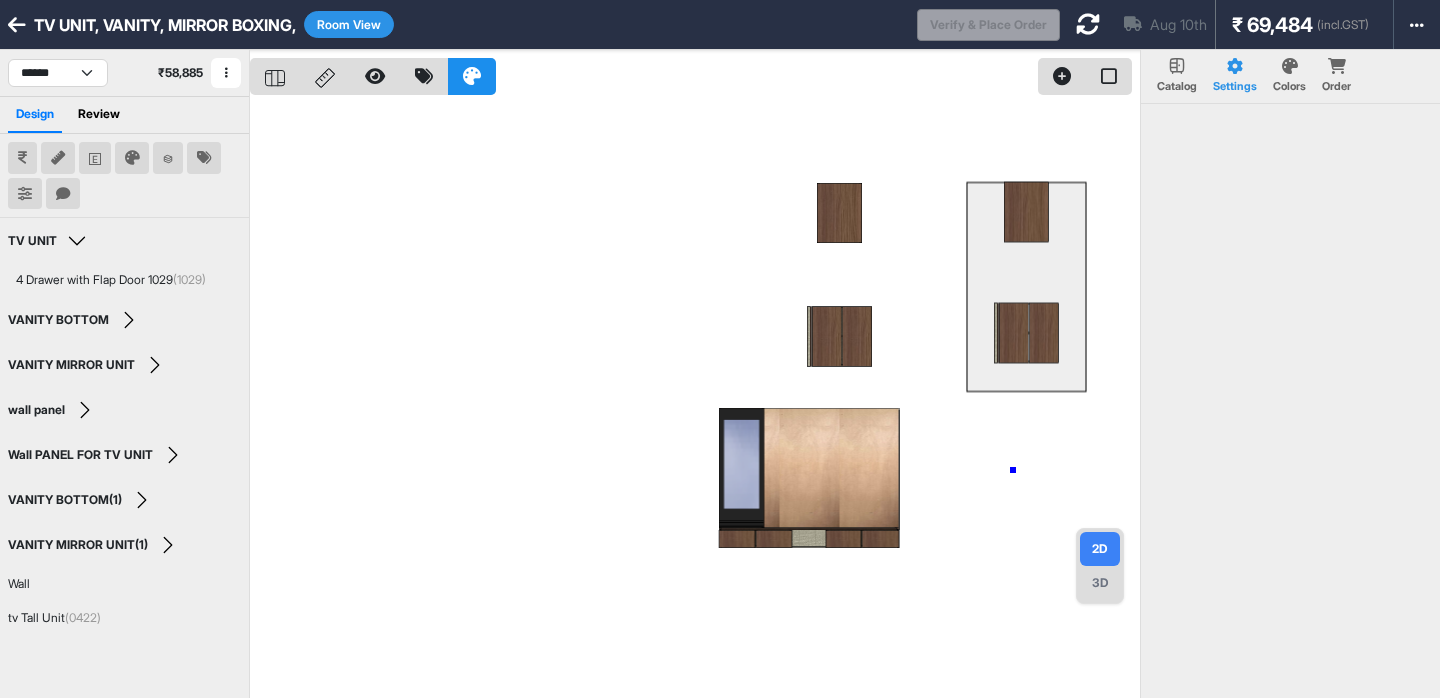 click at bounding box center (695, 399) 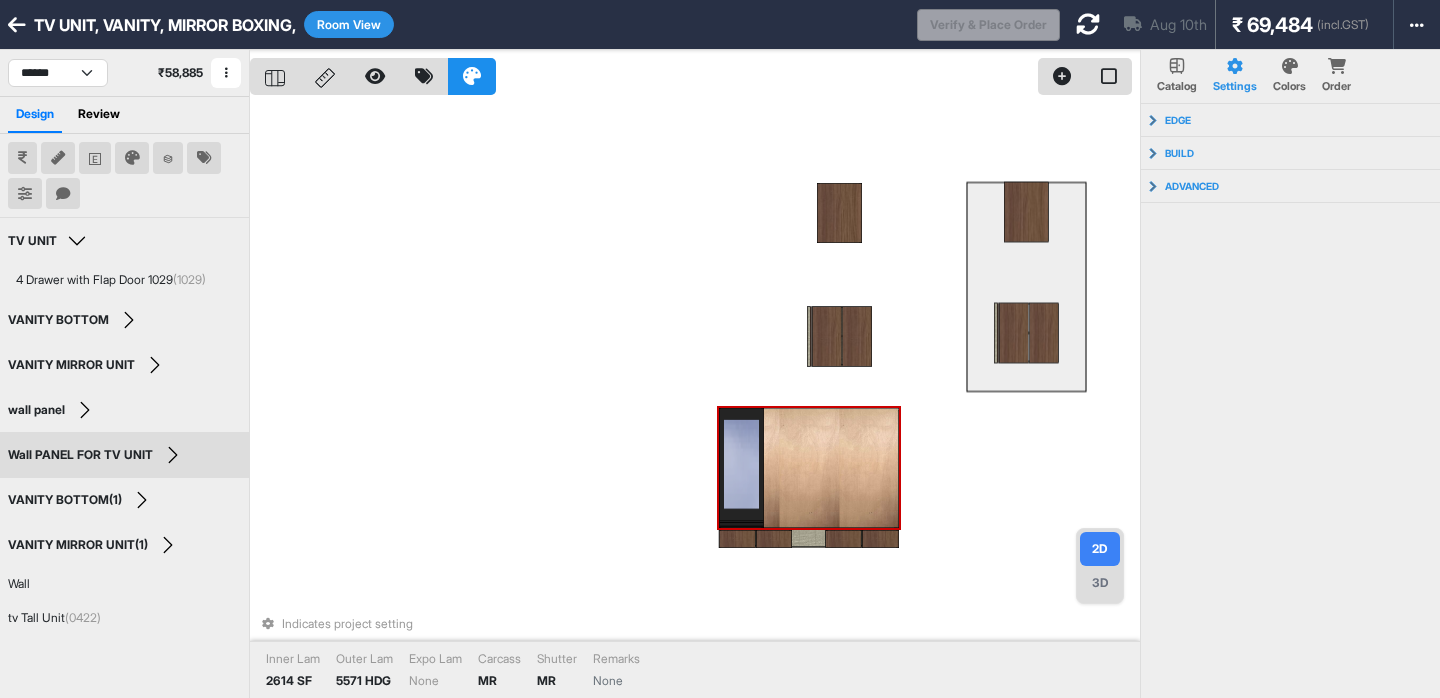 click at bounding box center (809, 468) 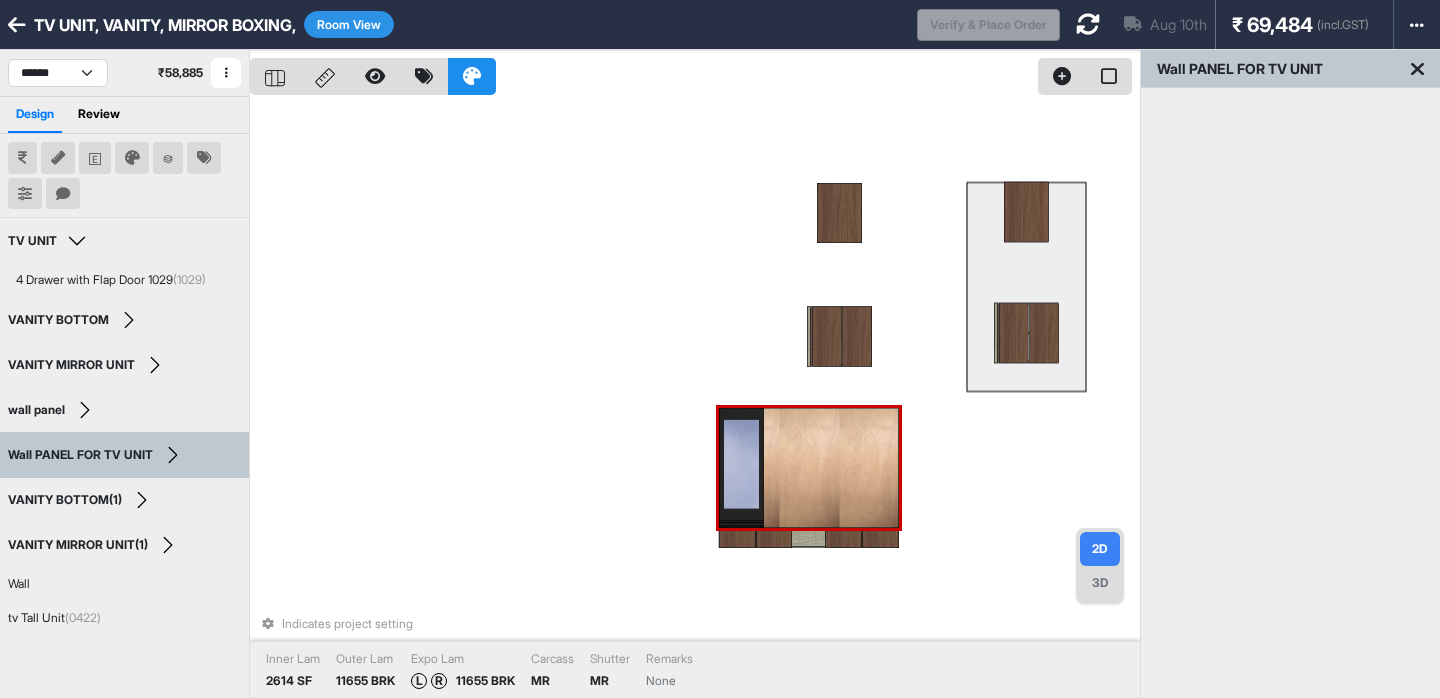 click on "Wall PANEL FOR TV UNIT   Edit  Group  Name" at bounding box center [124, 455] 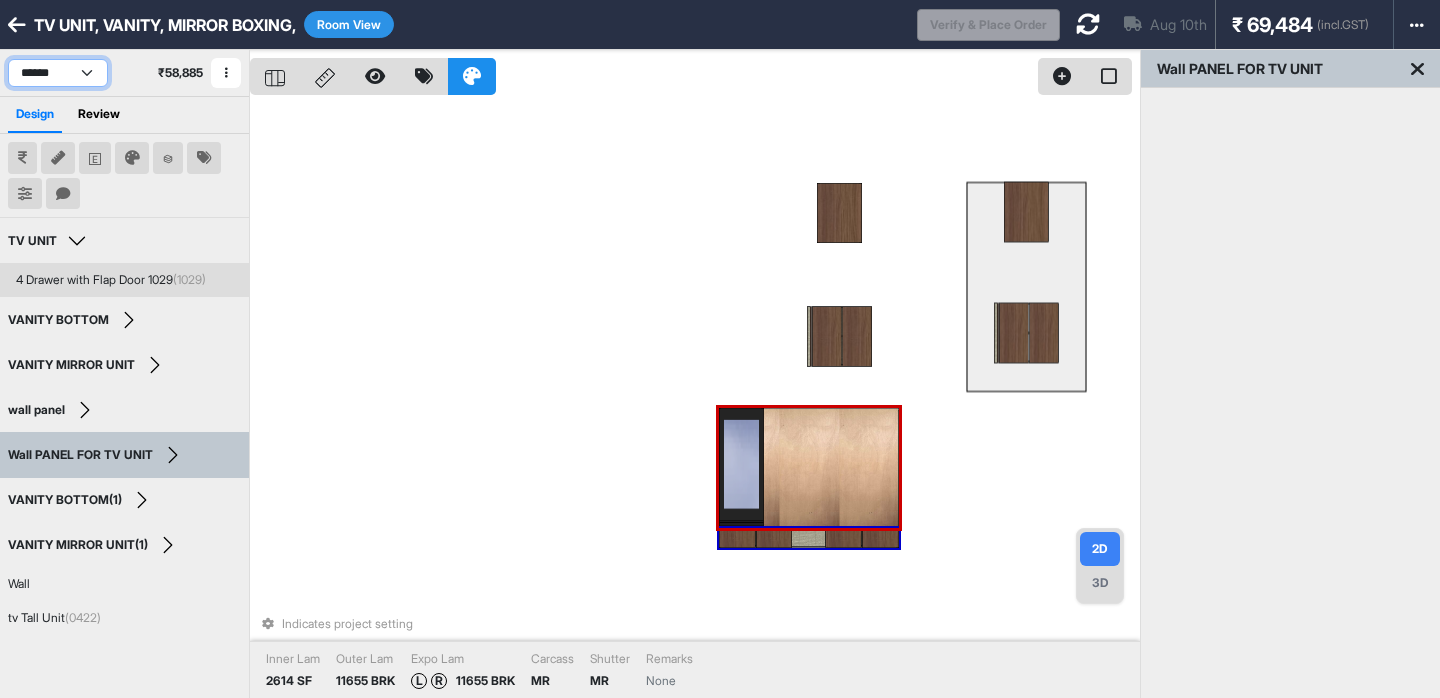click on "******" at bounding box center [58, 73] 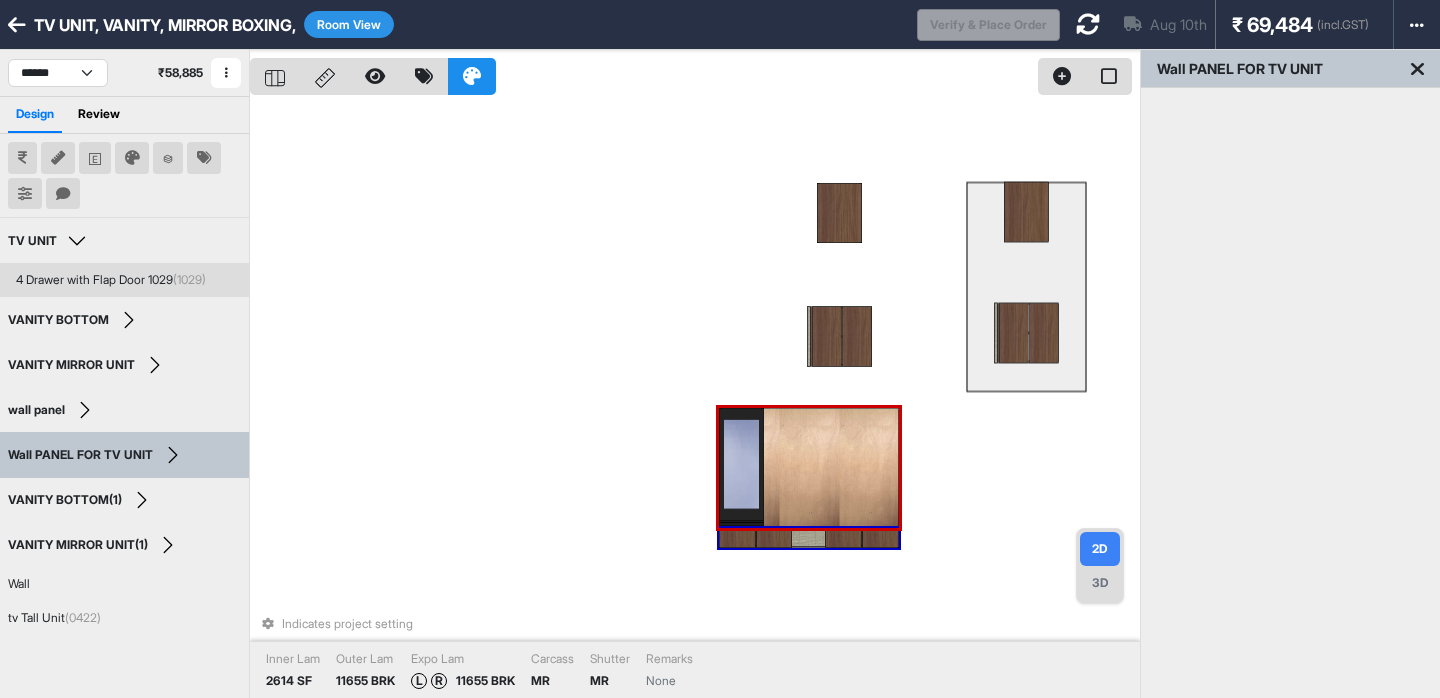 click on "Room View" at bounding box center [349, 24] 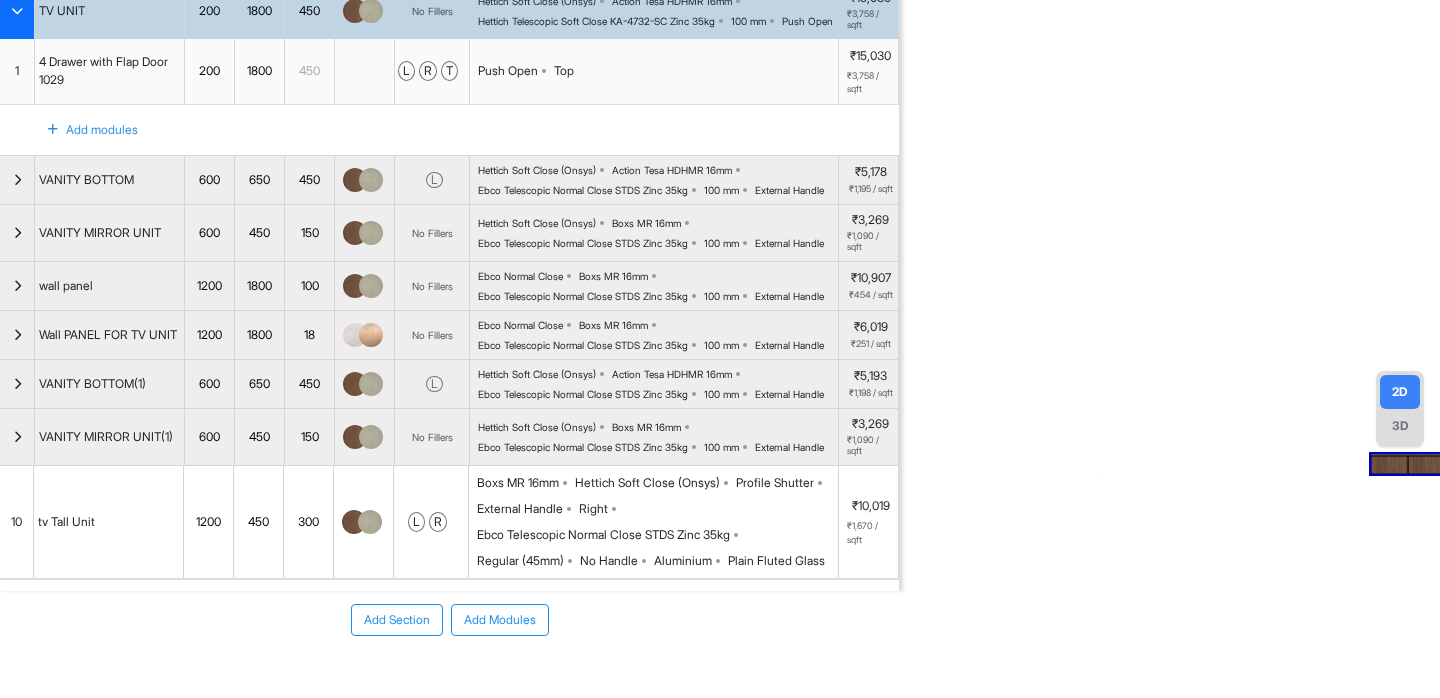 scroll, scrollTop: 0, scrollLeft: 0, axis: both 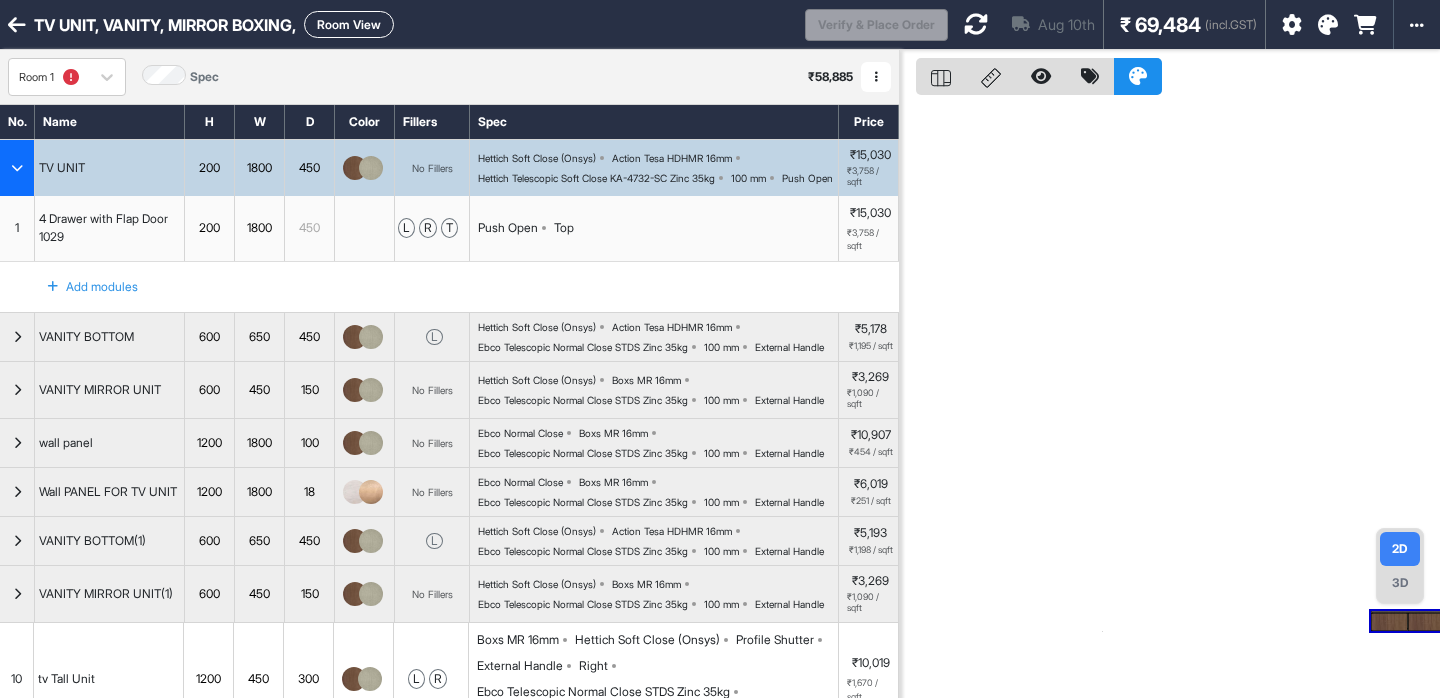 click at bounding box center (17, 168) 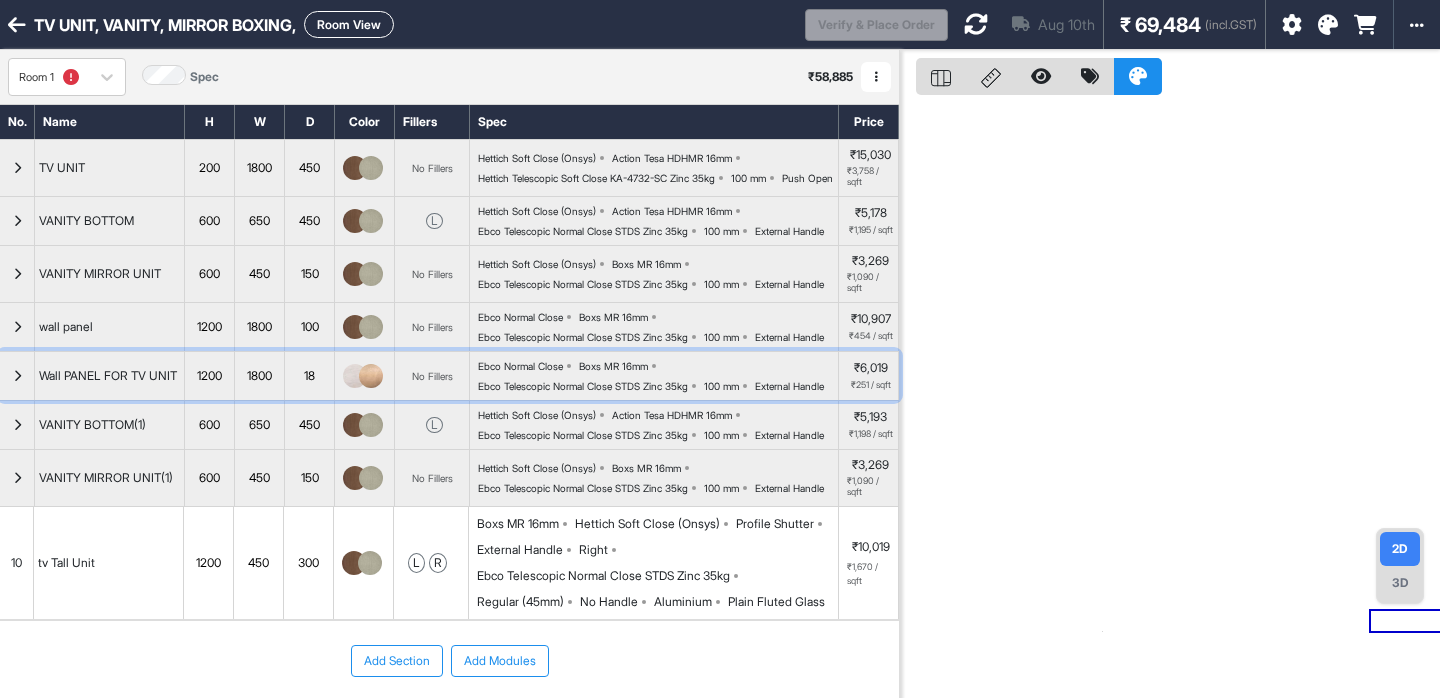 click at bounding box center [17, 376] 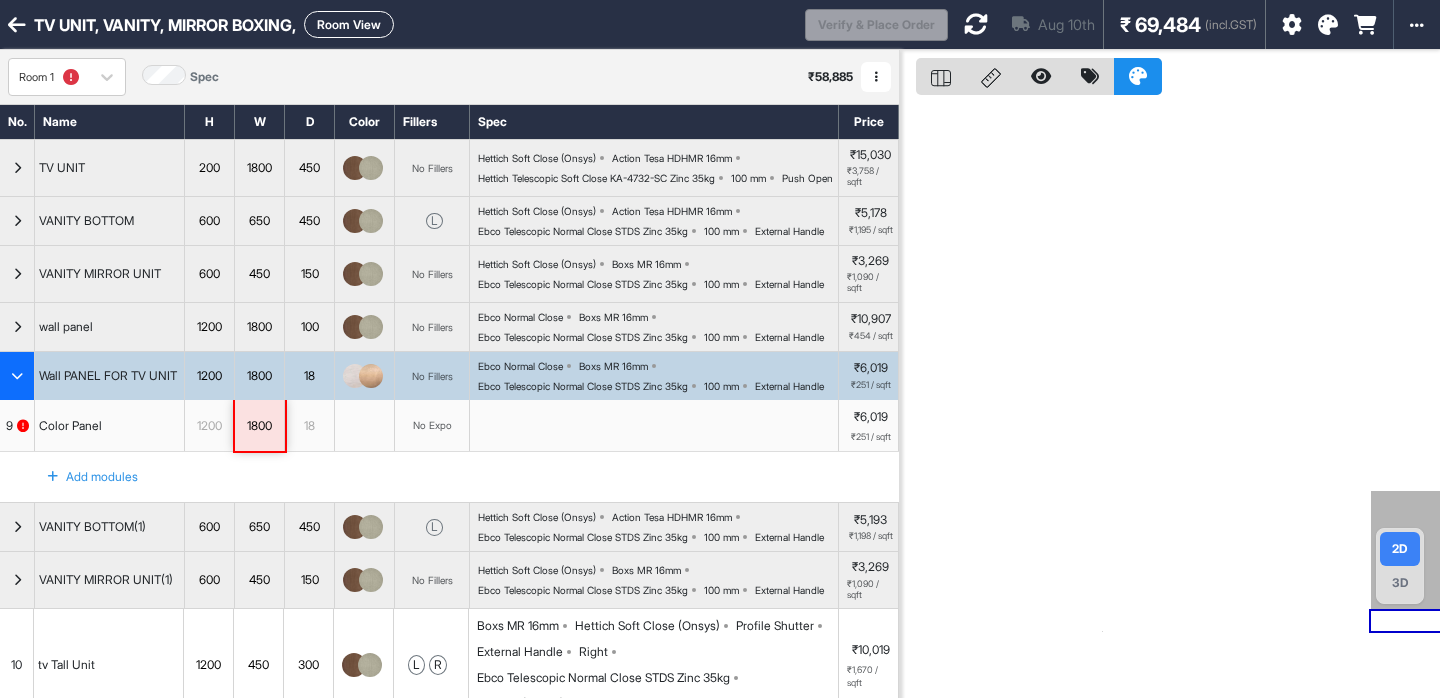 click at bounding box center [17, 376] 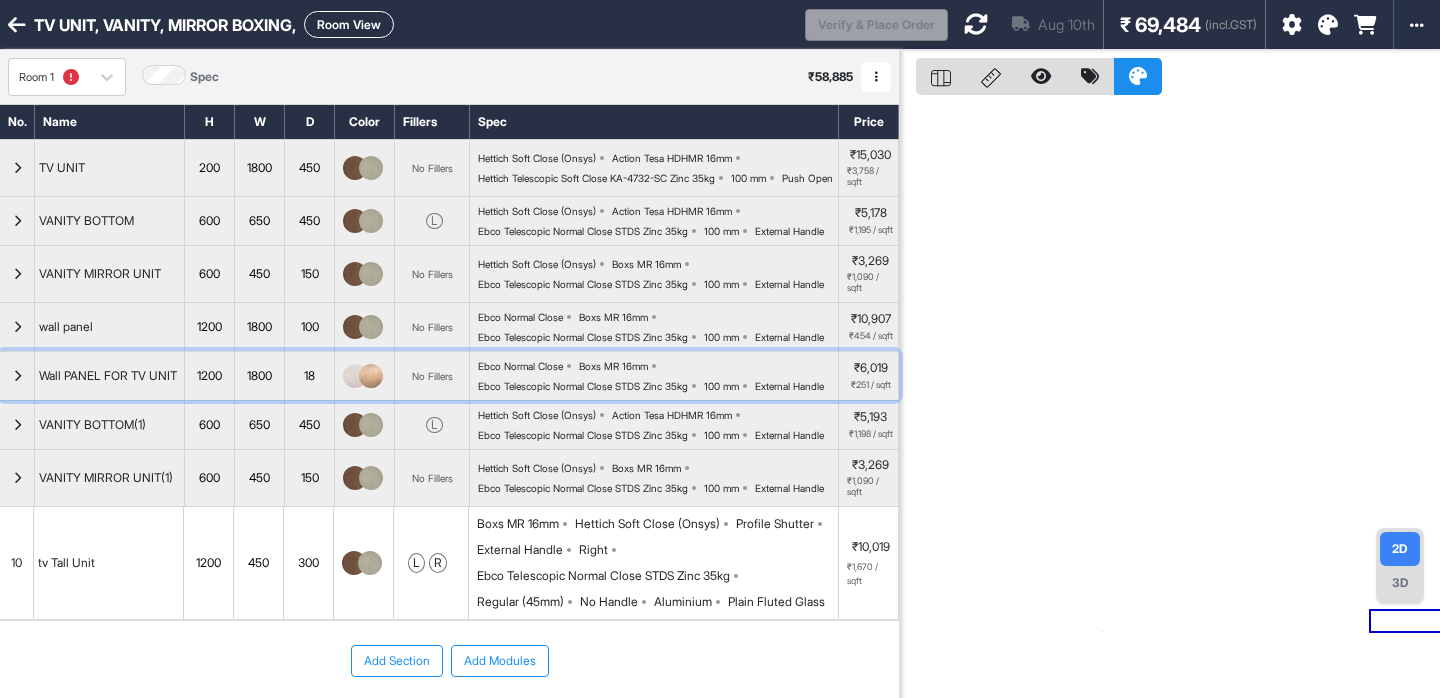 click at bounding box center [17, 376] 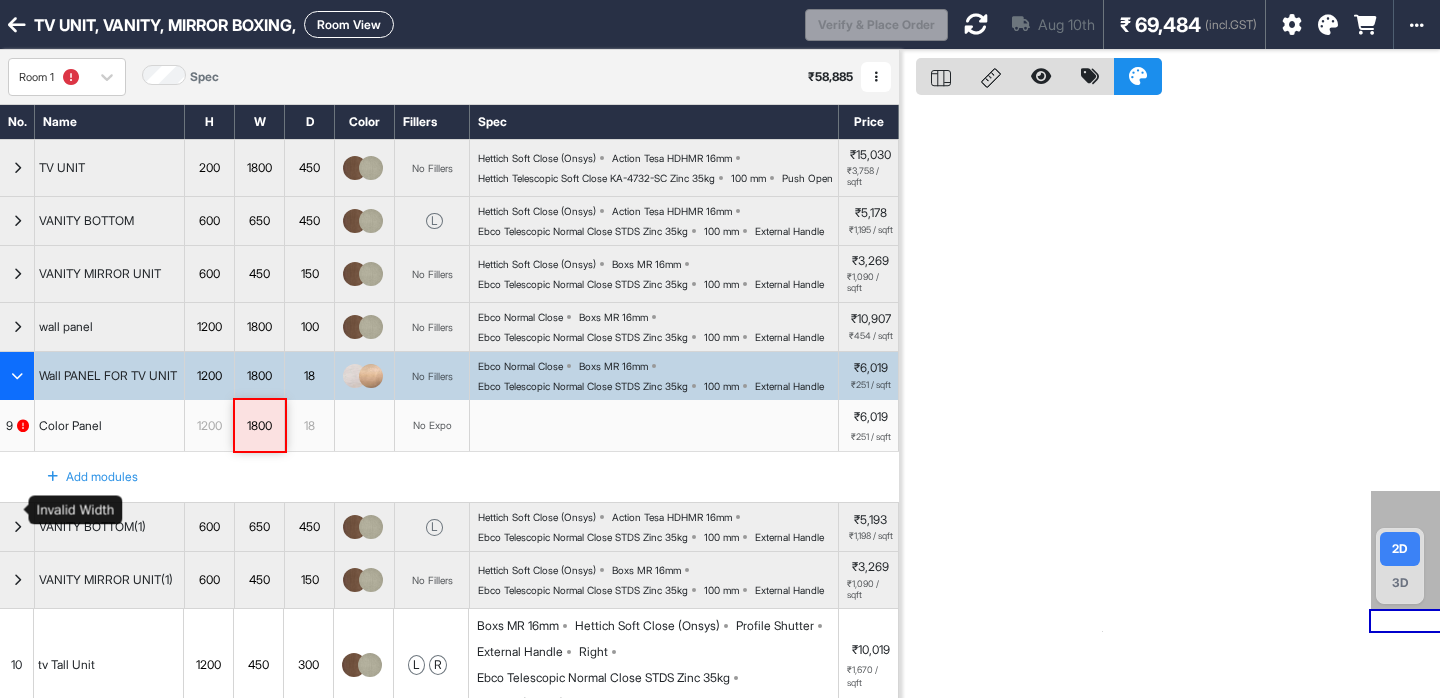 click at bounding box center (23, 426) 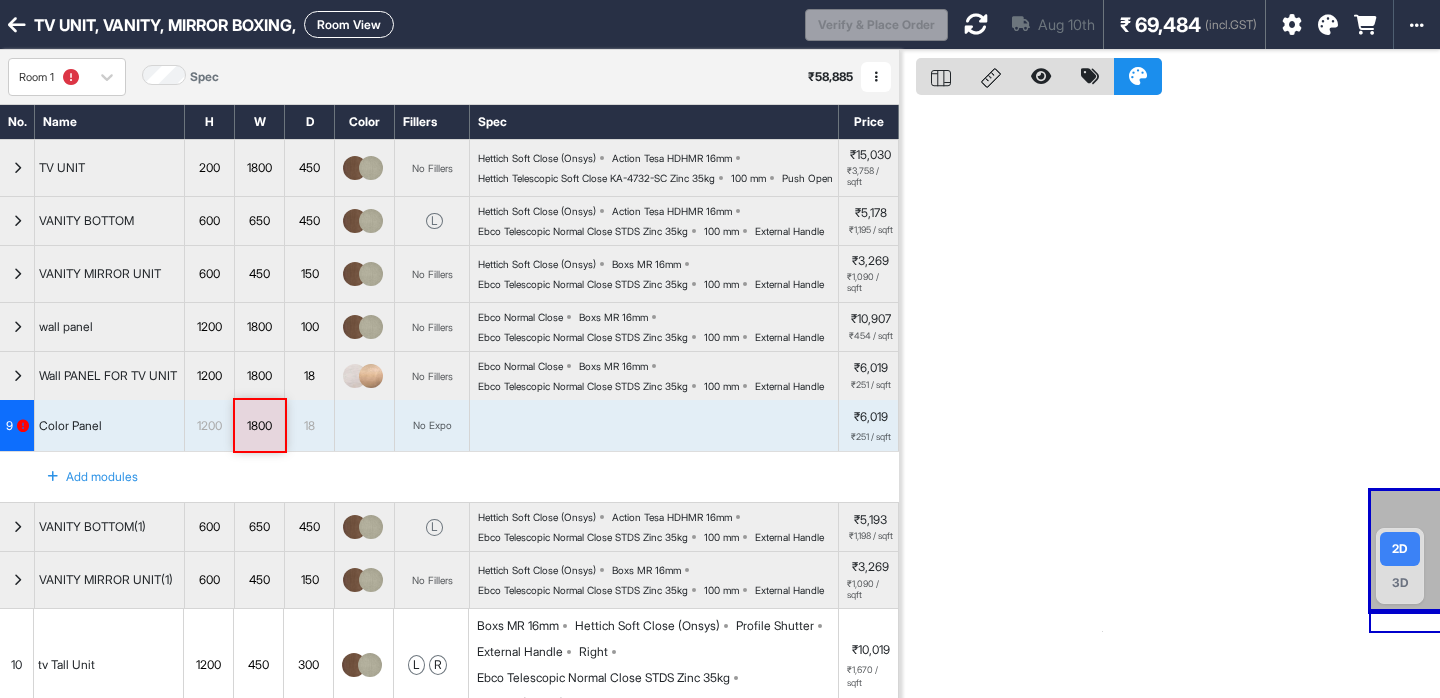 click at bounding box center (365, 426) 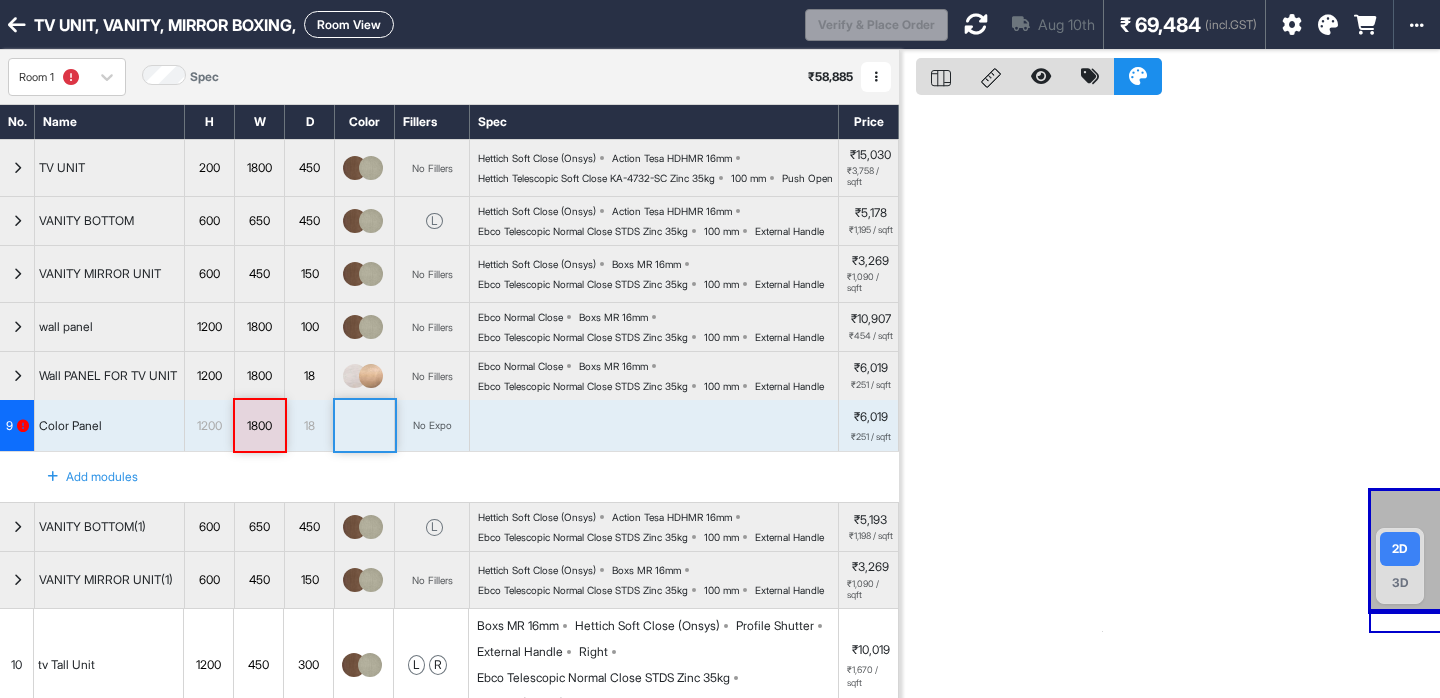 click on "No Expo" at bounding box center (432, 426) 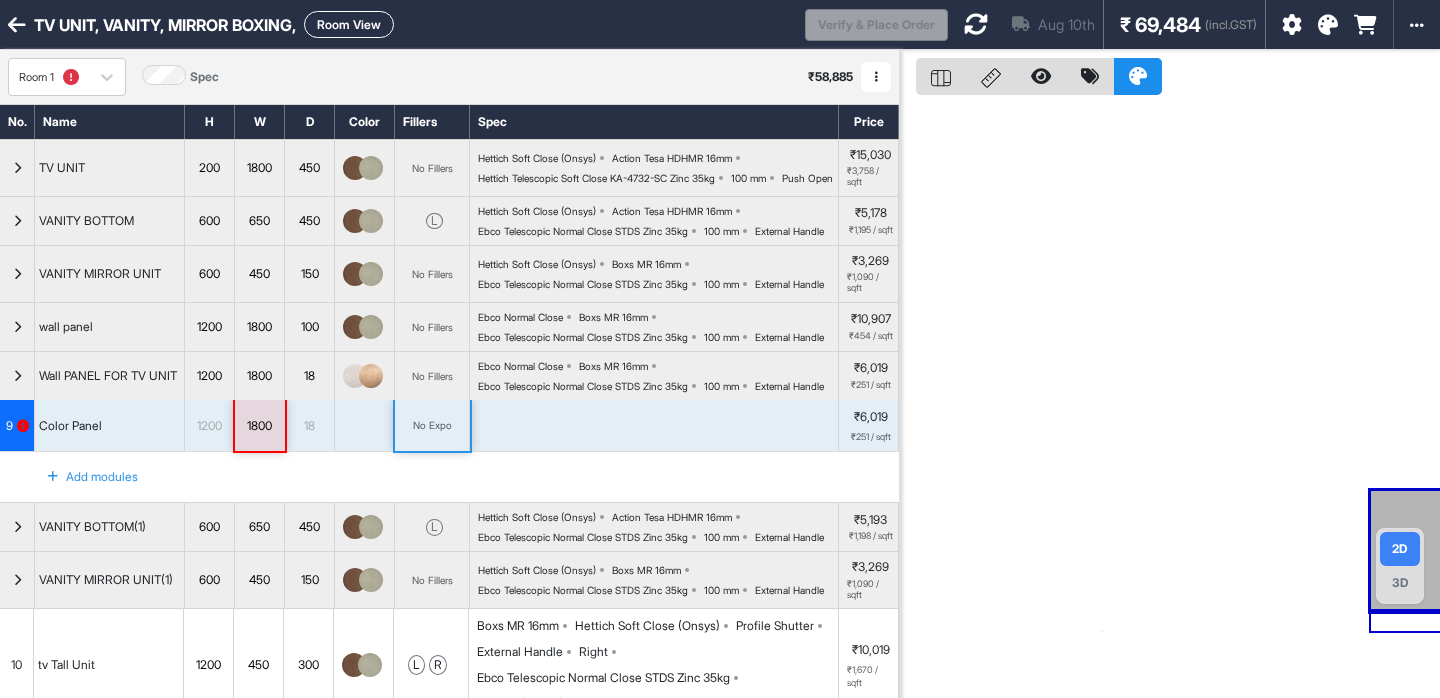click at bounding box center [371, 376] 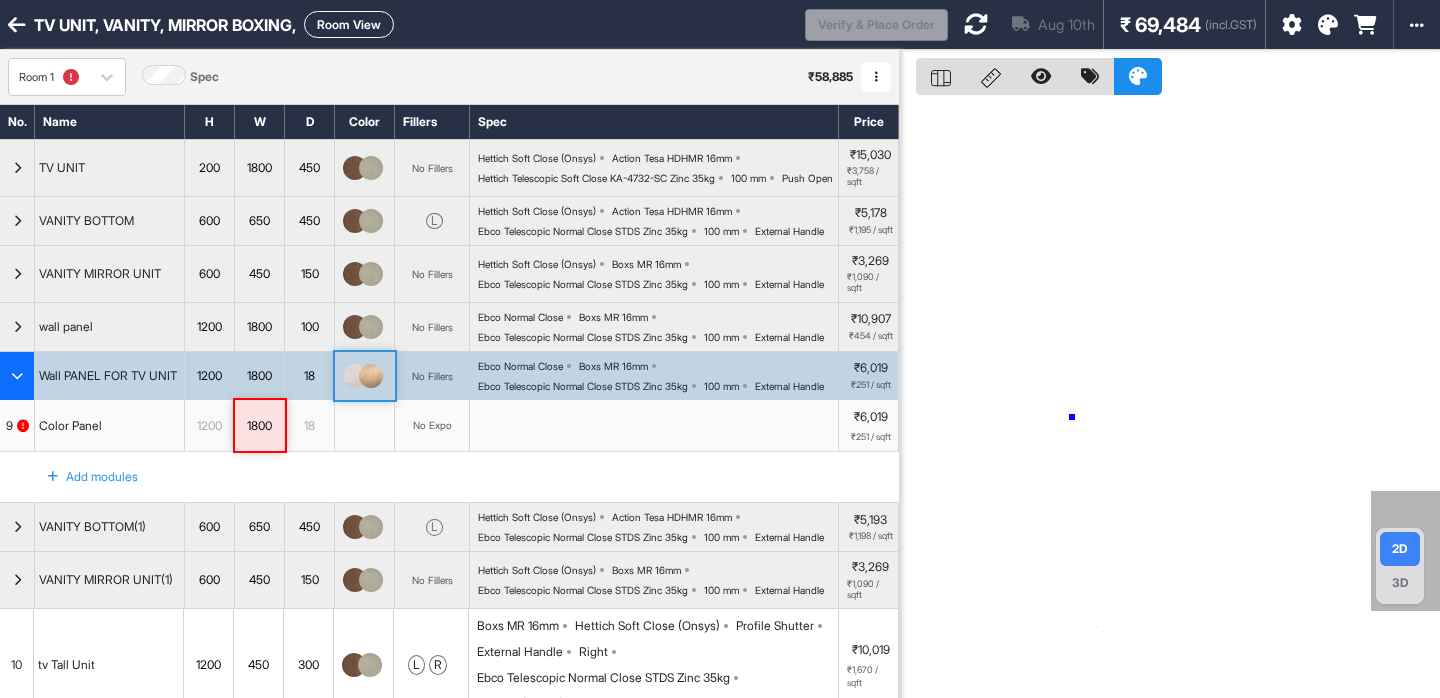 click at bounding box center [1170, 399] 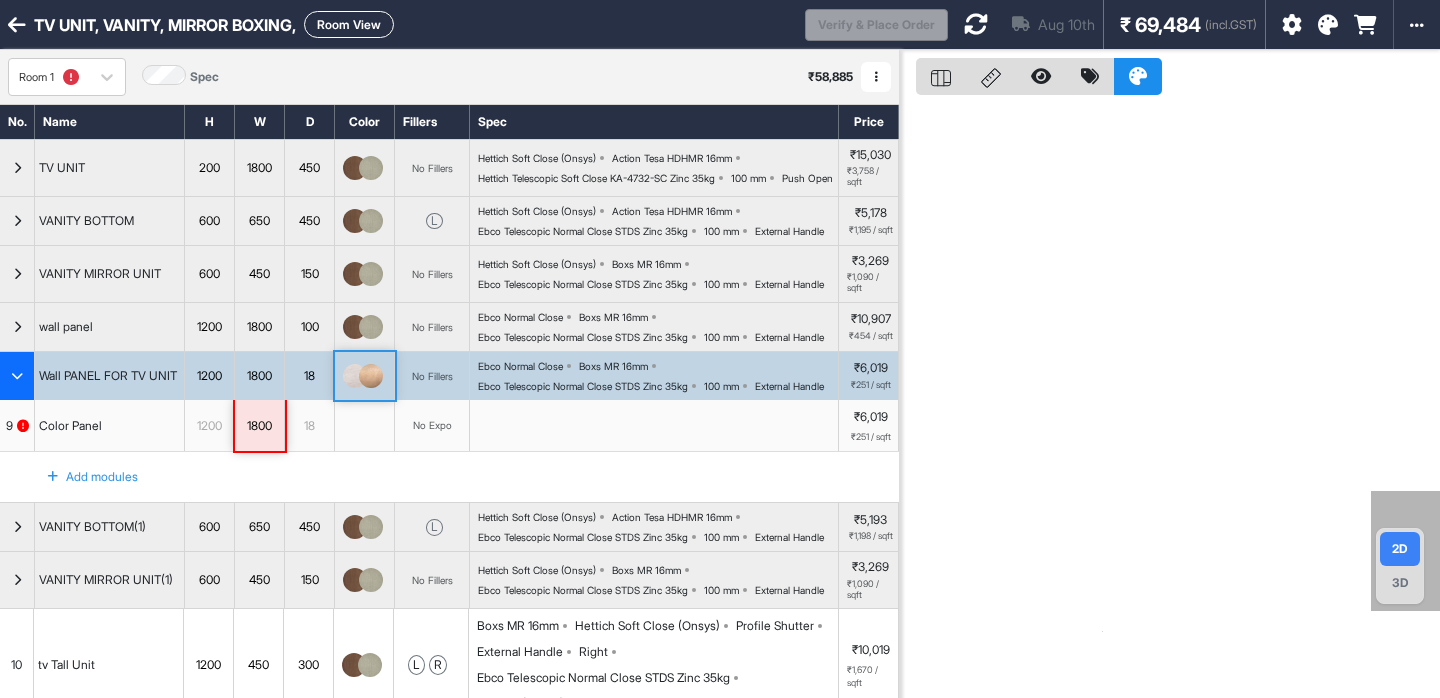 click at bounding box center [17, 376] 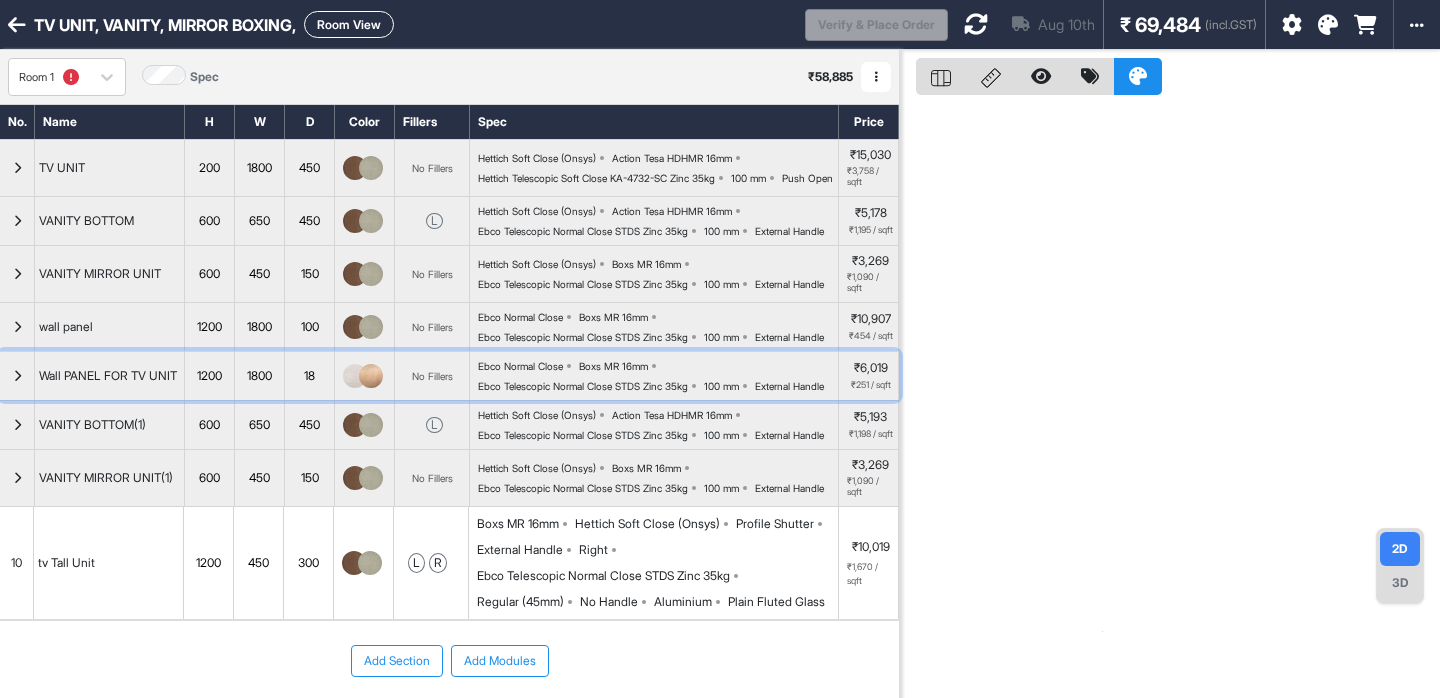 click at bounding box center (371, 376) 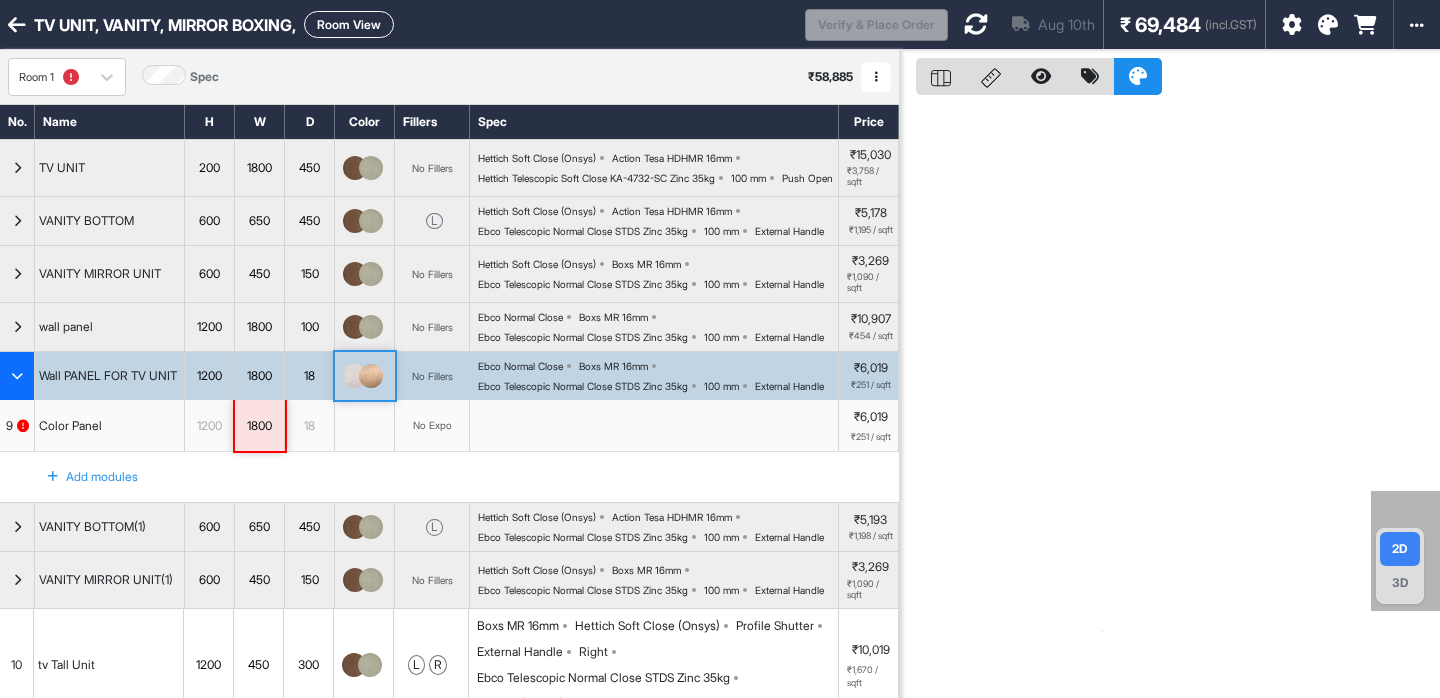 click at bounding box center [371, 376] 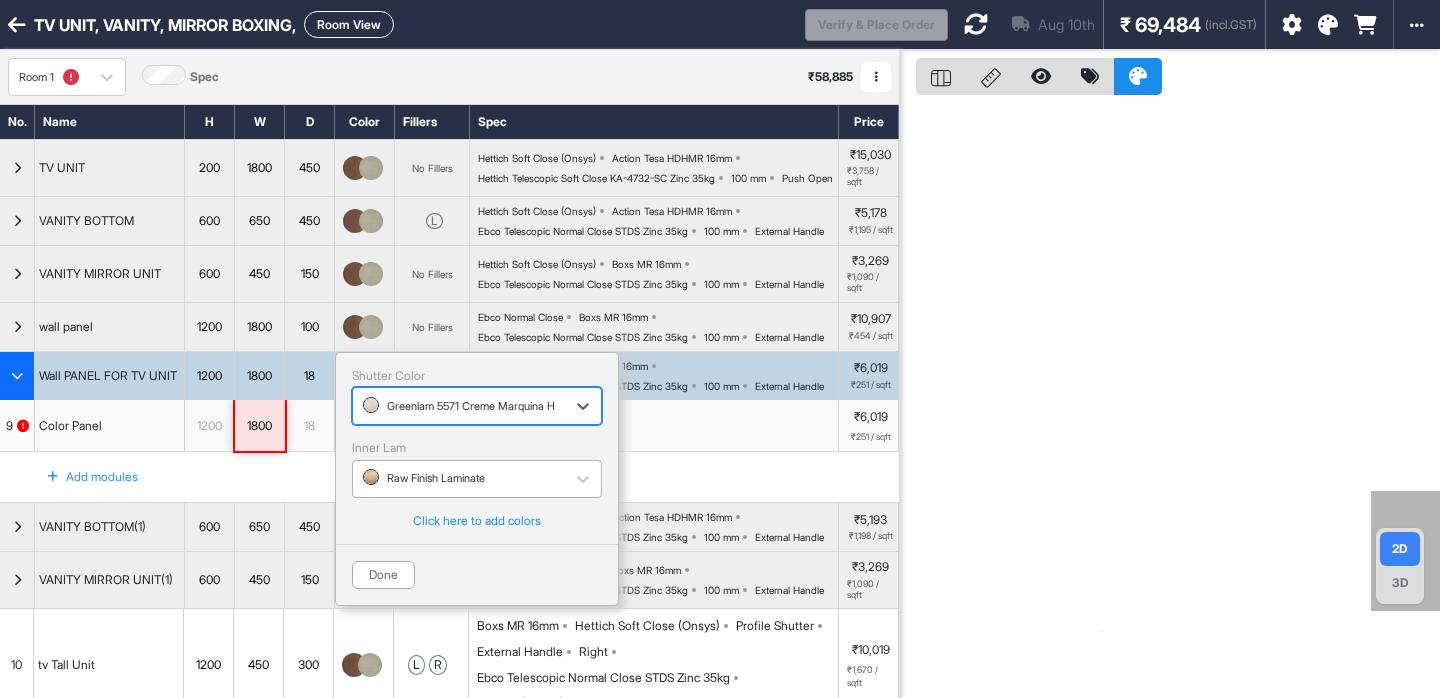 click at bounding box center (459, 479) 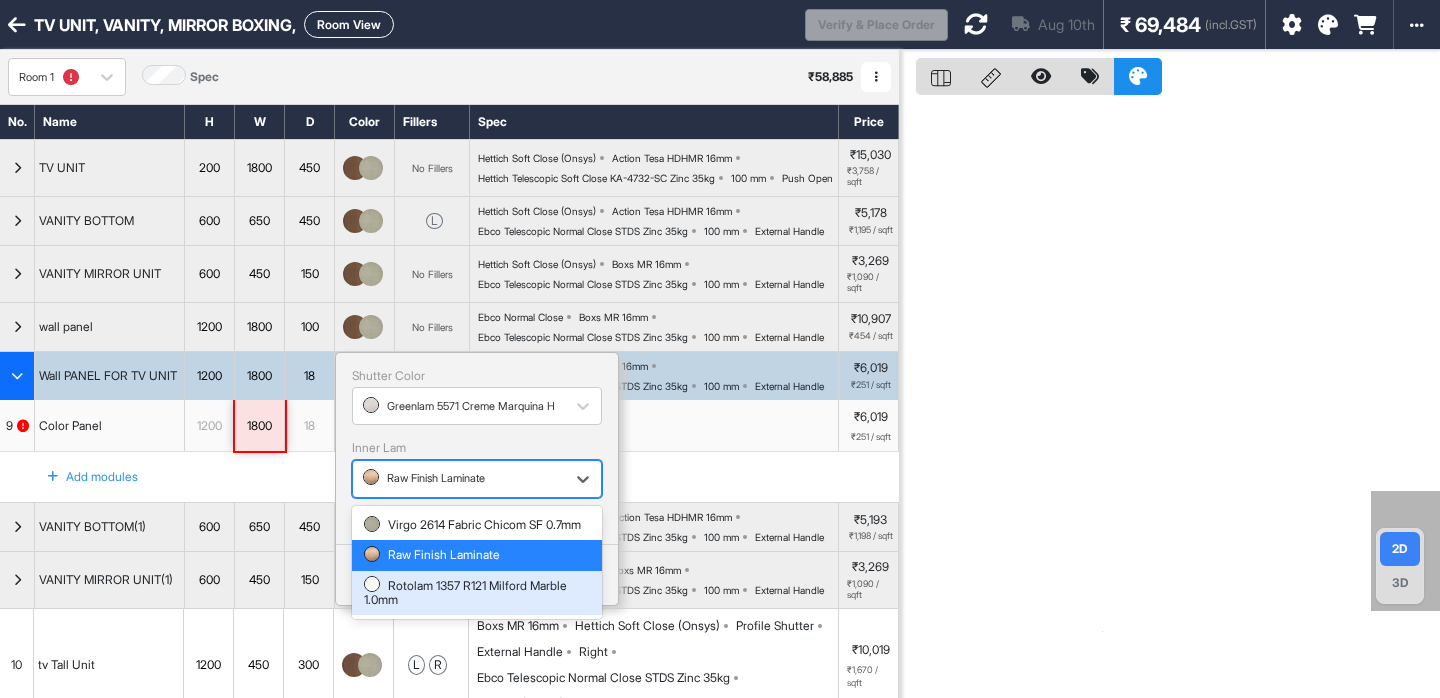 click on "Rotolam 1357 R121 Milford Marble 1.0mm" at bounding box center (477, 593) 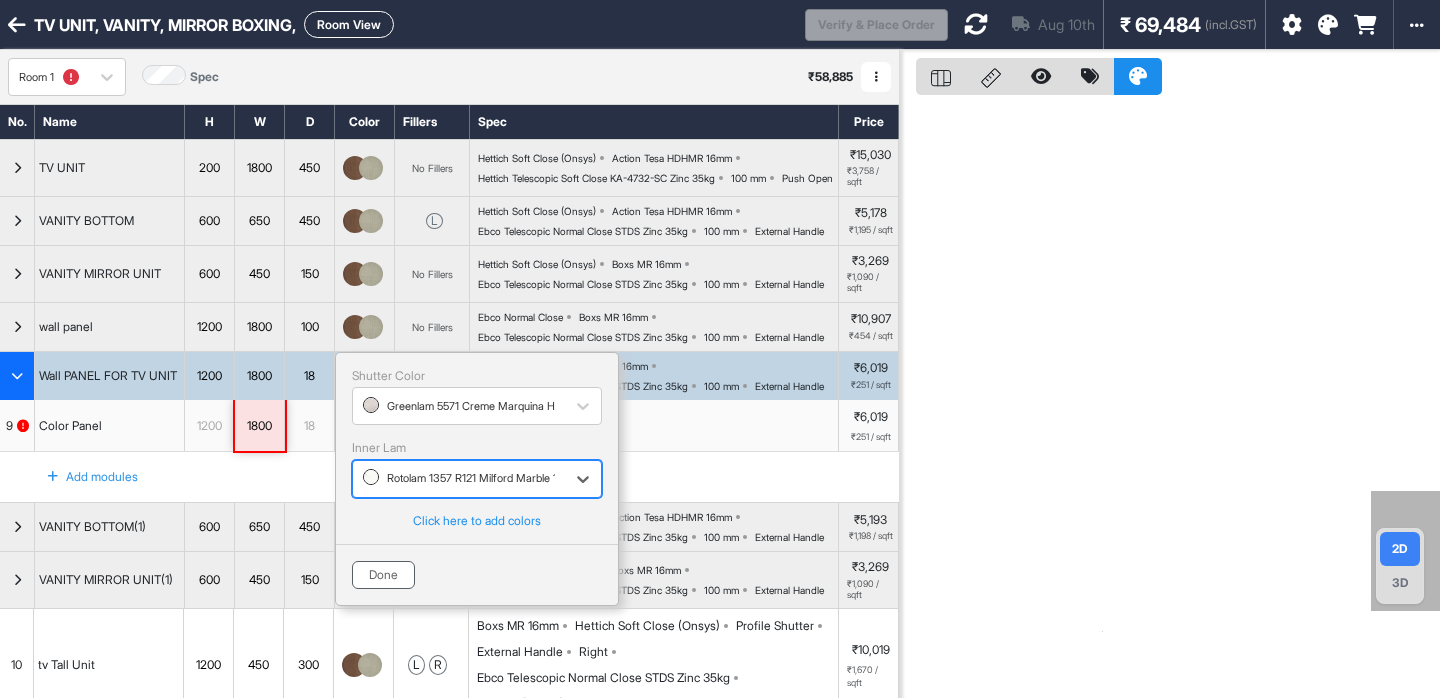 click on "Done" at bounding box center [383, 575] 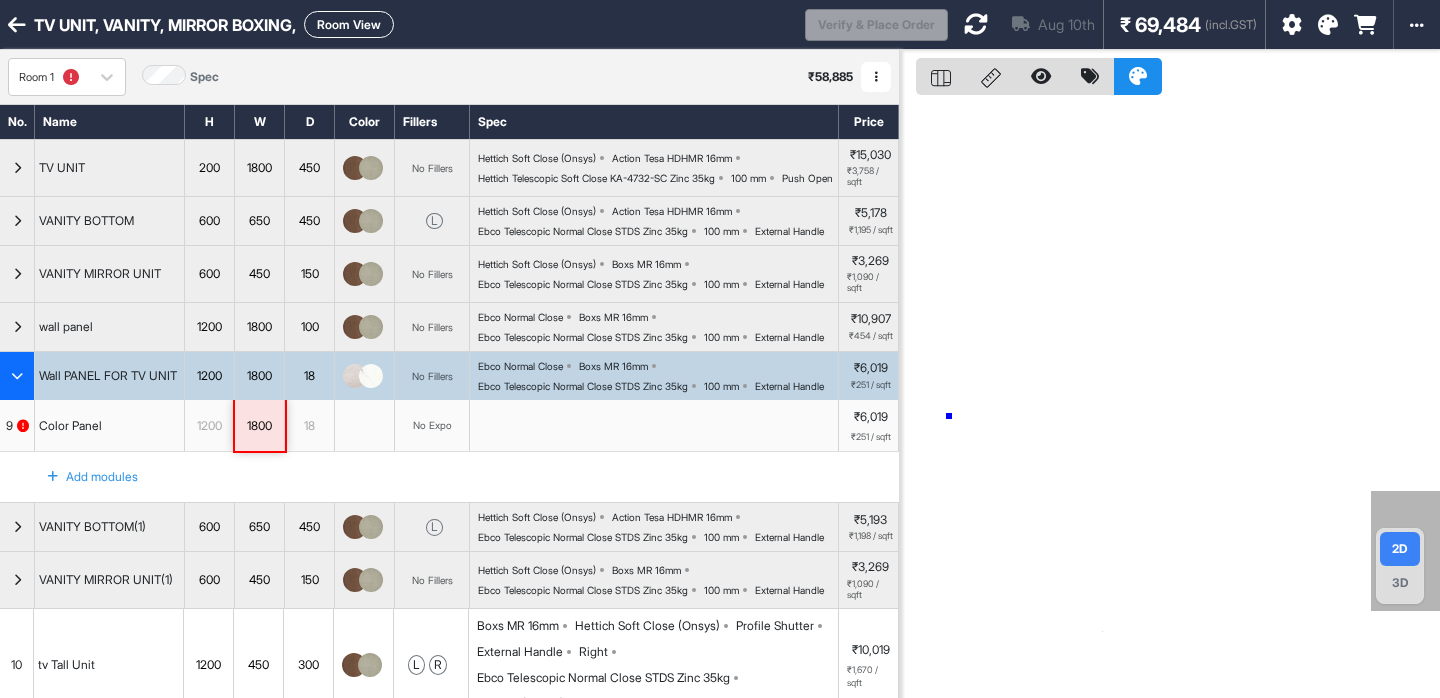 click at bounding box center (1170, 399) 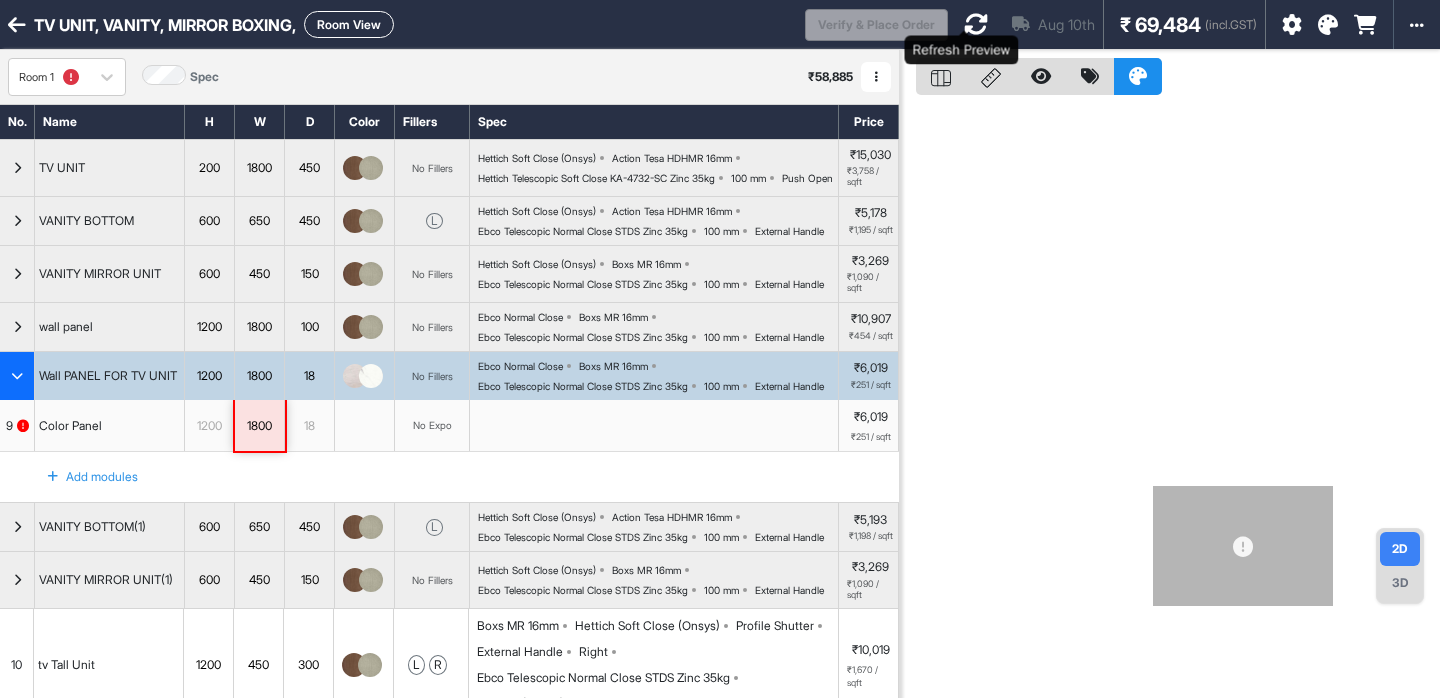 click at bounding box center [976, 24] 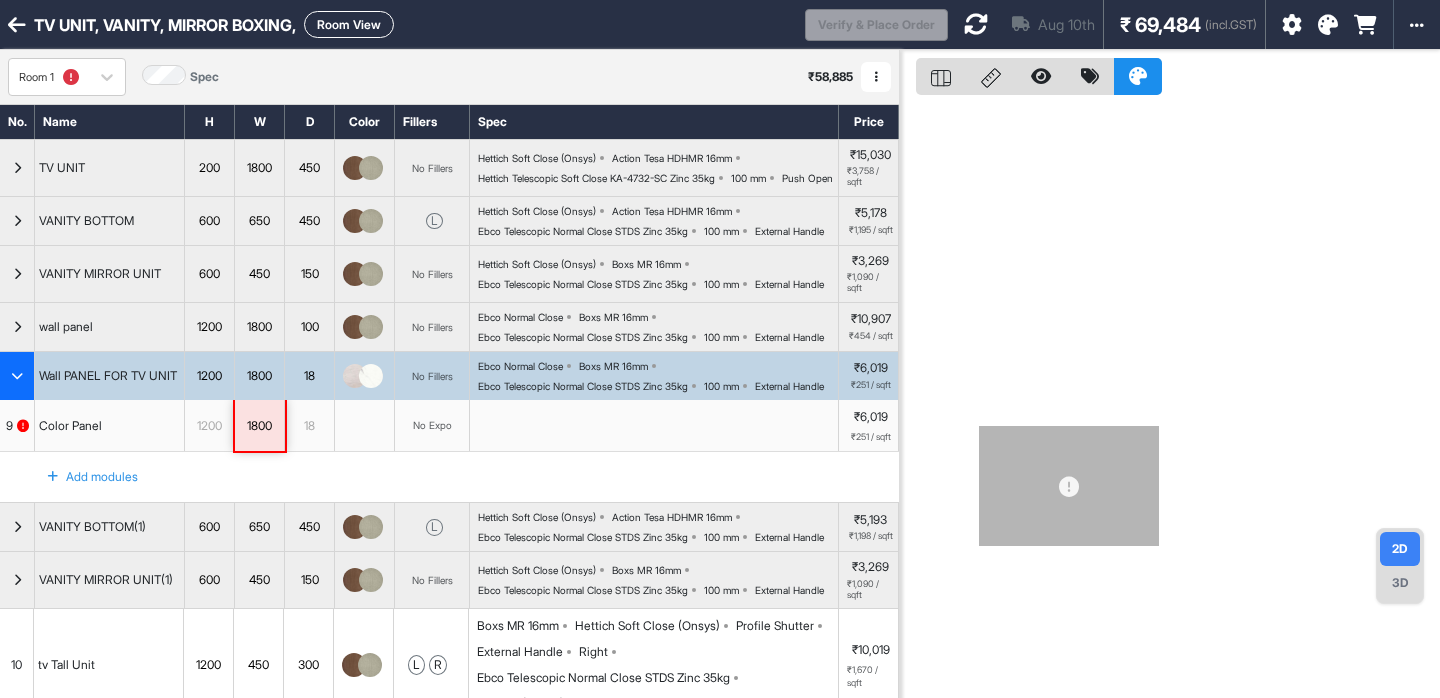 click at bounding box center [1170, 399] 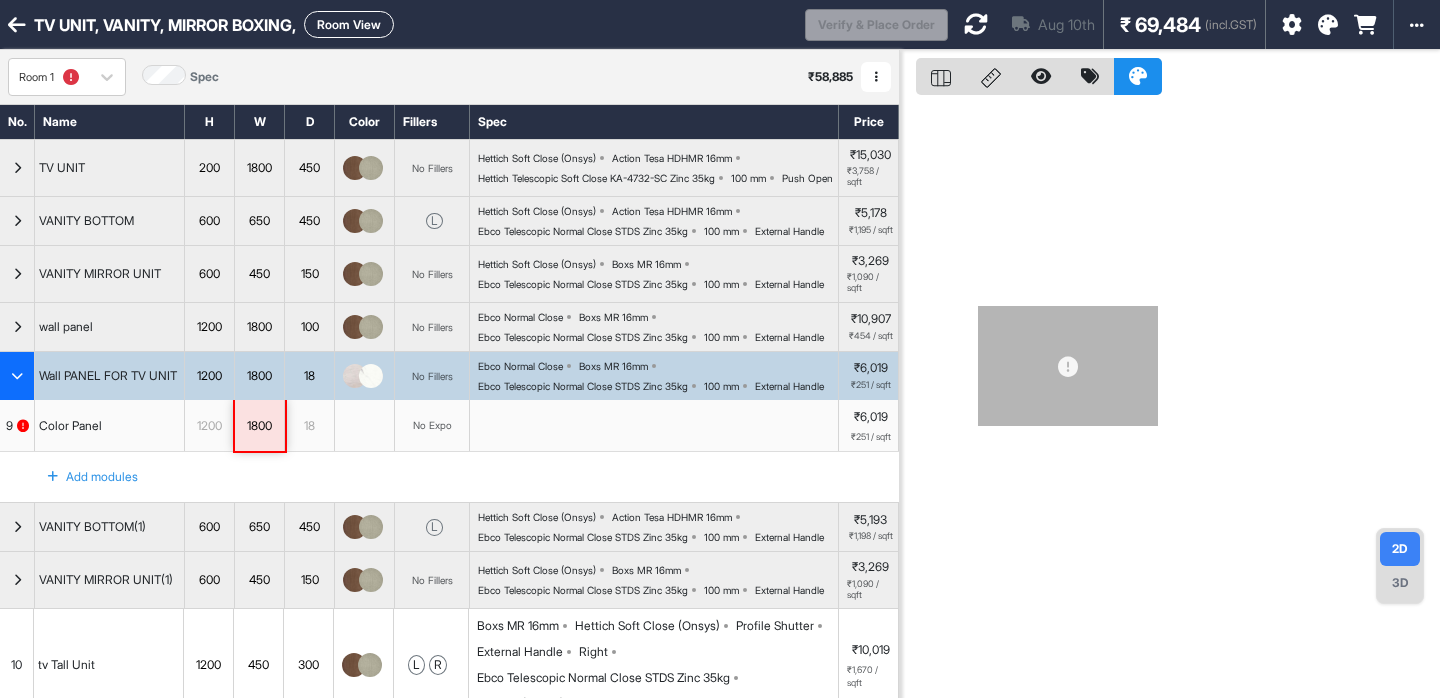 click on "3D" at bounding box center [1400, 583] 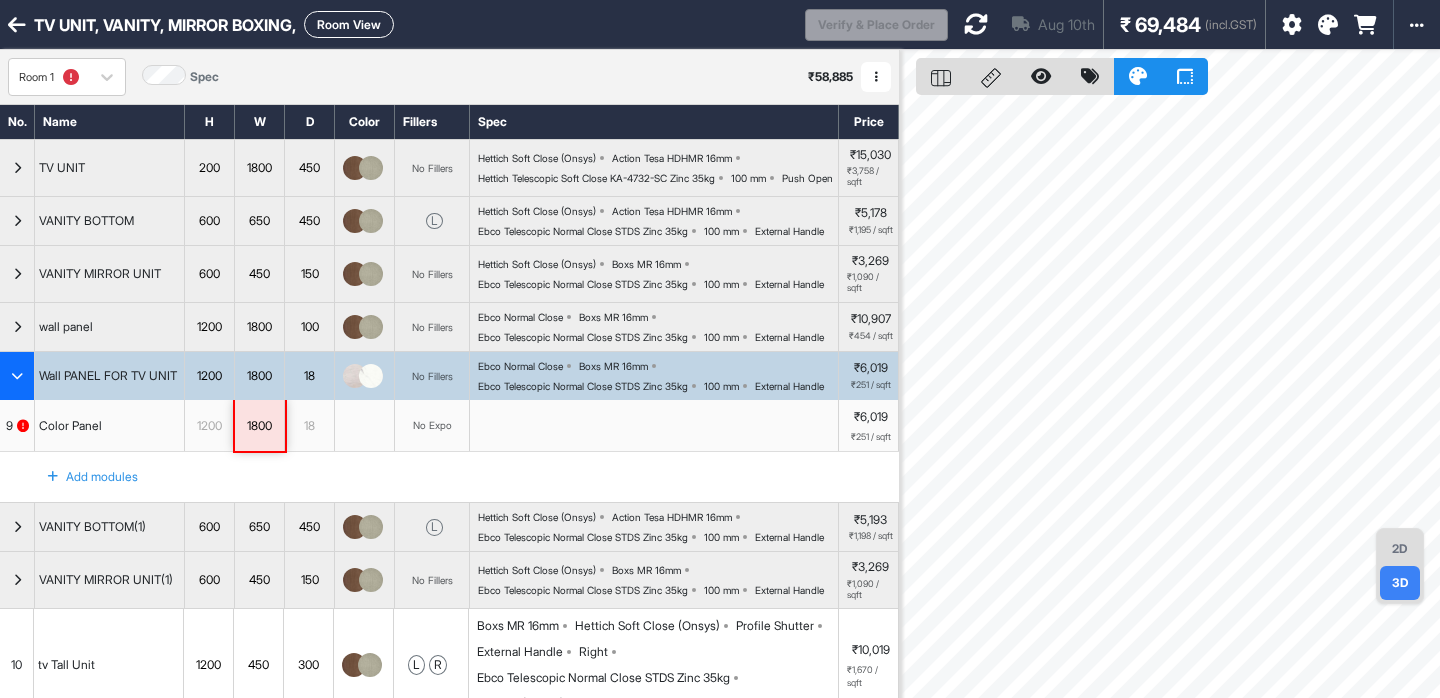 click on "Room View" at bounding box center (349, 24) 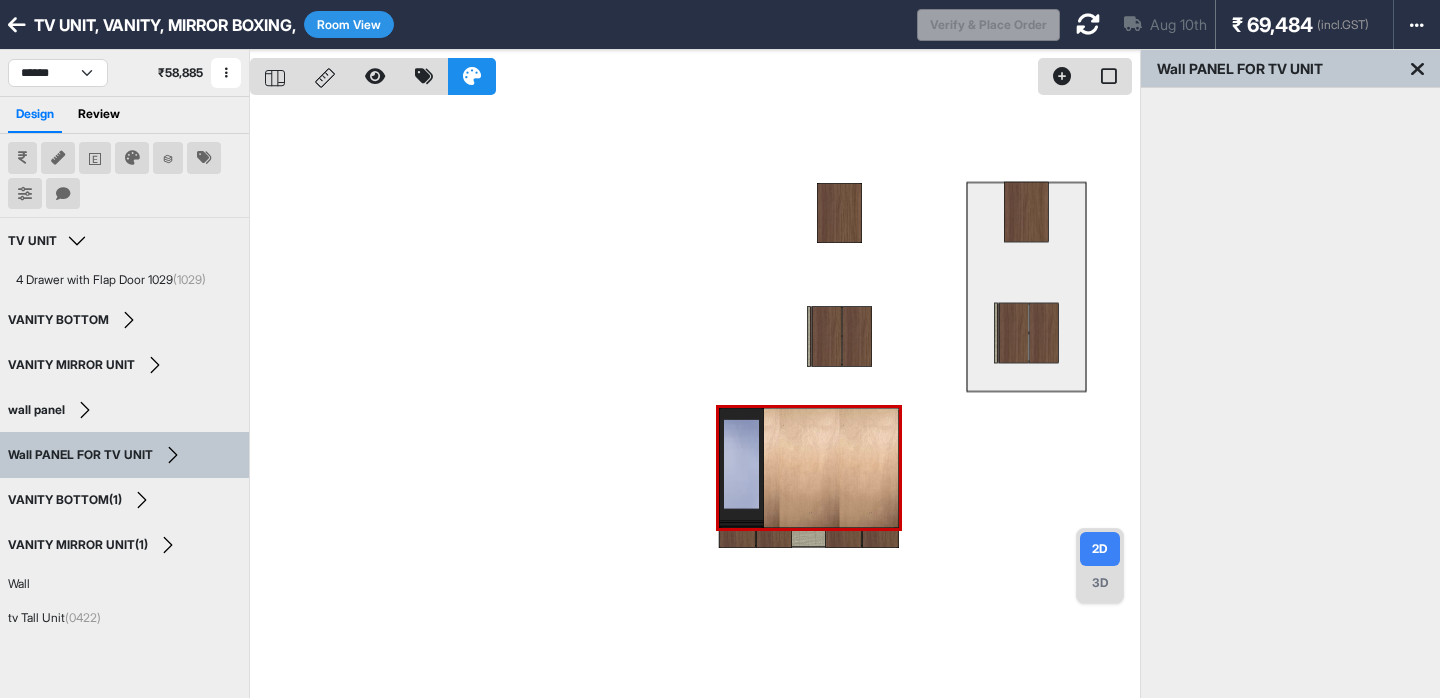 click at bounding box center [695, 399] 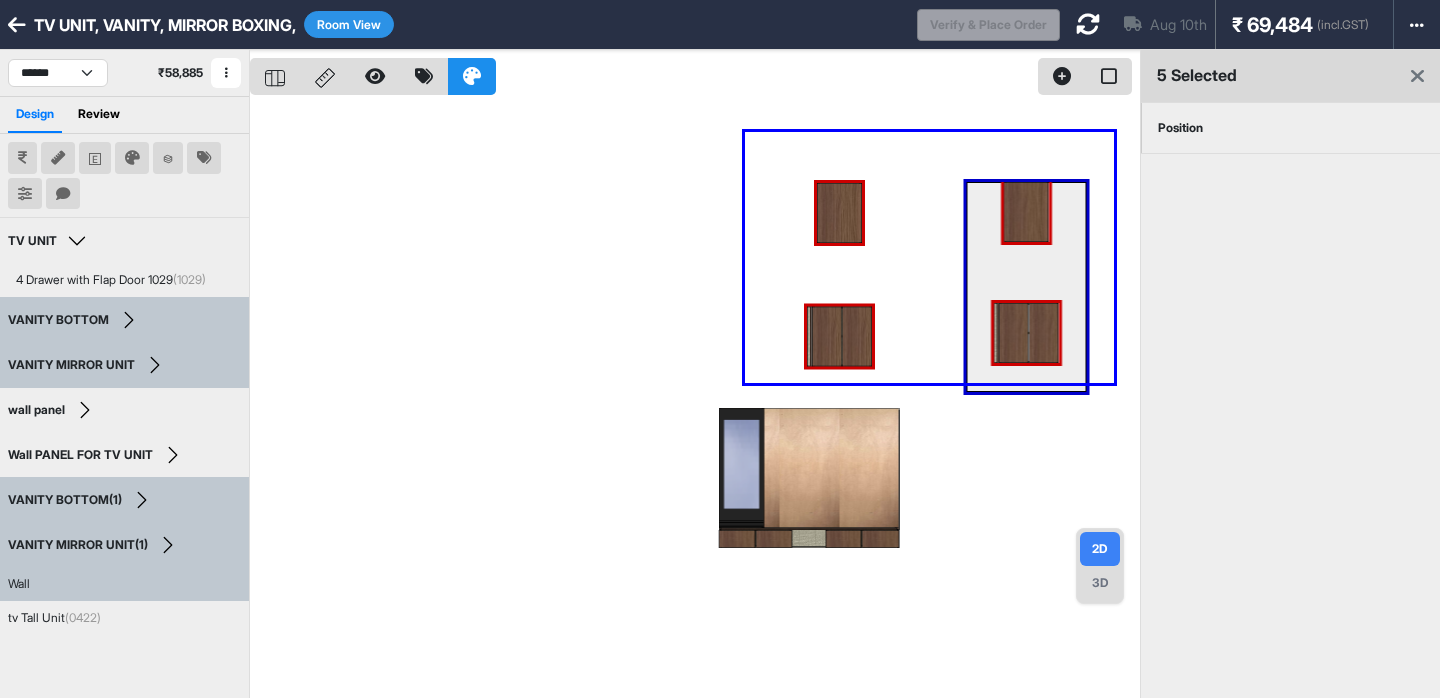 drag, startPoint x: 1114, startPoint y: 383, endPoint x: 745, endPoint y: 132, distance: 446.2757 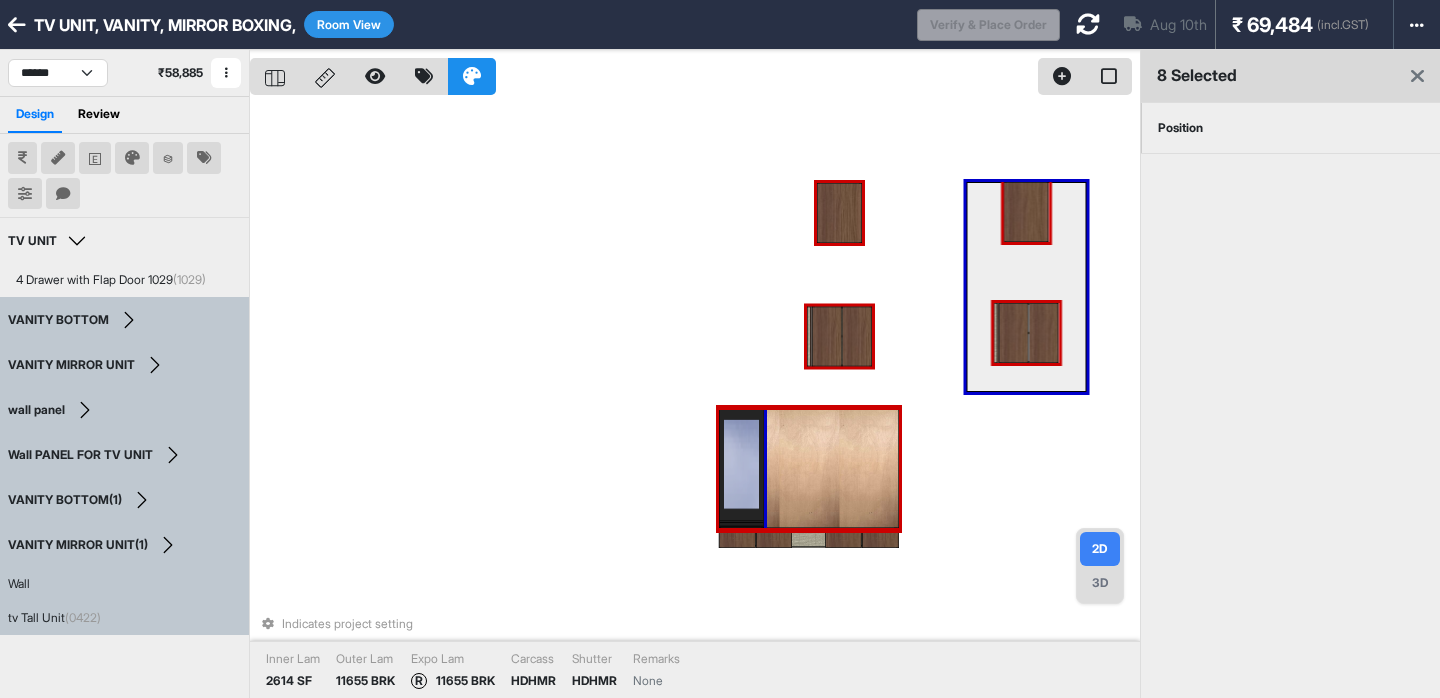 drag, startPoint x: 745, startPoint y: 132, endPoint x: 1098, endPoint y: 409, distance: 448.70703 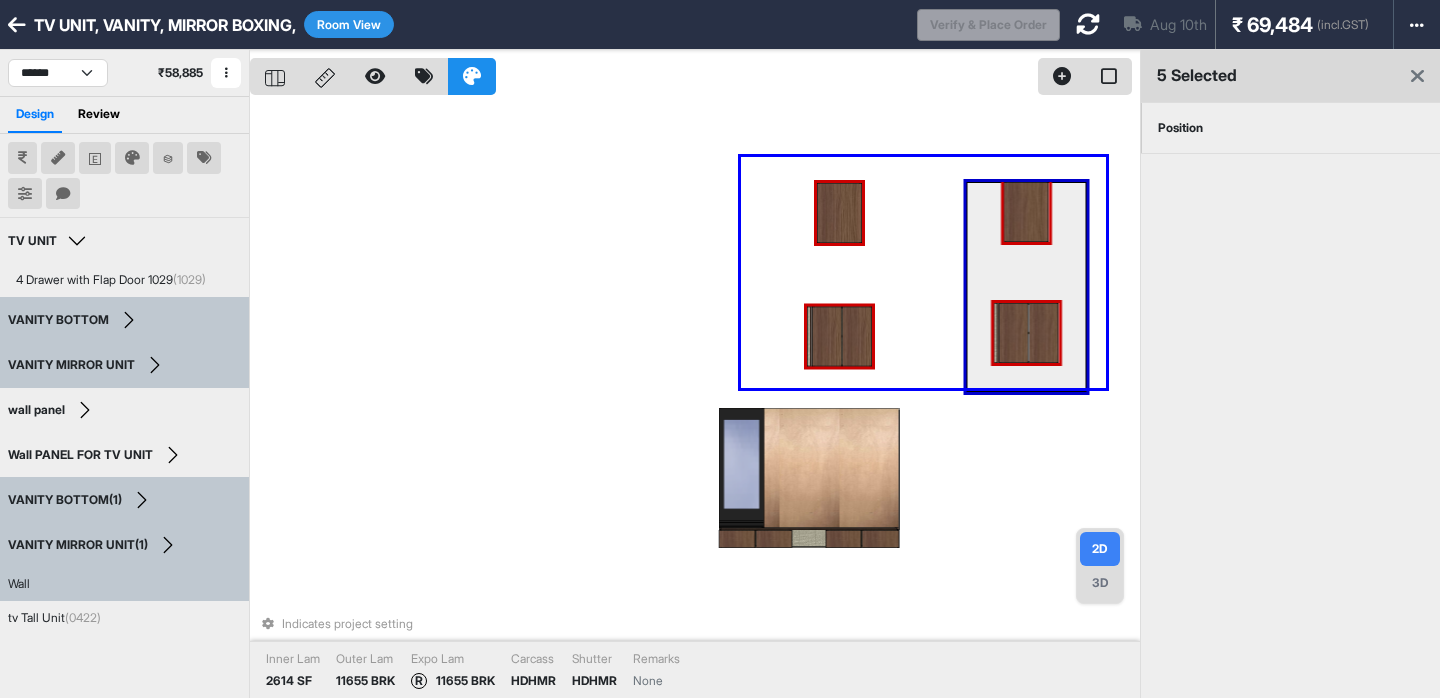 drag, startPoint x: 1106, startPoint y: 388, endPoint x: 741, endPoint y: 158, distance: 431.42206 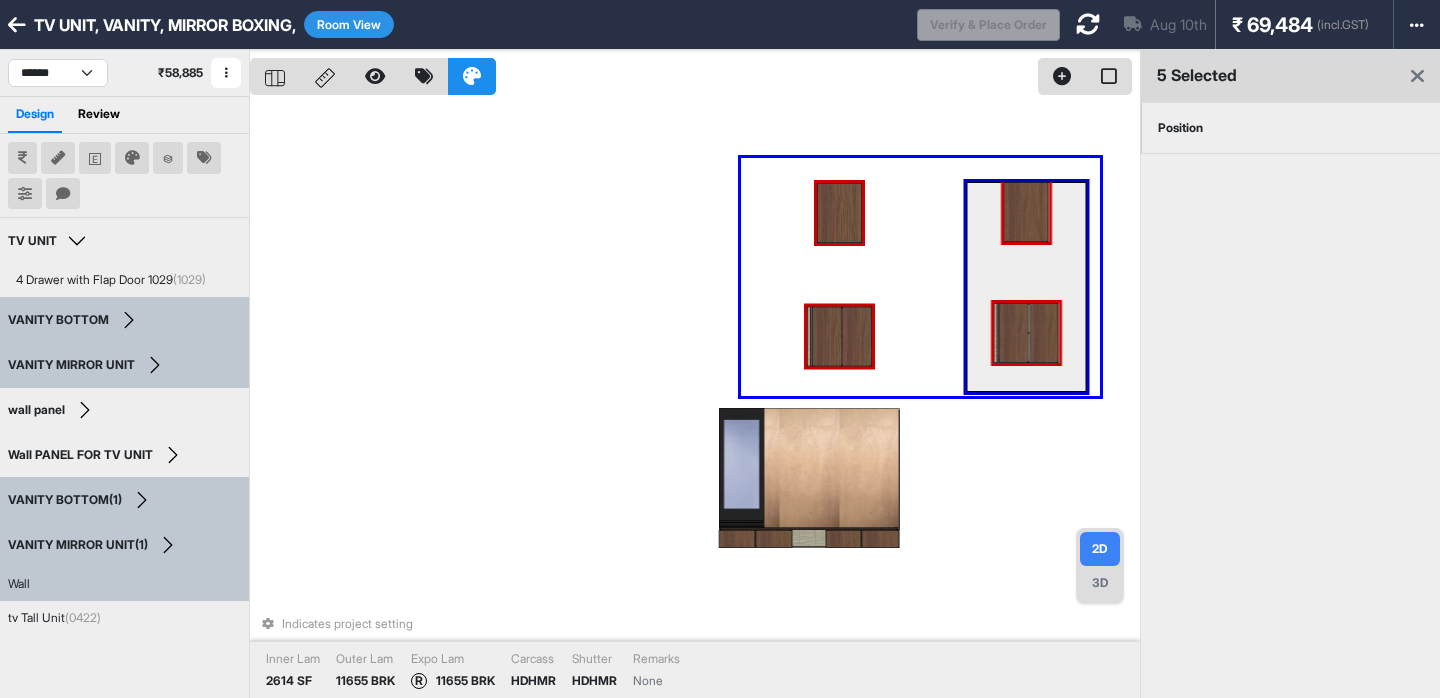 drag, startPoint x: 741, startPoint y: 158, endPoint x: 1100, endPoint y: 396, distance: 430.72614 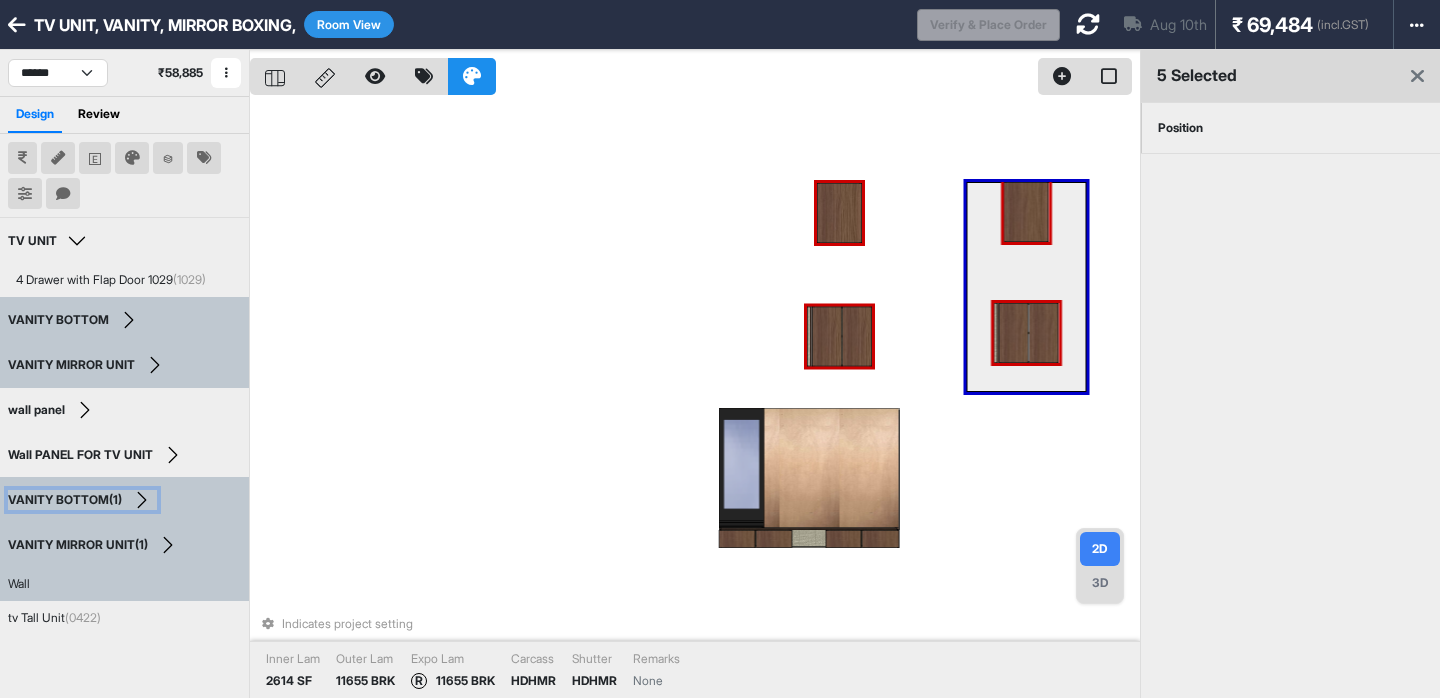 click on "VANITY BOTTOM(1)" at bounding box center [65, 500] 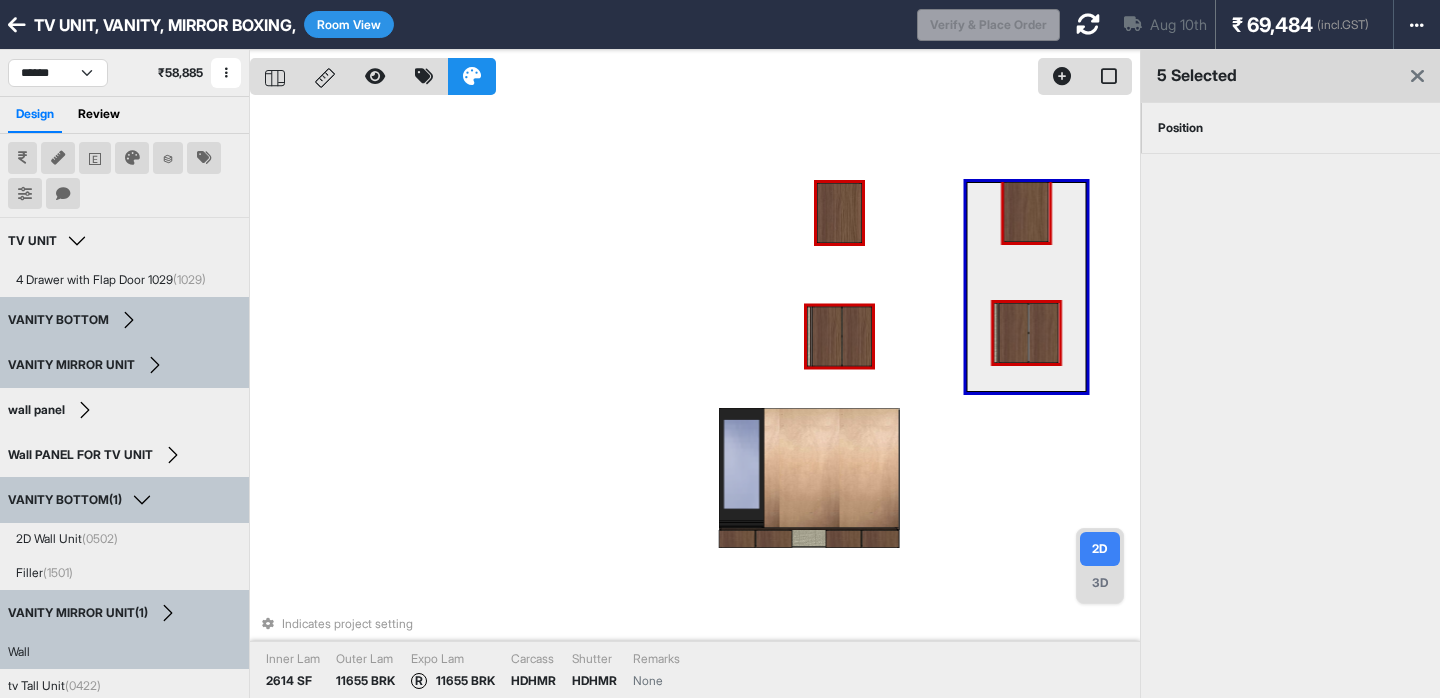 click on "VANITY BOTTOM(1)" at bounding box center (65, 500) 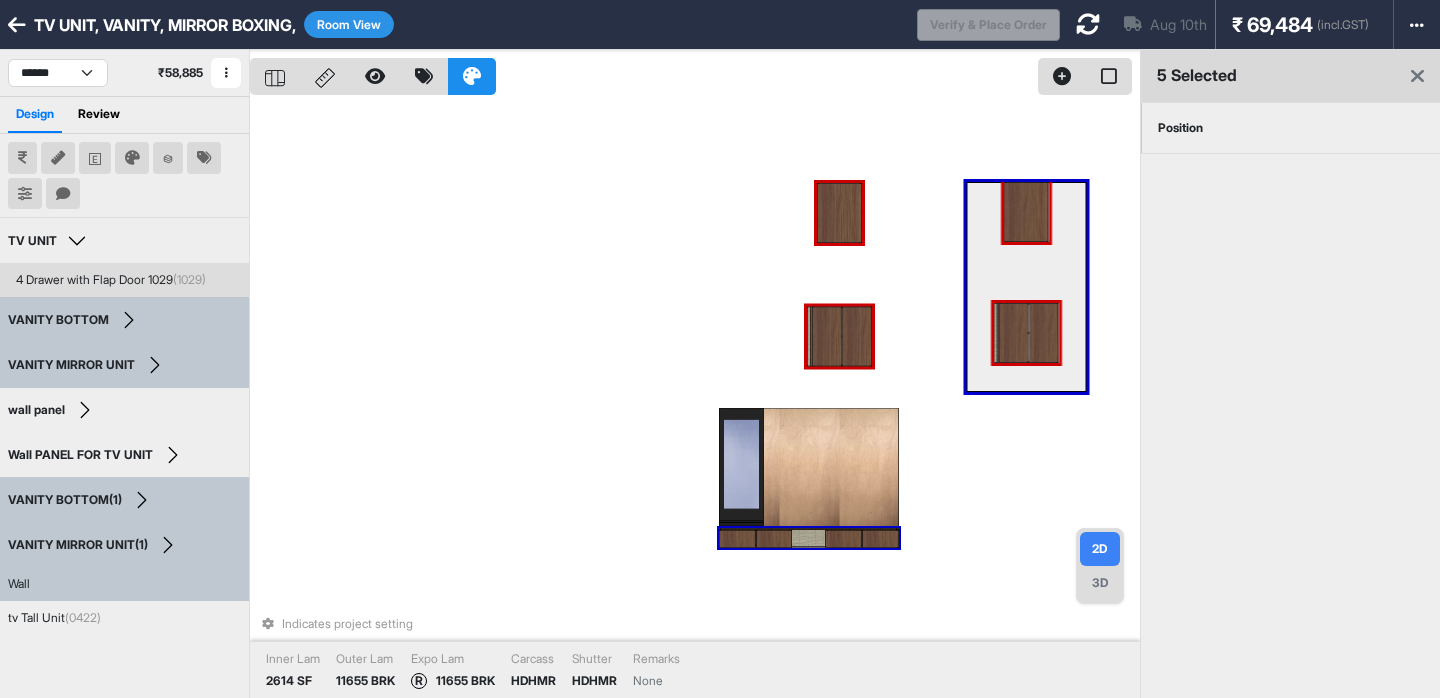 click on "₹   69,484" at bounding box center (1272, 25) 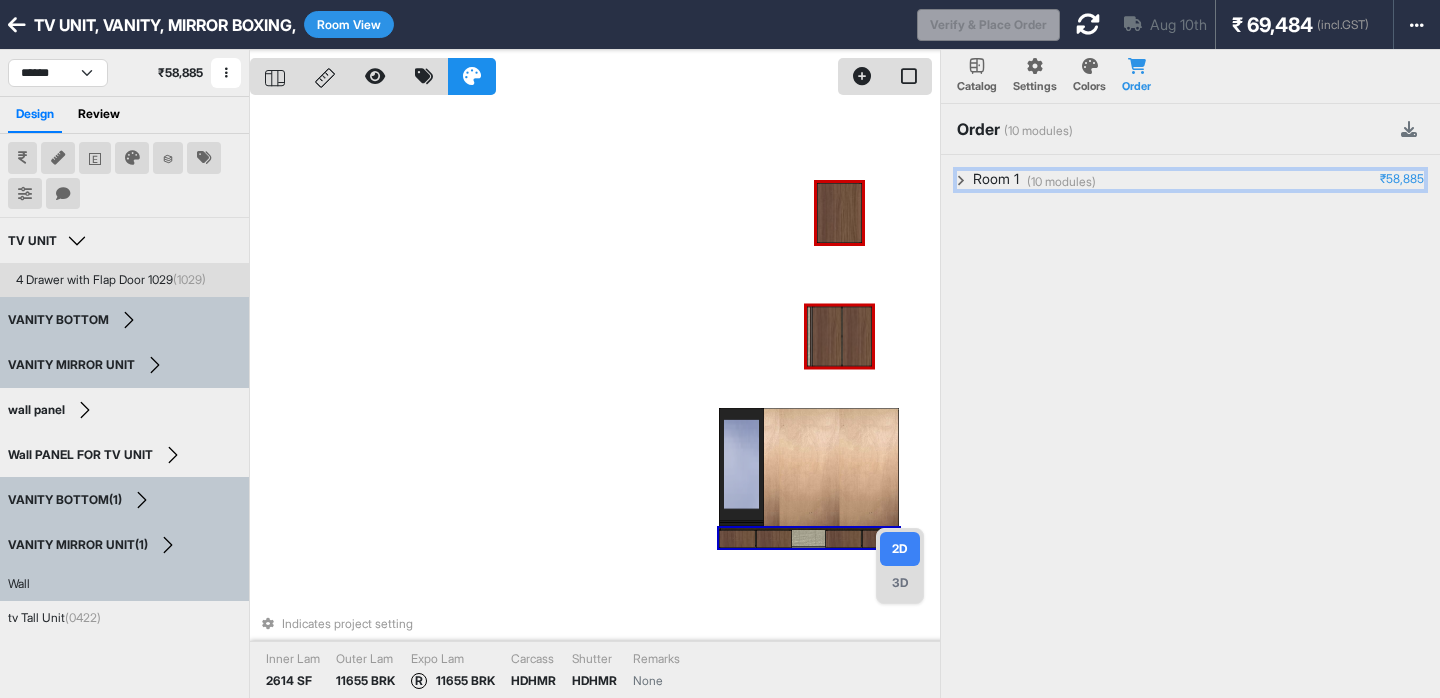 click on "Room 1" at bounding box center [996, 180] 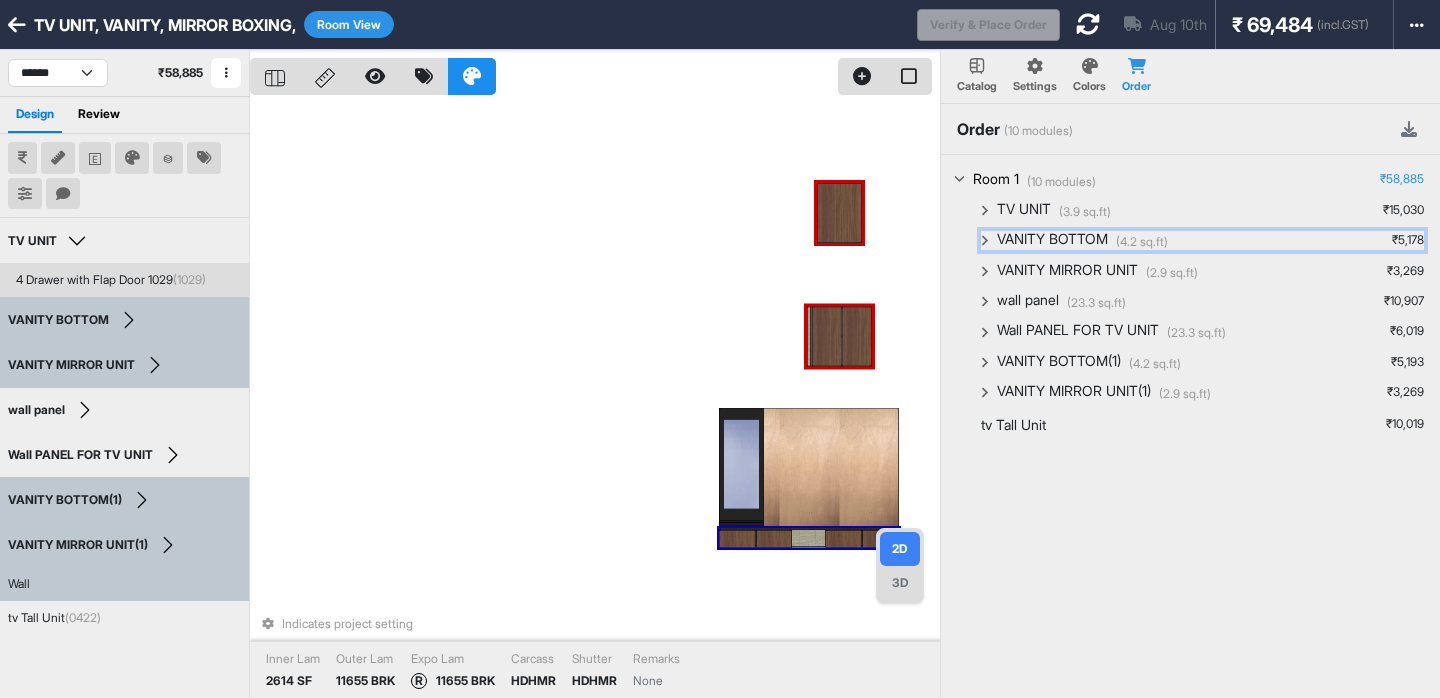 click on "VANITY BOTTOM" at bounding box center (1052, 240) 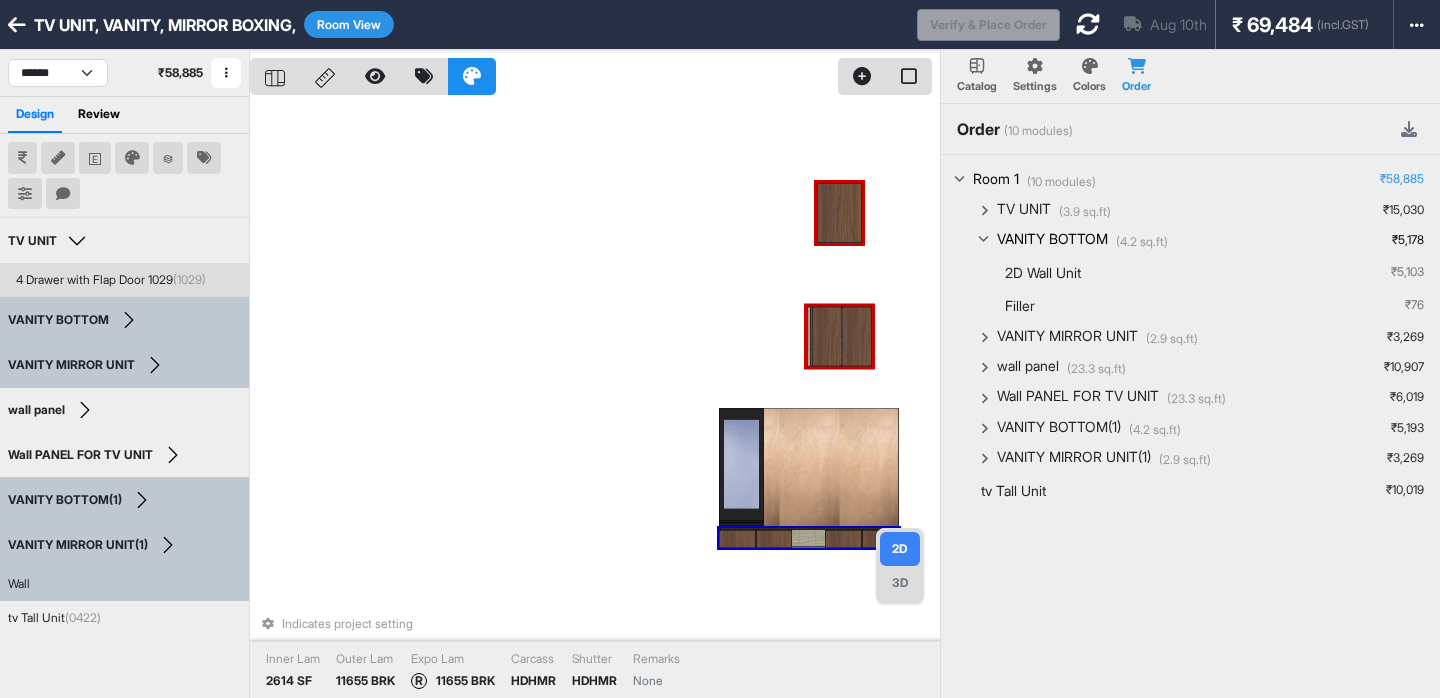 click on "VANITY BOTTOM" at bounding box center (1052, 240) 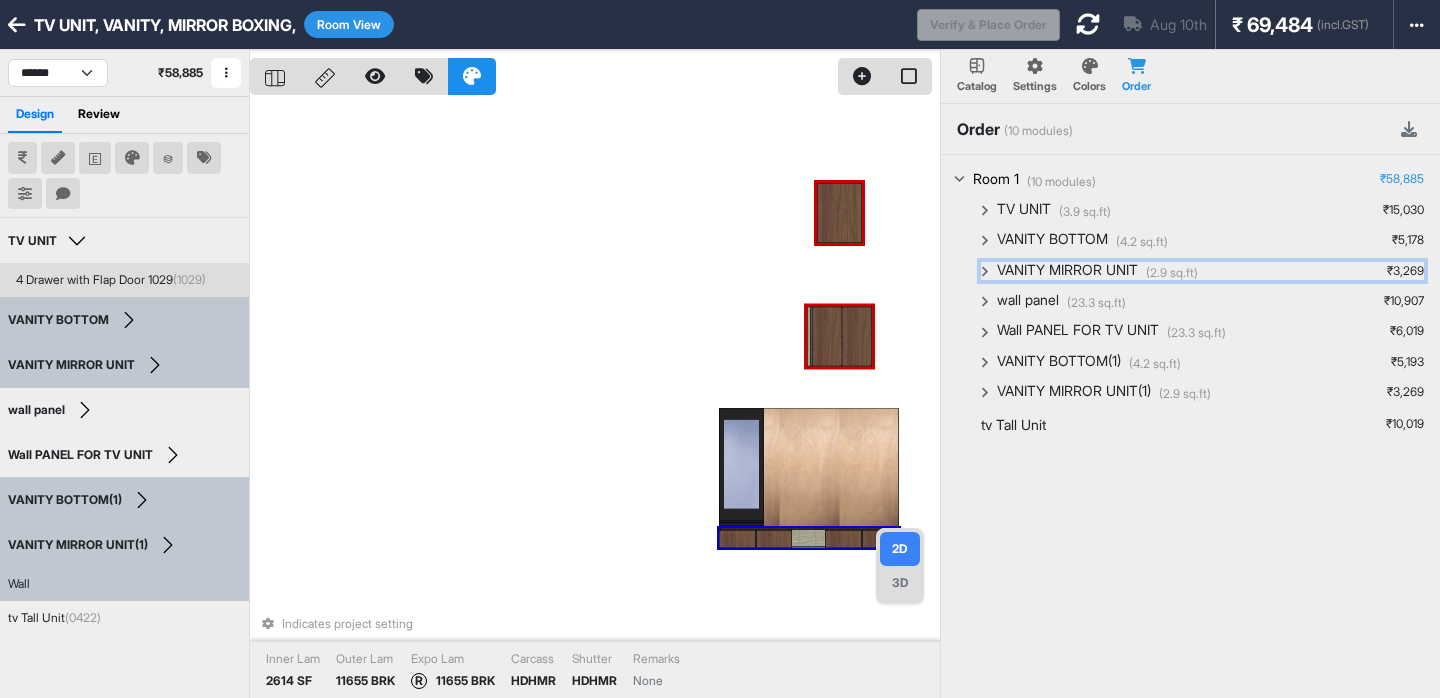 click on "VANITY MIRROR UNIT" at bounding box center (1067, 271) 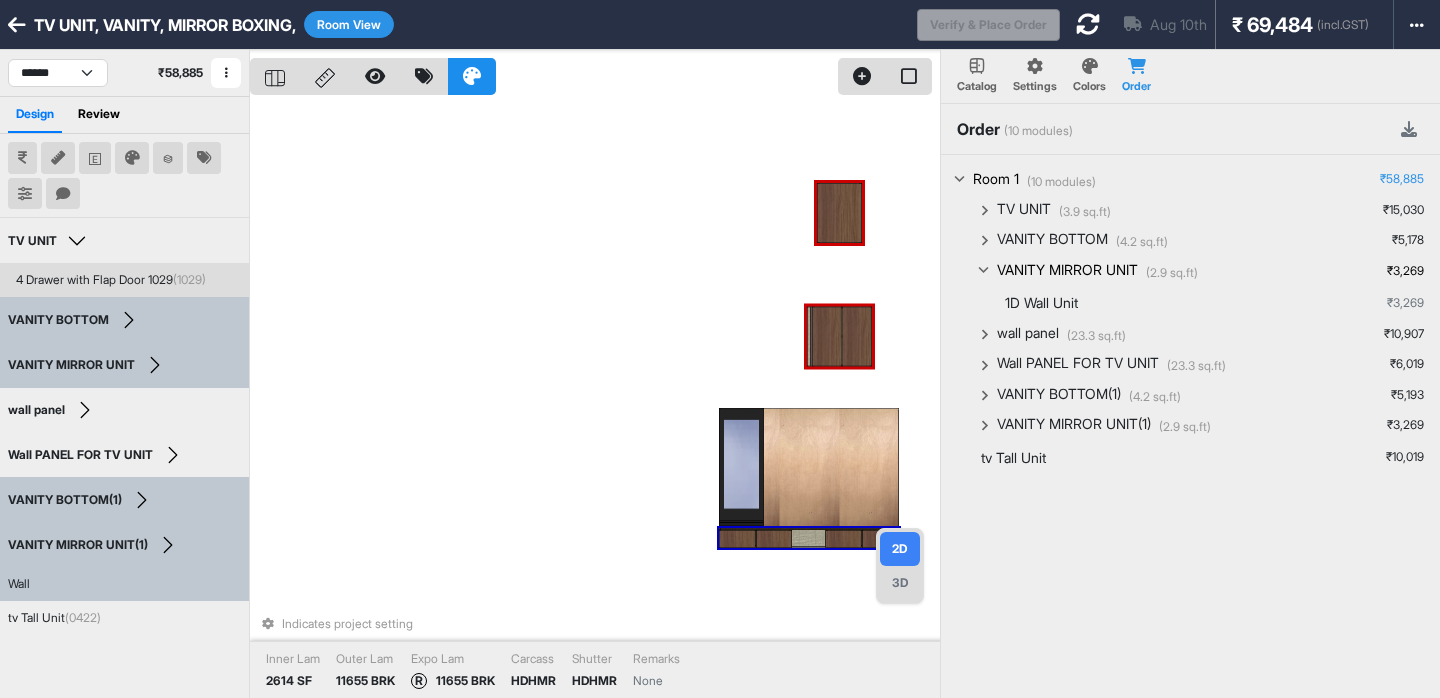 click on "VANITY MIRROR UNIT" at bounding box center [1067, 271] 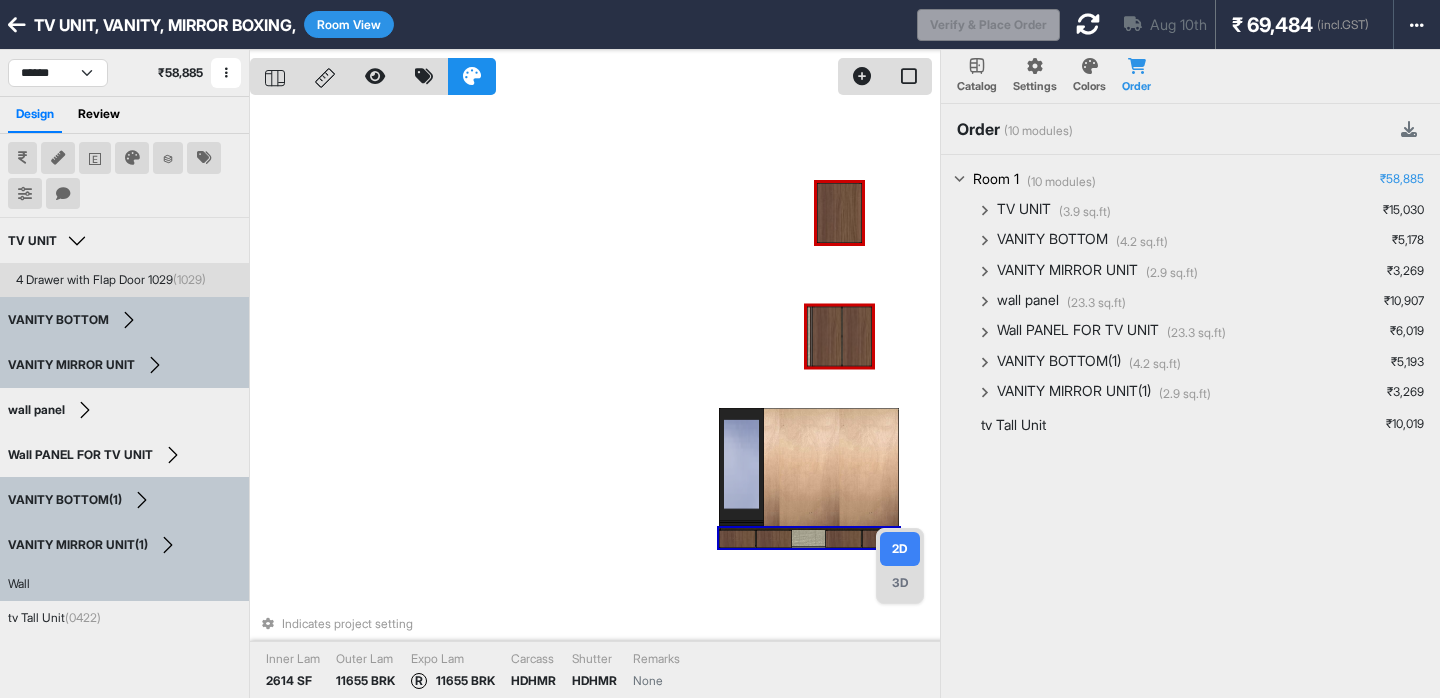 click at bounding box center (1088, 24) 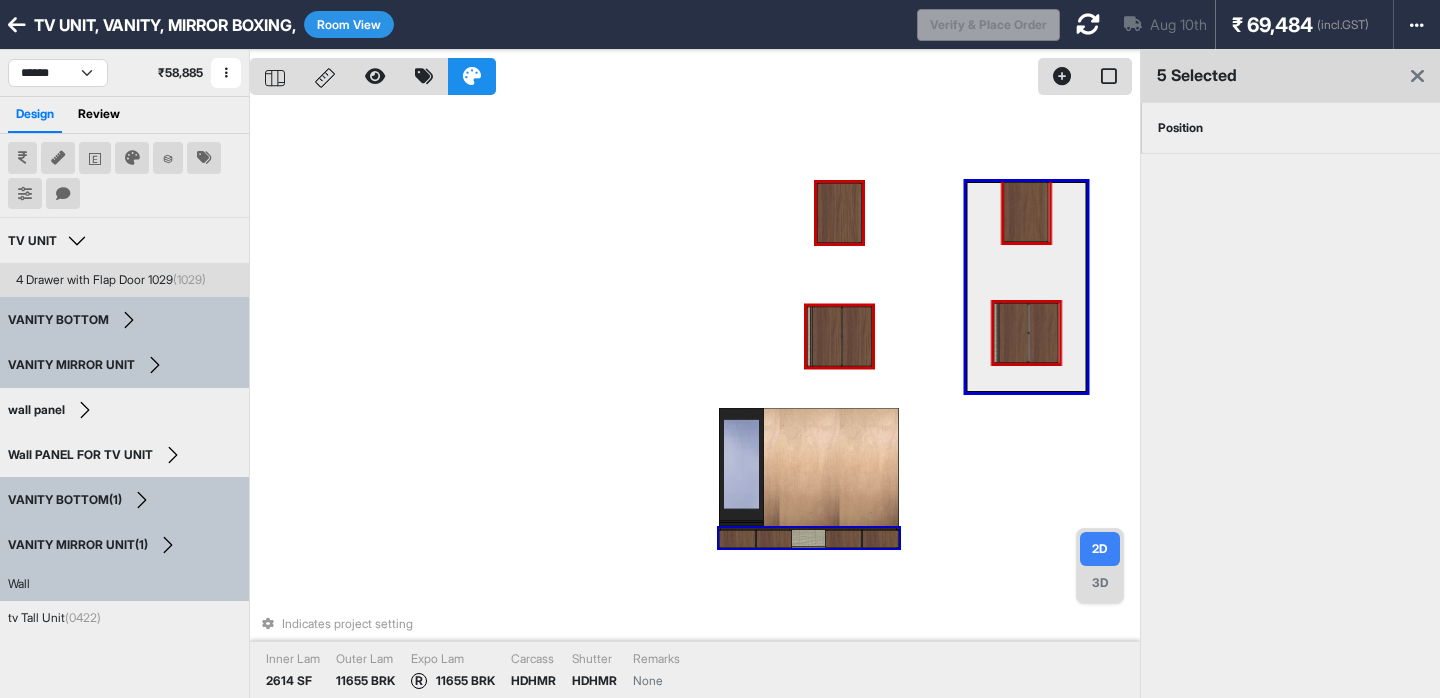 click at bounding box center [17, 25] 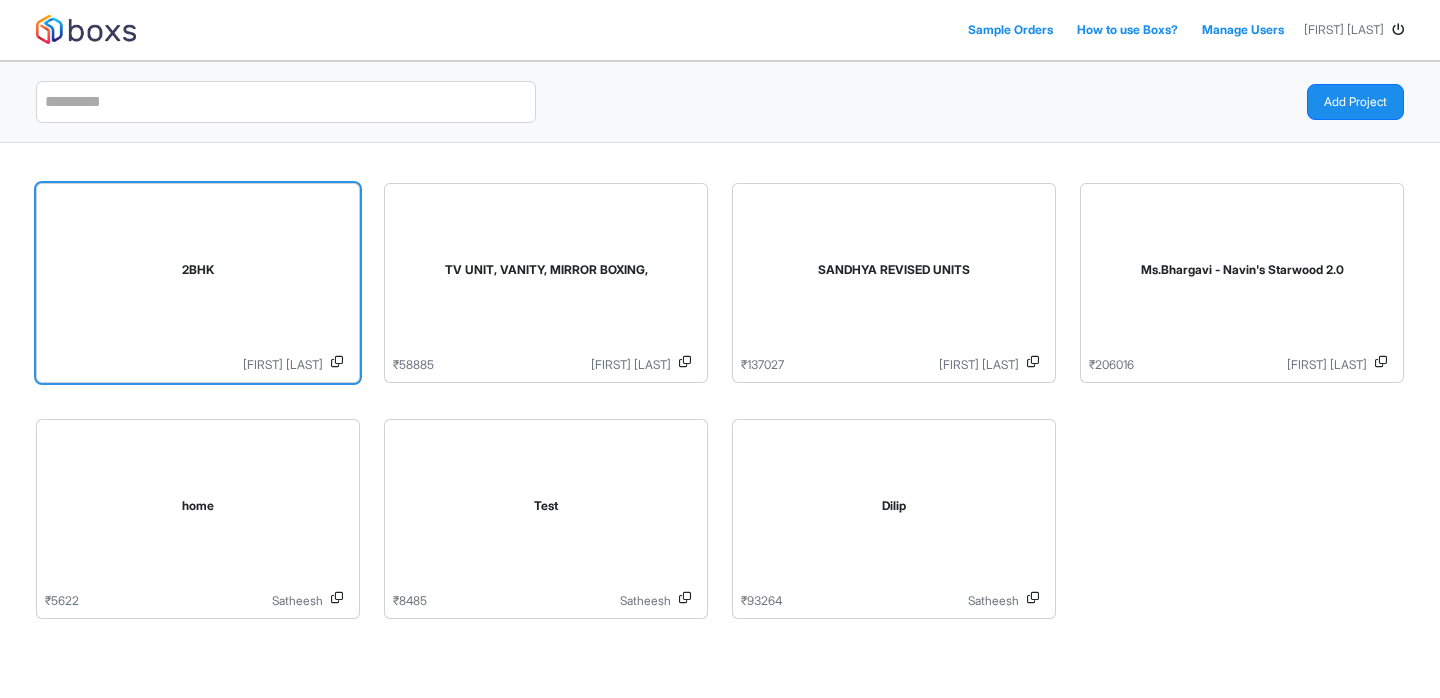 click on "2BHK" at bounding box center [198, 270] 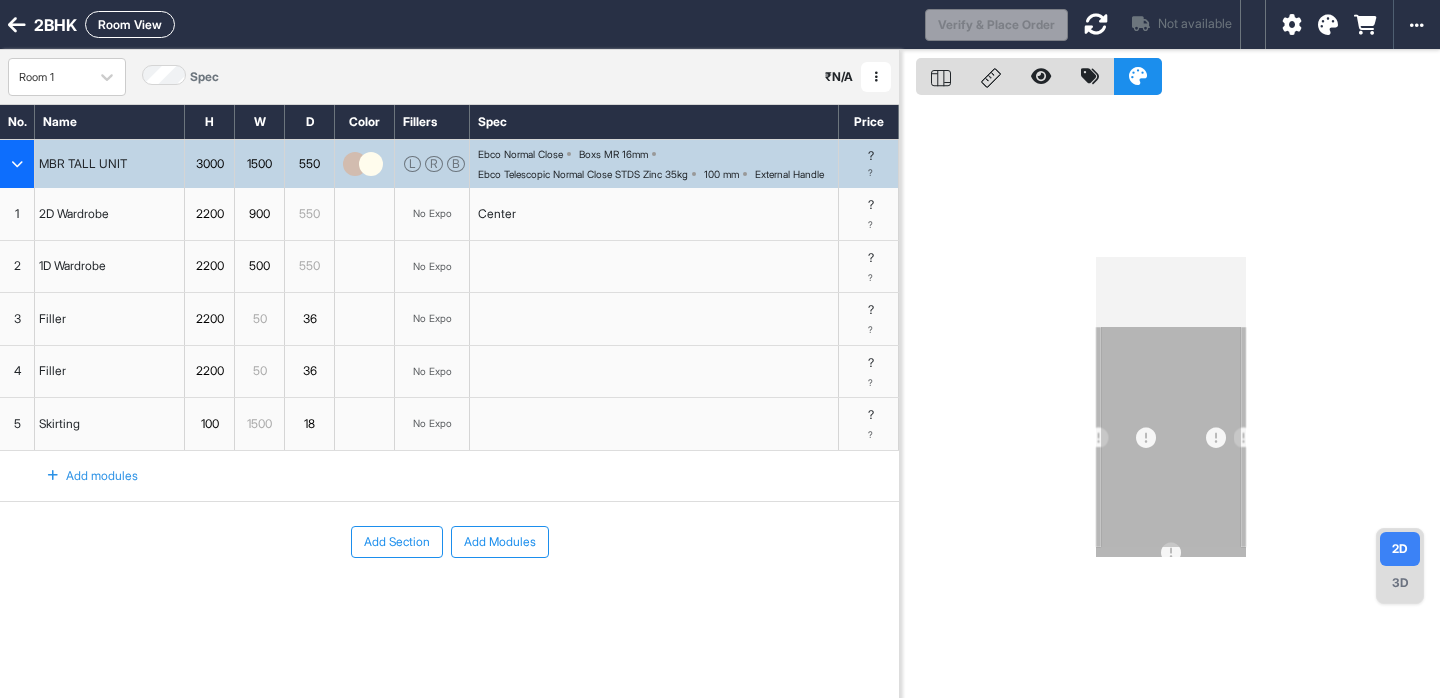 click at bounding box center [1170, 399] 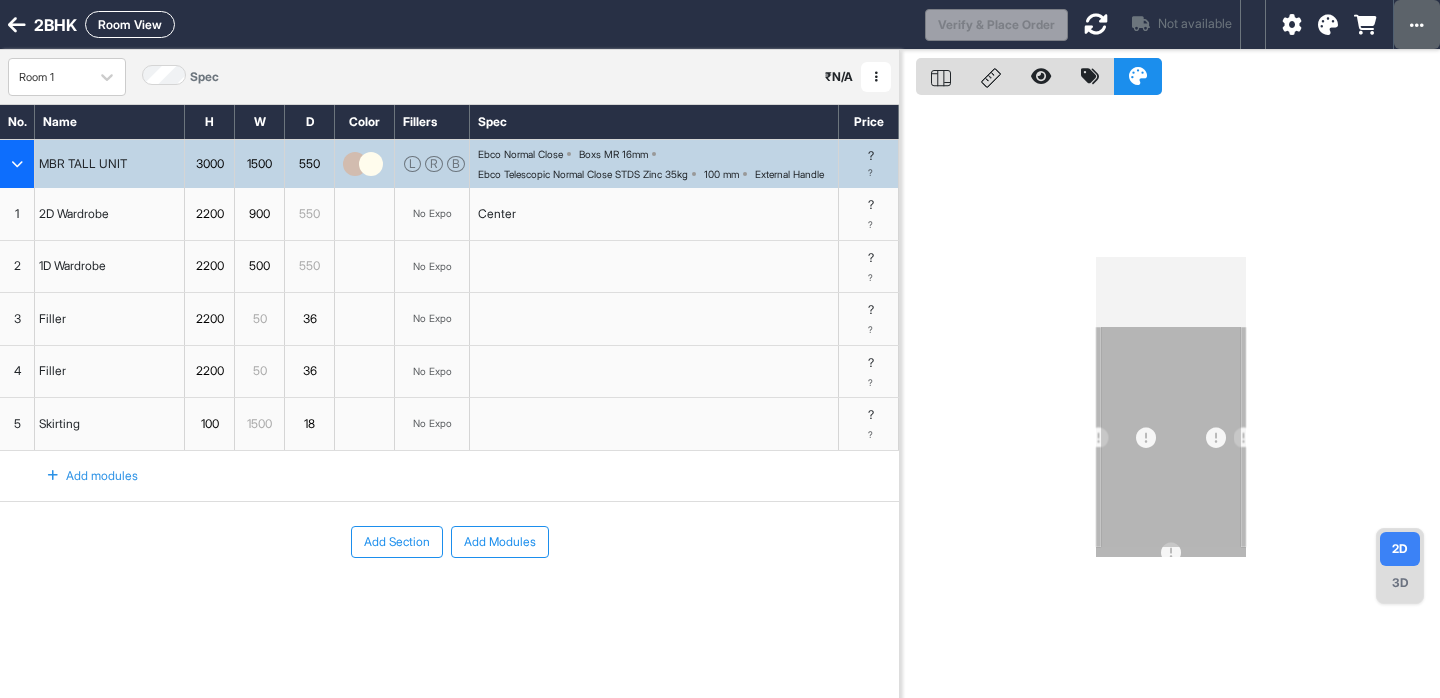 click at bounding box center (1417, 25) 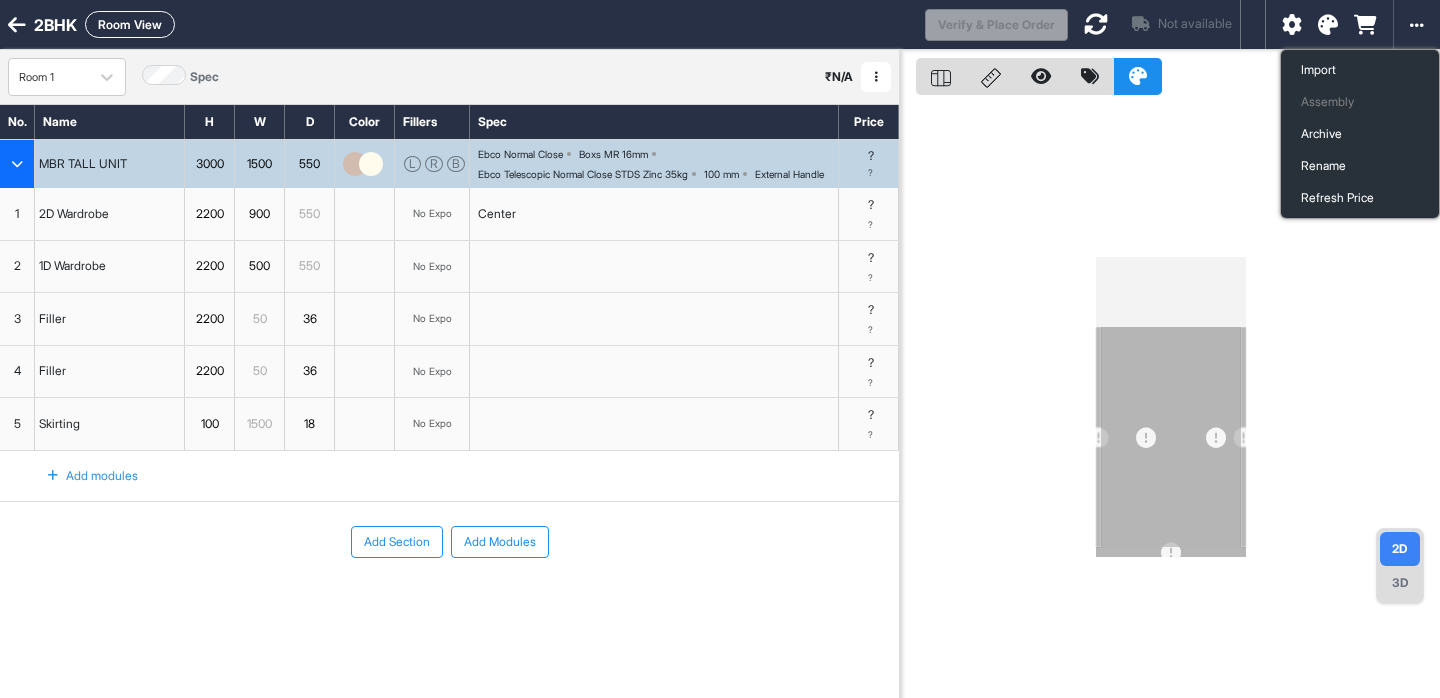 click at bounding box center (1292, 25) 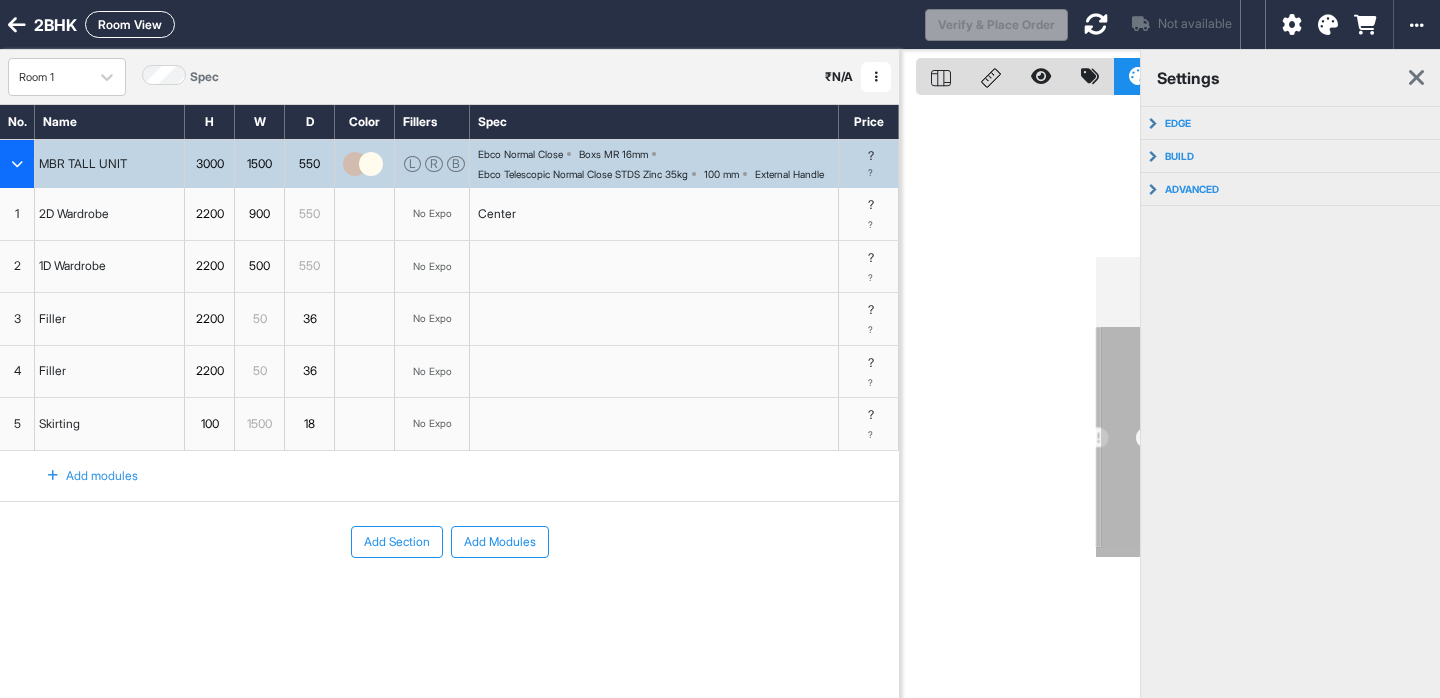 click at bounding box center [1416, 78] 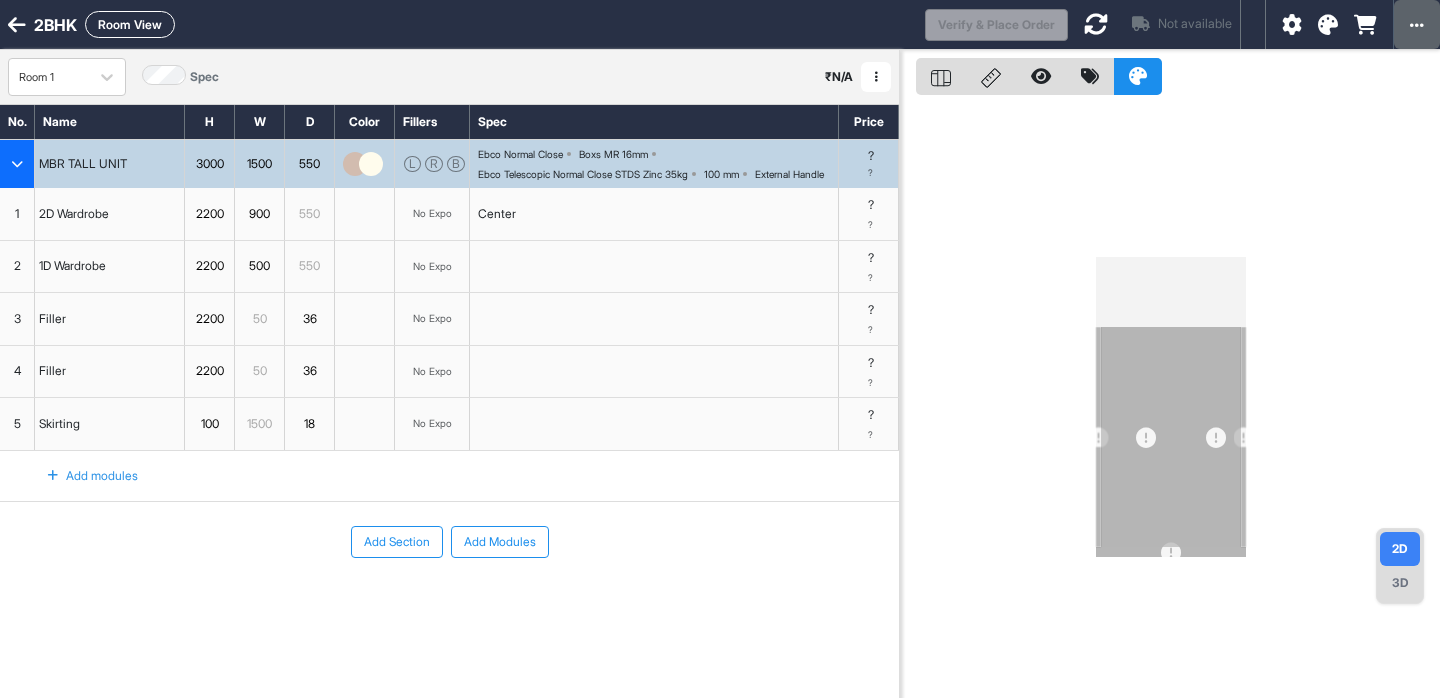 click at bounding box center [1417, 24] 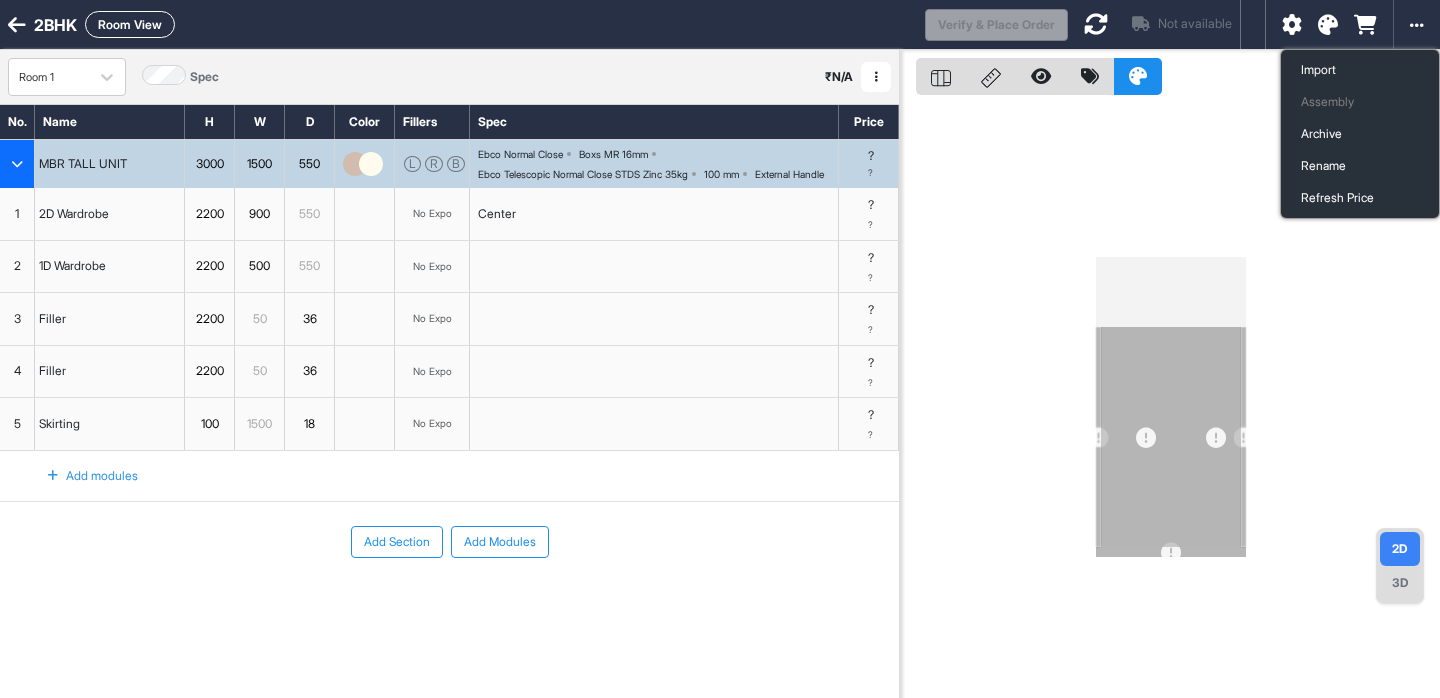 click at bounding box center [1292, 25] 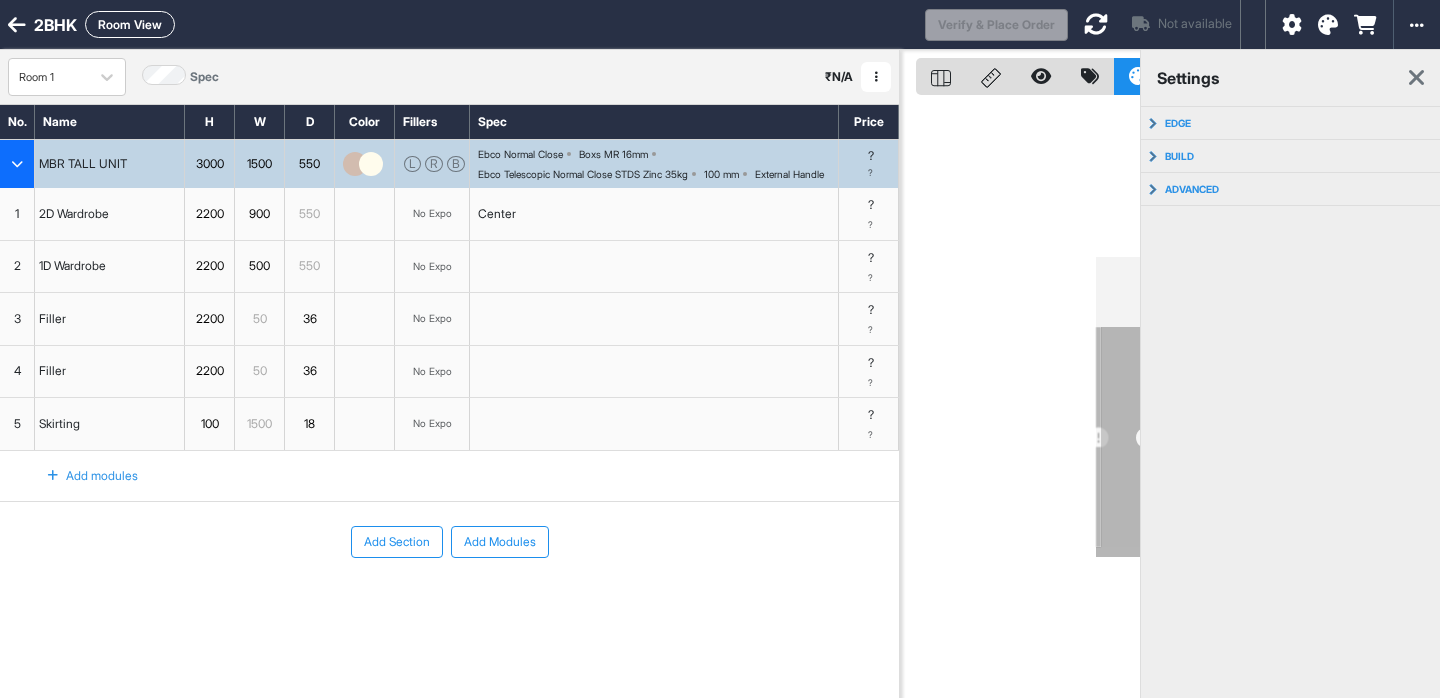 click at bounding box center (1416, 78) 